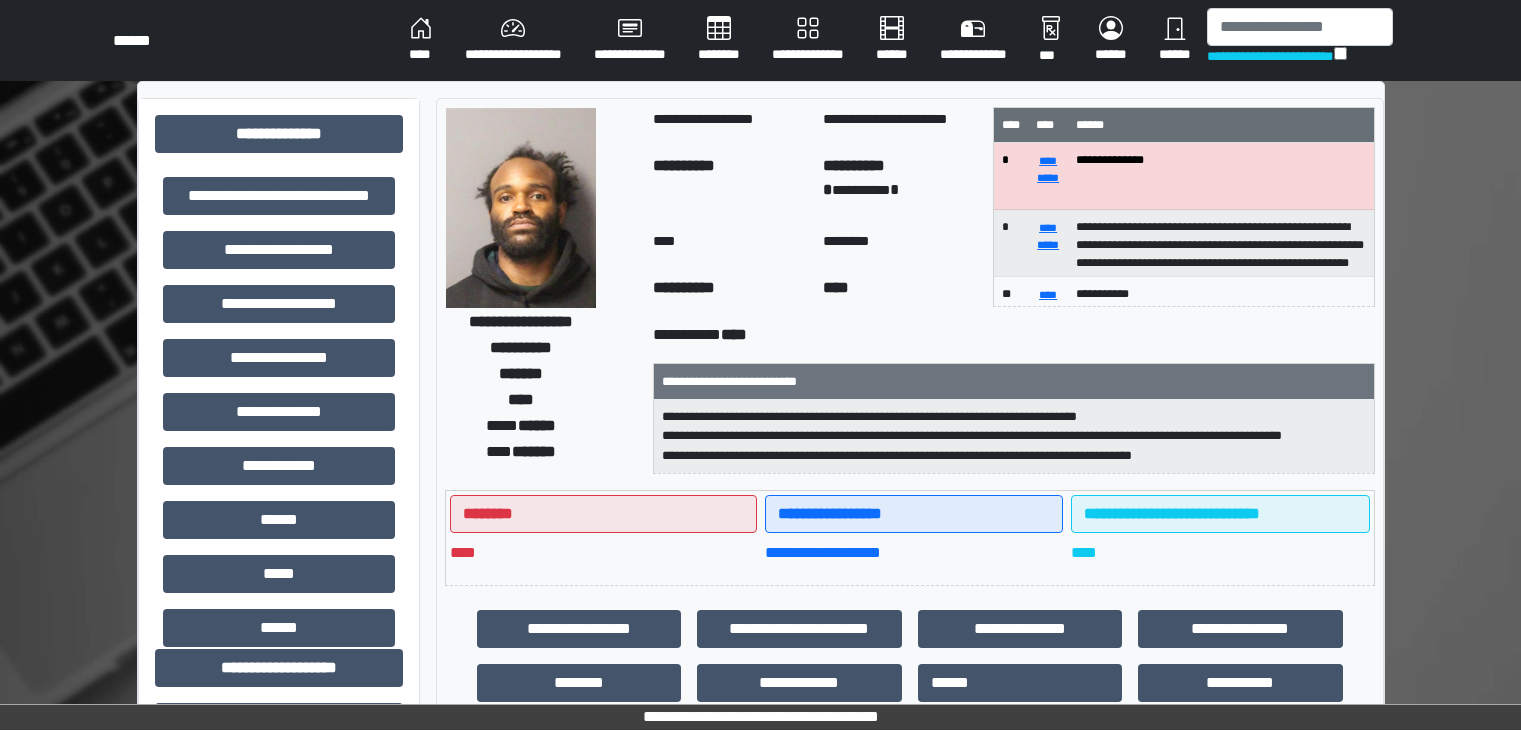 select on "*" 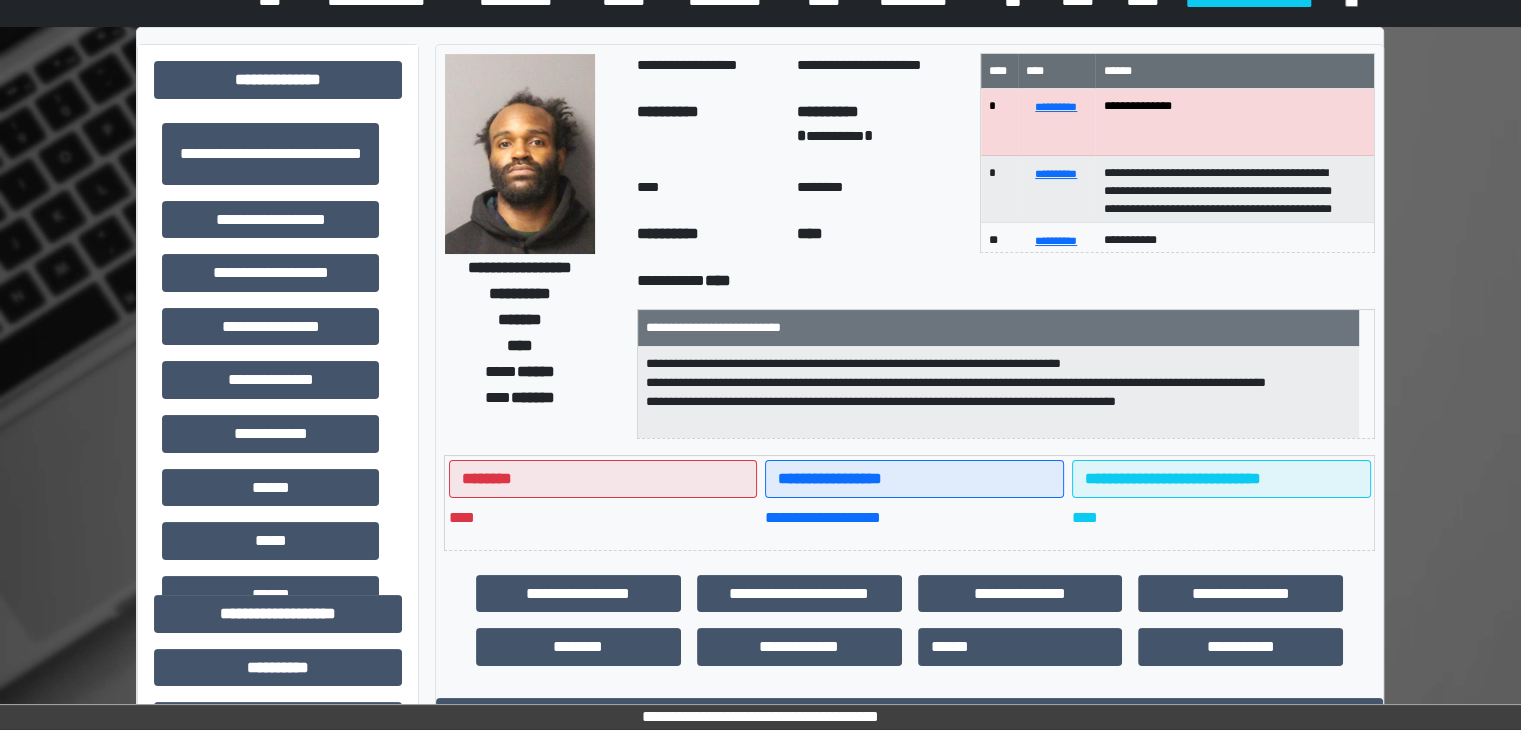 scroll, scrollTop: 0, scrollLeft: 0, axis: both 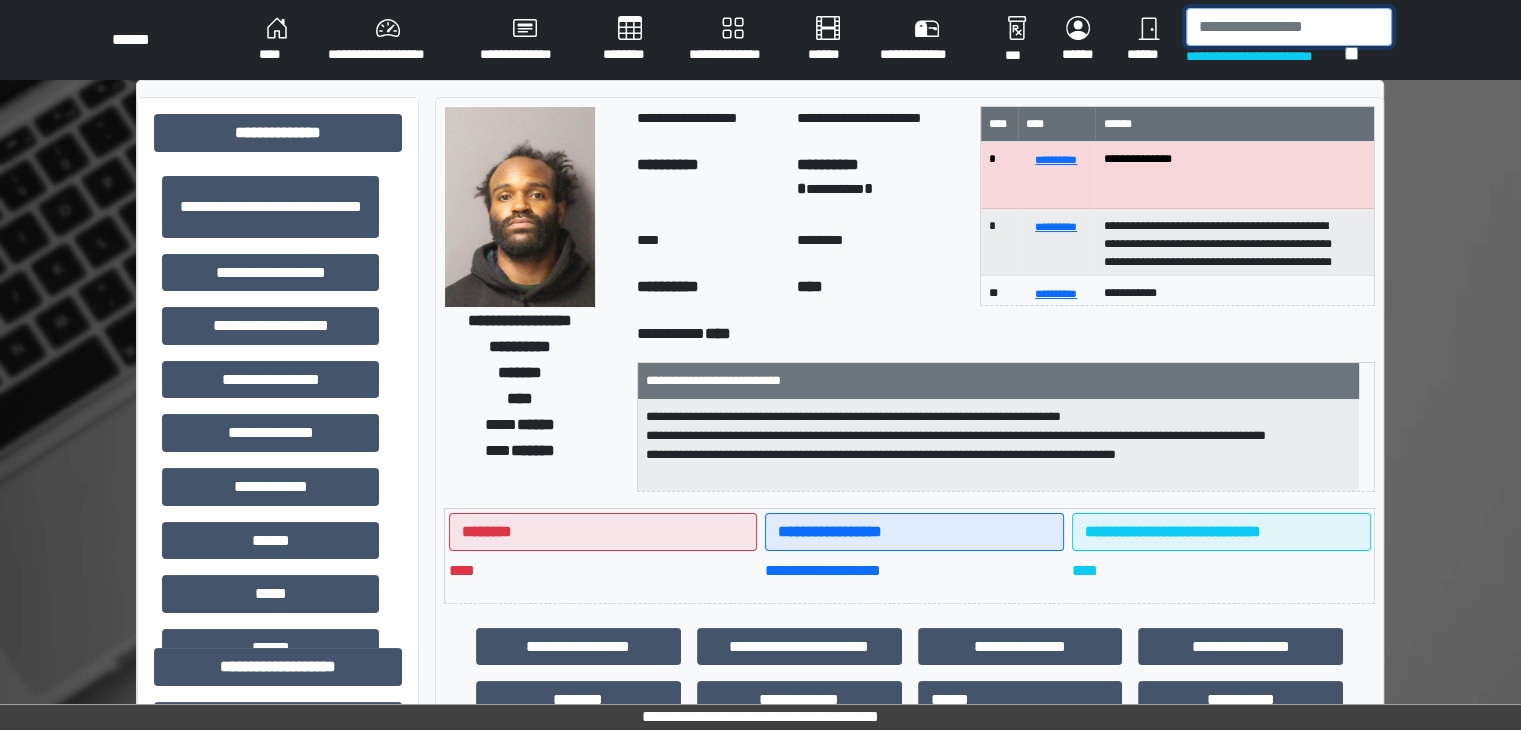 click at bounding box center [1289, 27] 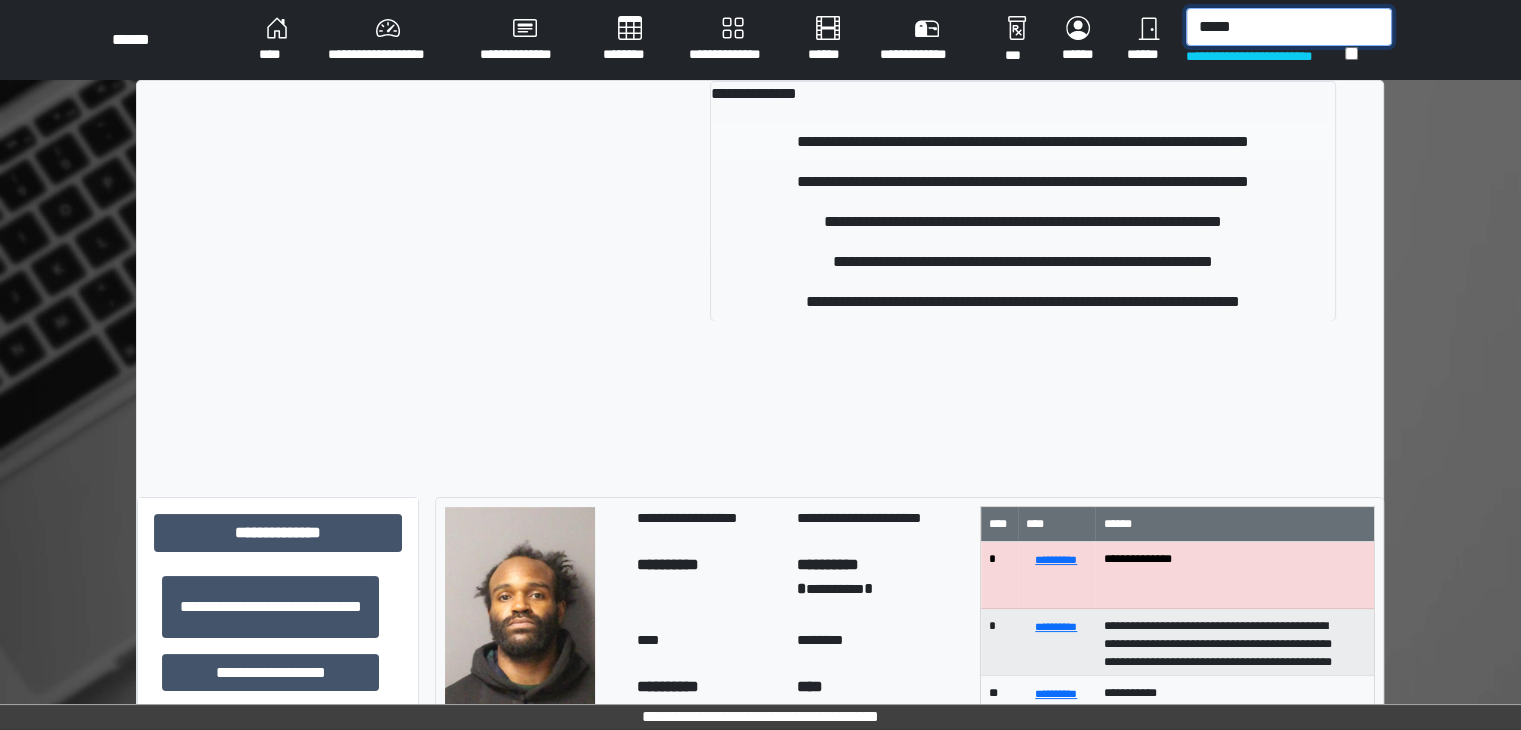 type on "*****" 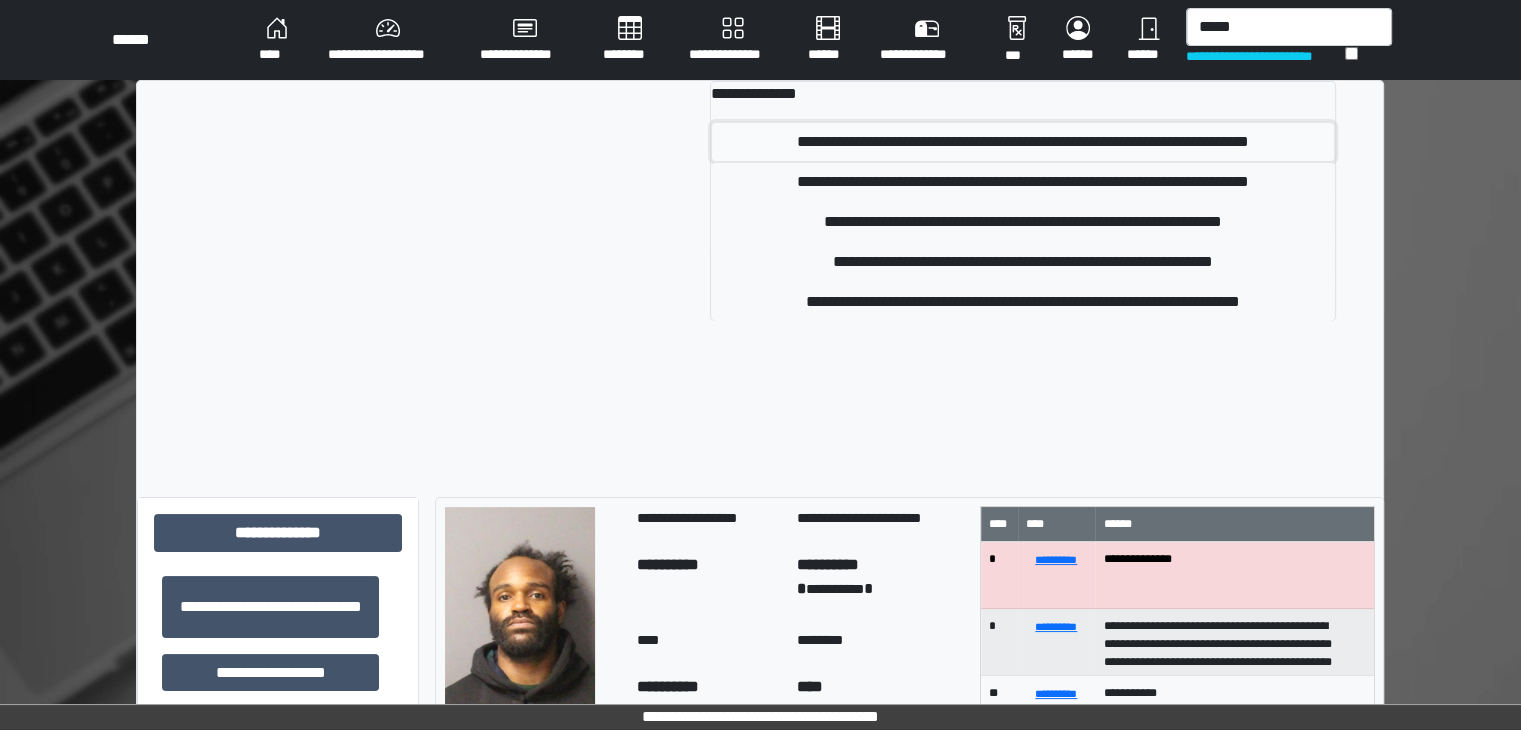 click on "**********" at bounding box center [1023, 142] 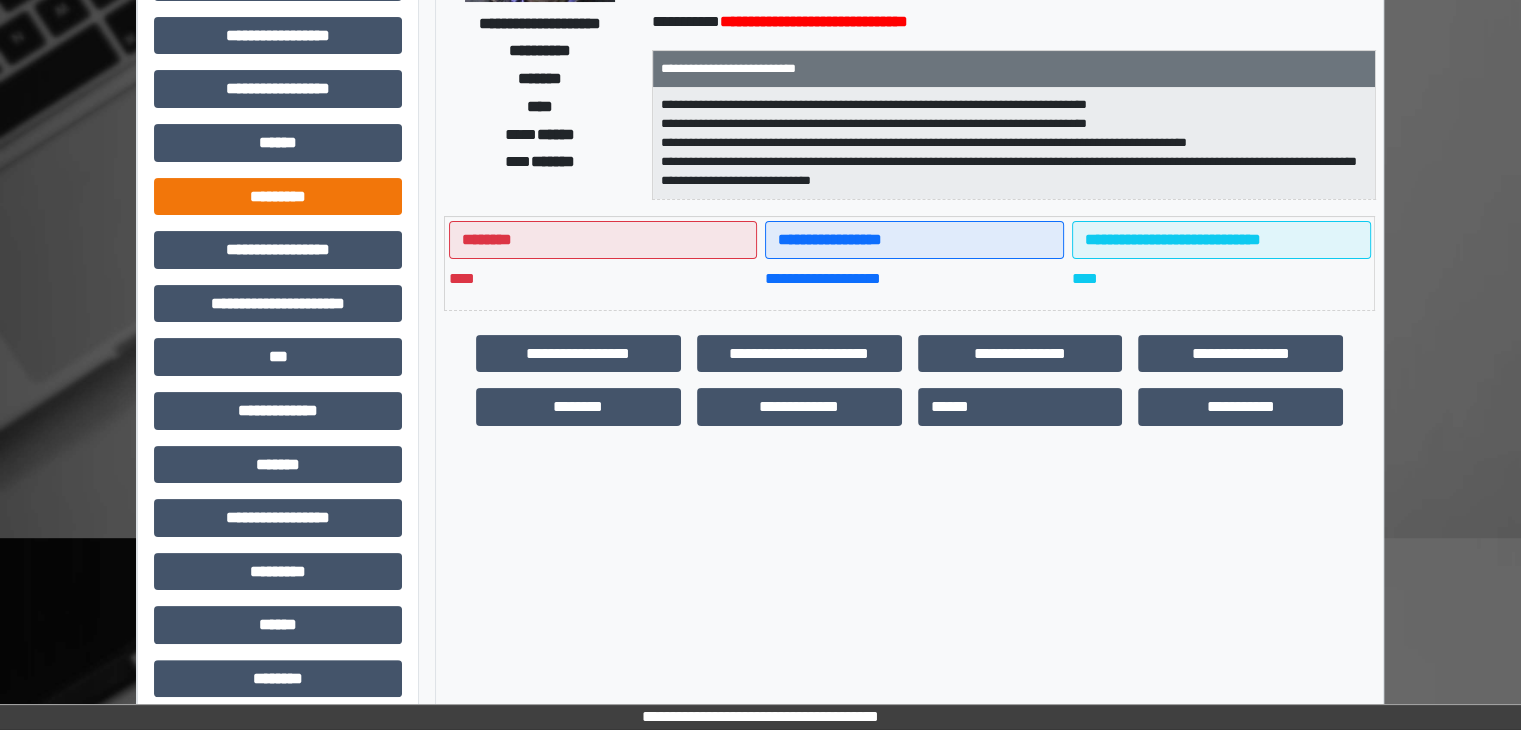 scroll, scrollTop: 0, scrollLeft: 0, axis: both 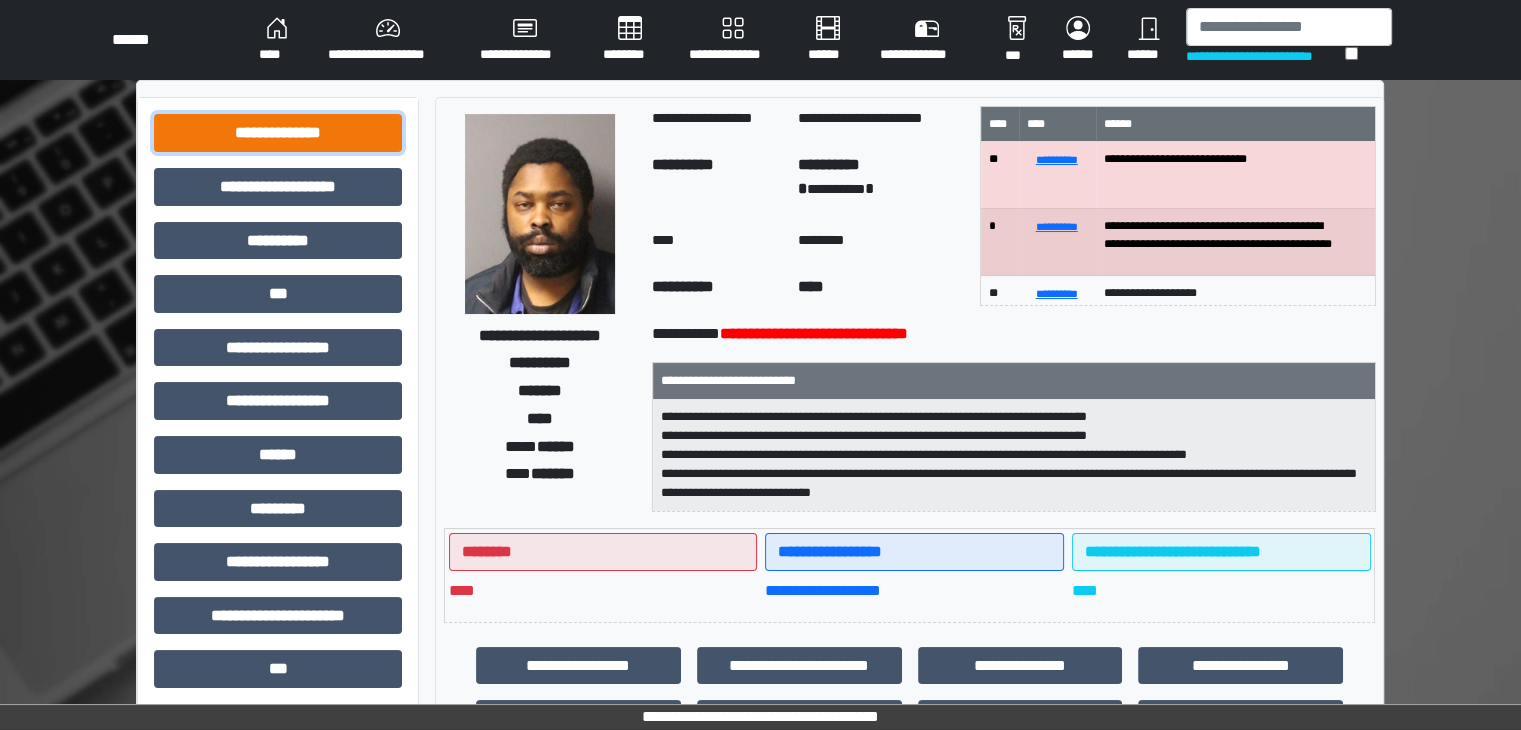 click on "**********" at bounding box center (278, 133) 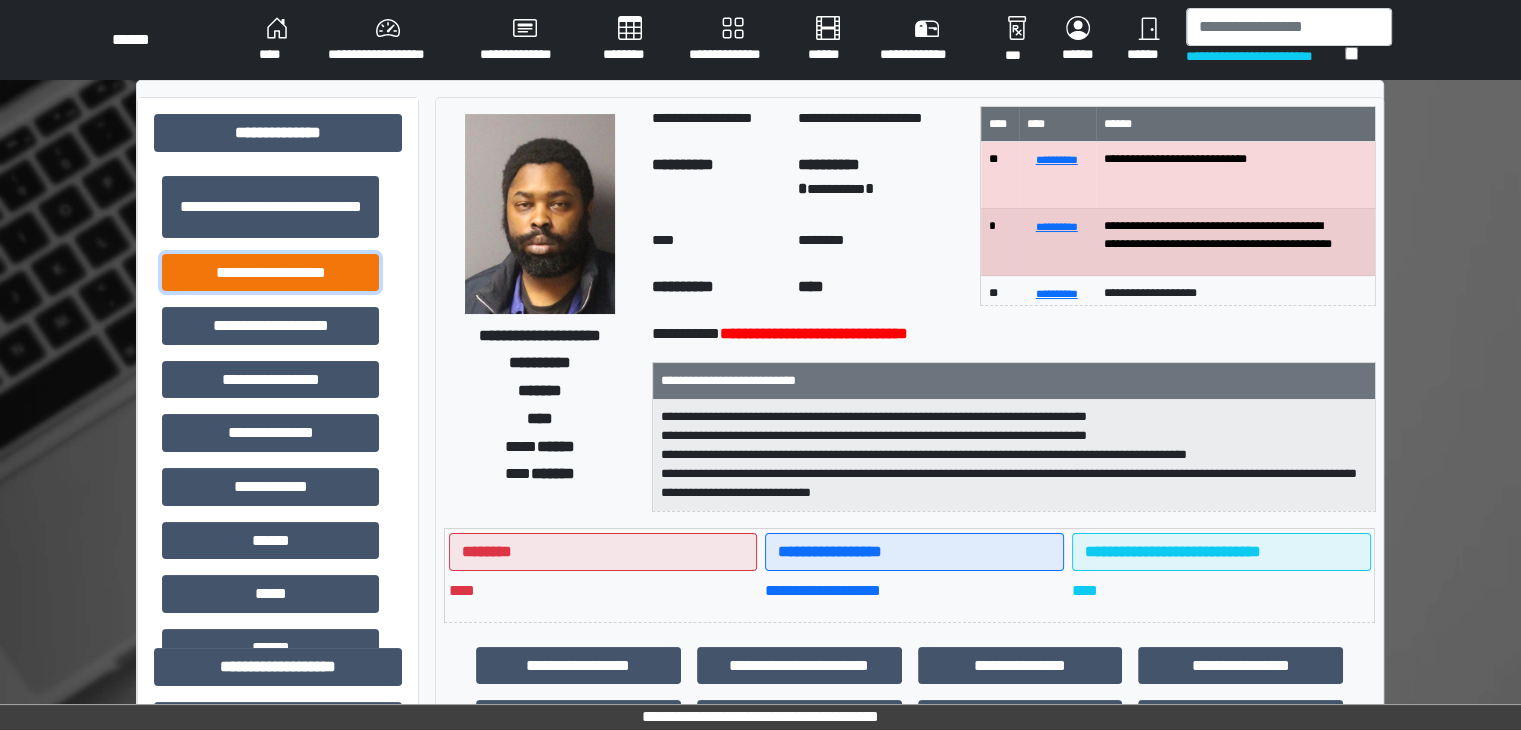 click on "**********" at bounding box center [270, 273] 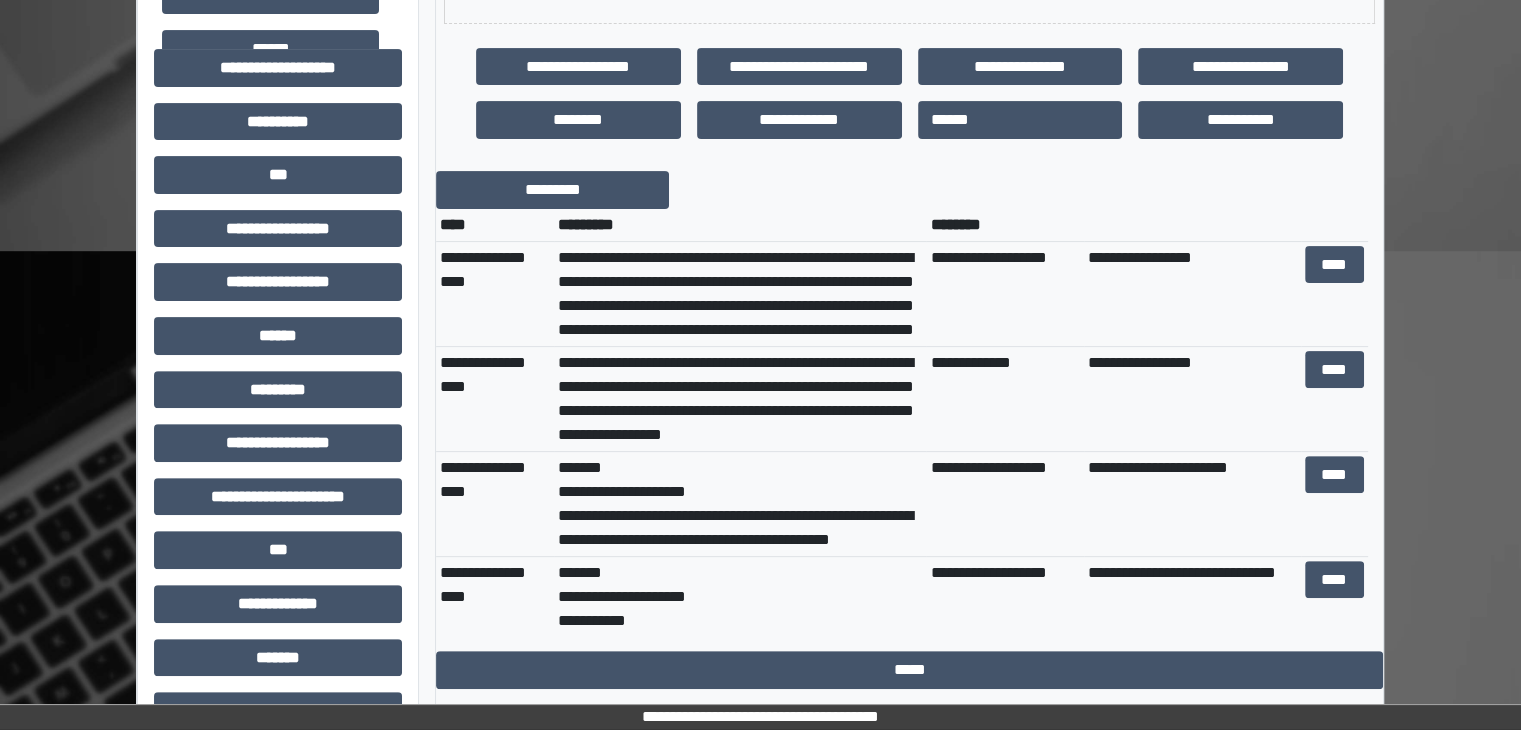 scroll, scrollTop: 600, scrollLeft: 0, axis: vertical 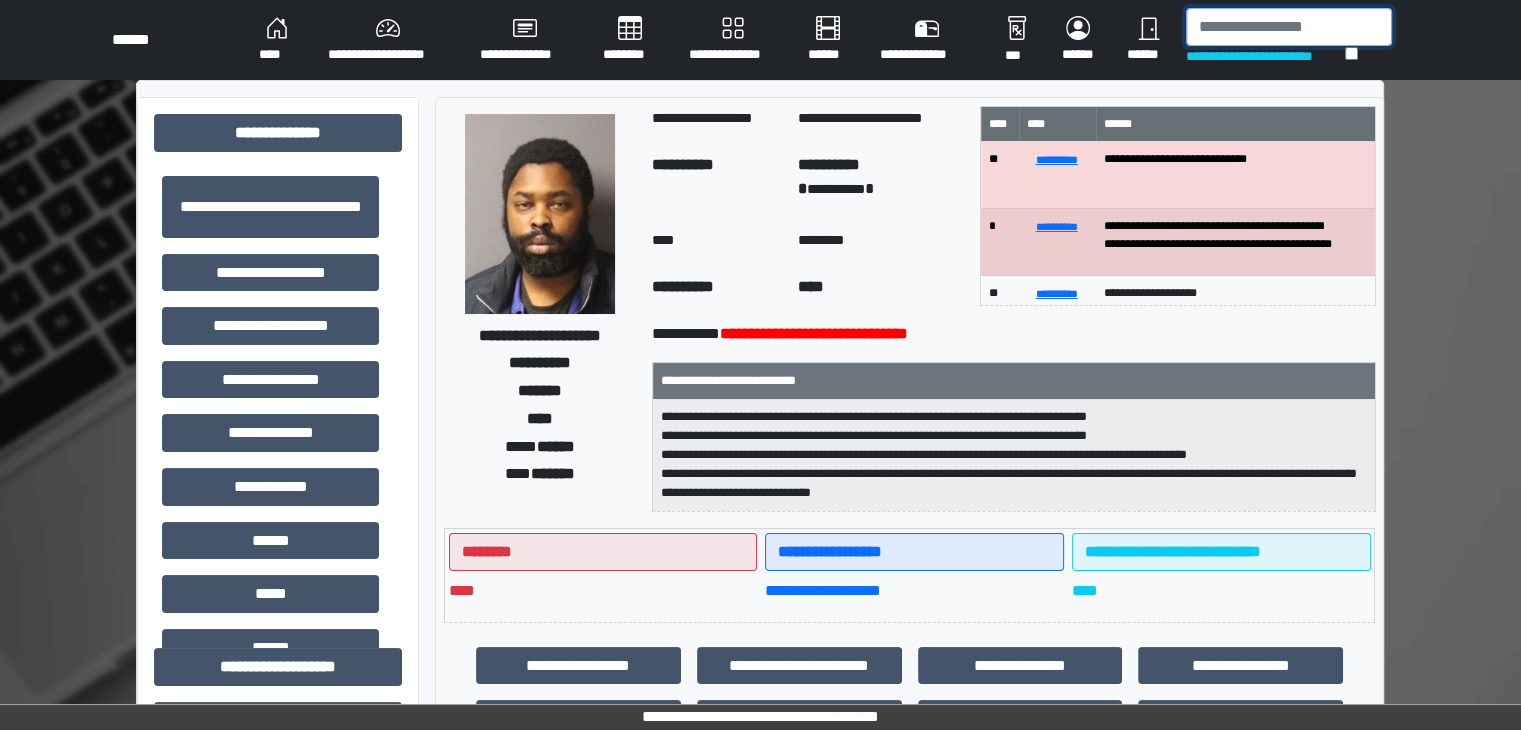 click at bounding box center (1289, 27) 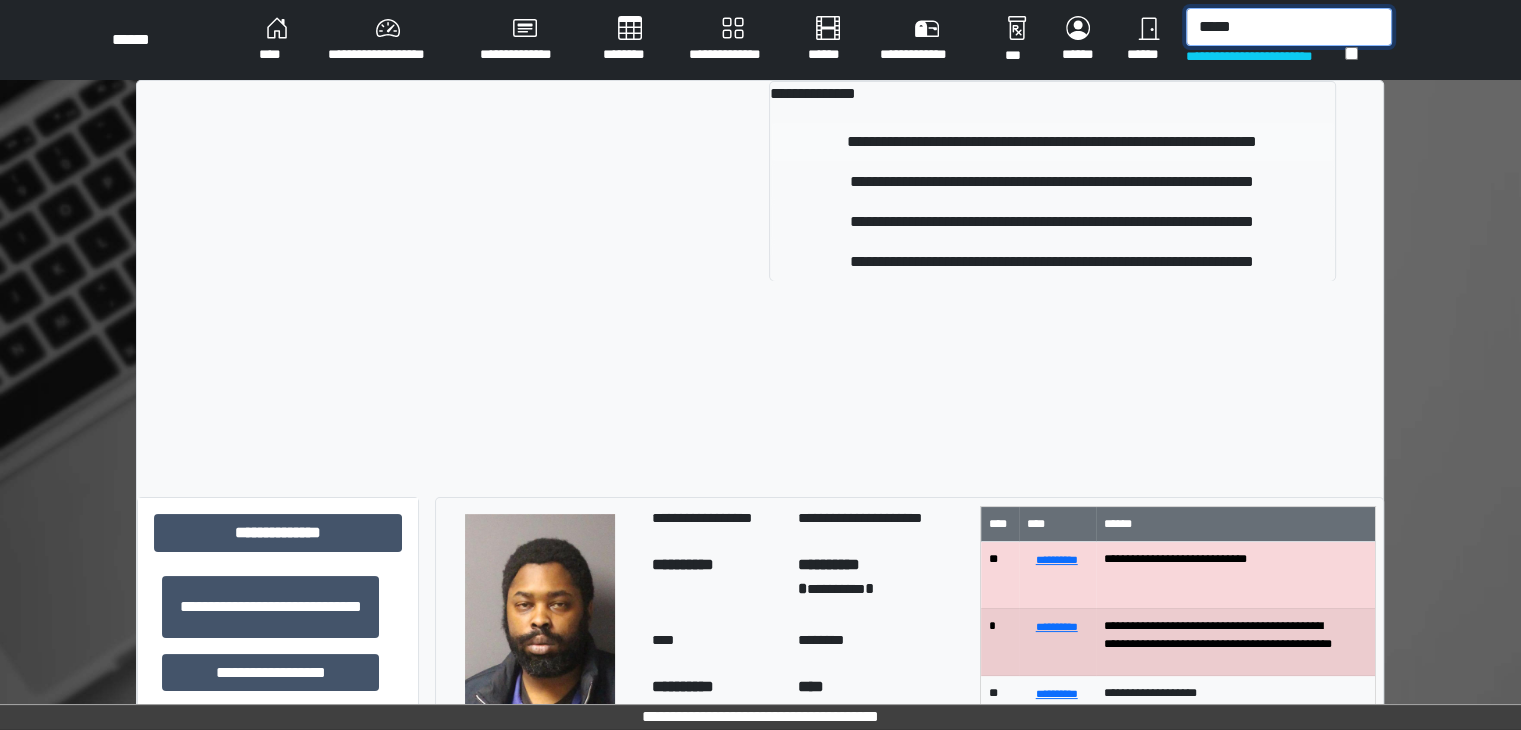 type on "*****" 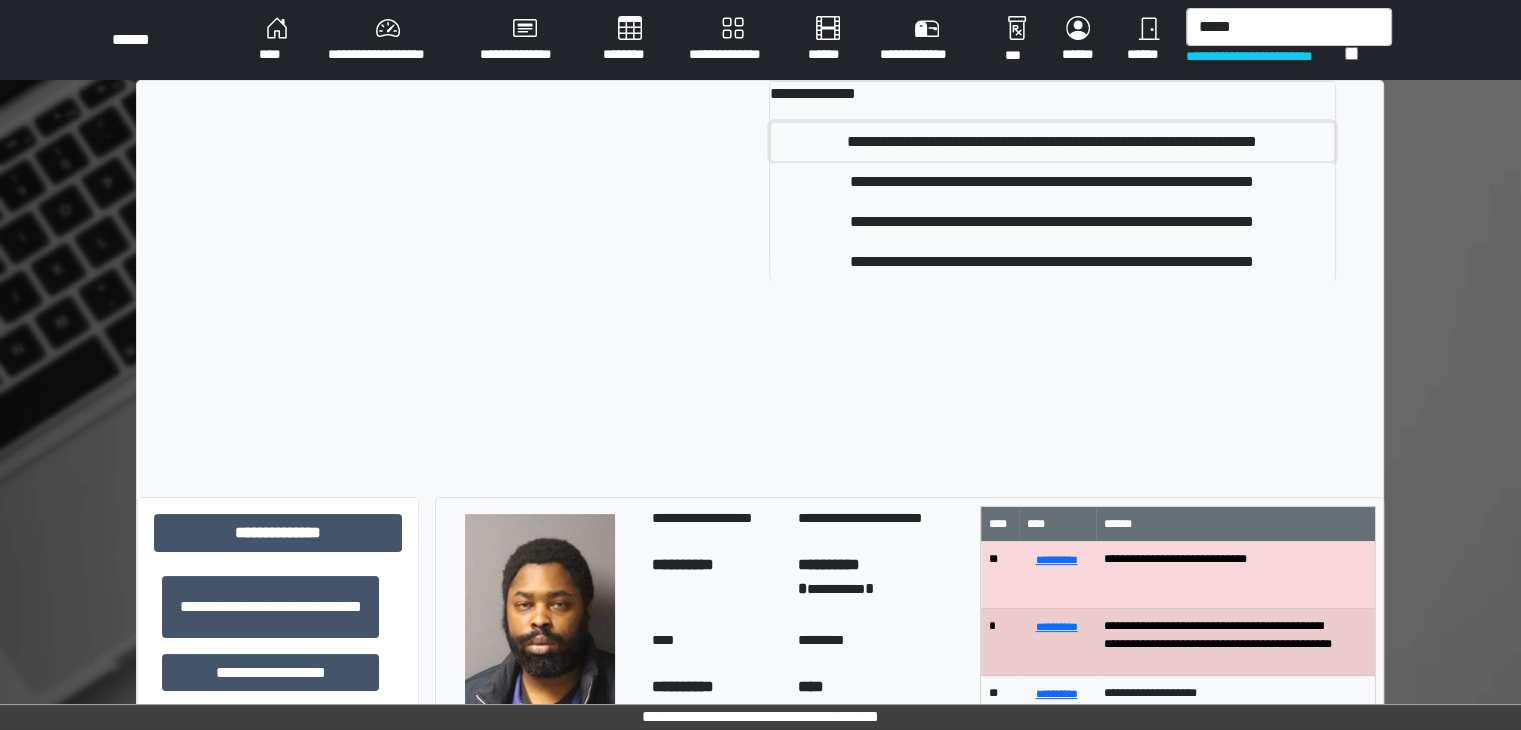 click on "**********" at bounding box center [1052, 142] 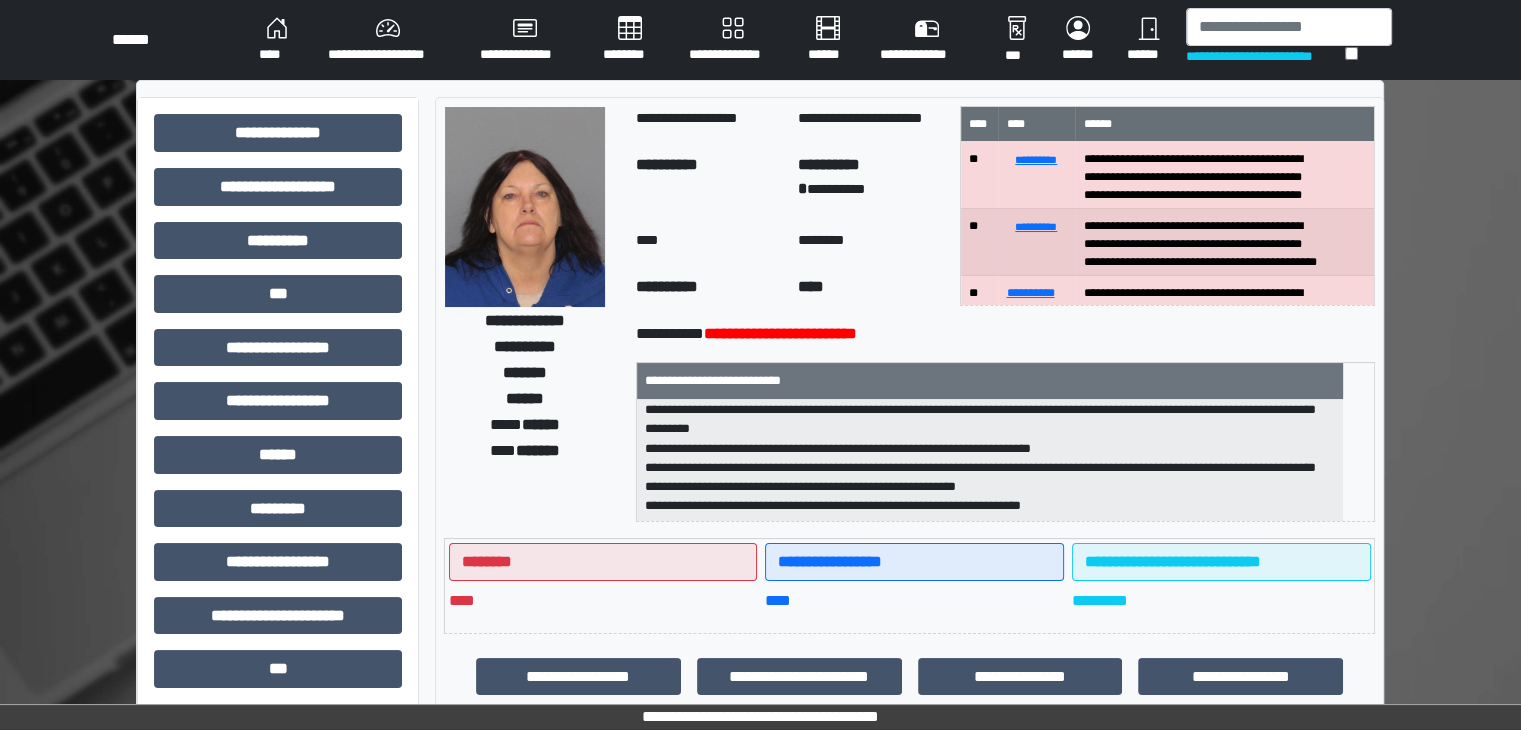 scroll, scrollTop: 332, scrollLeft: 0, axis: vertical 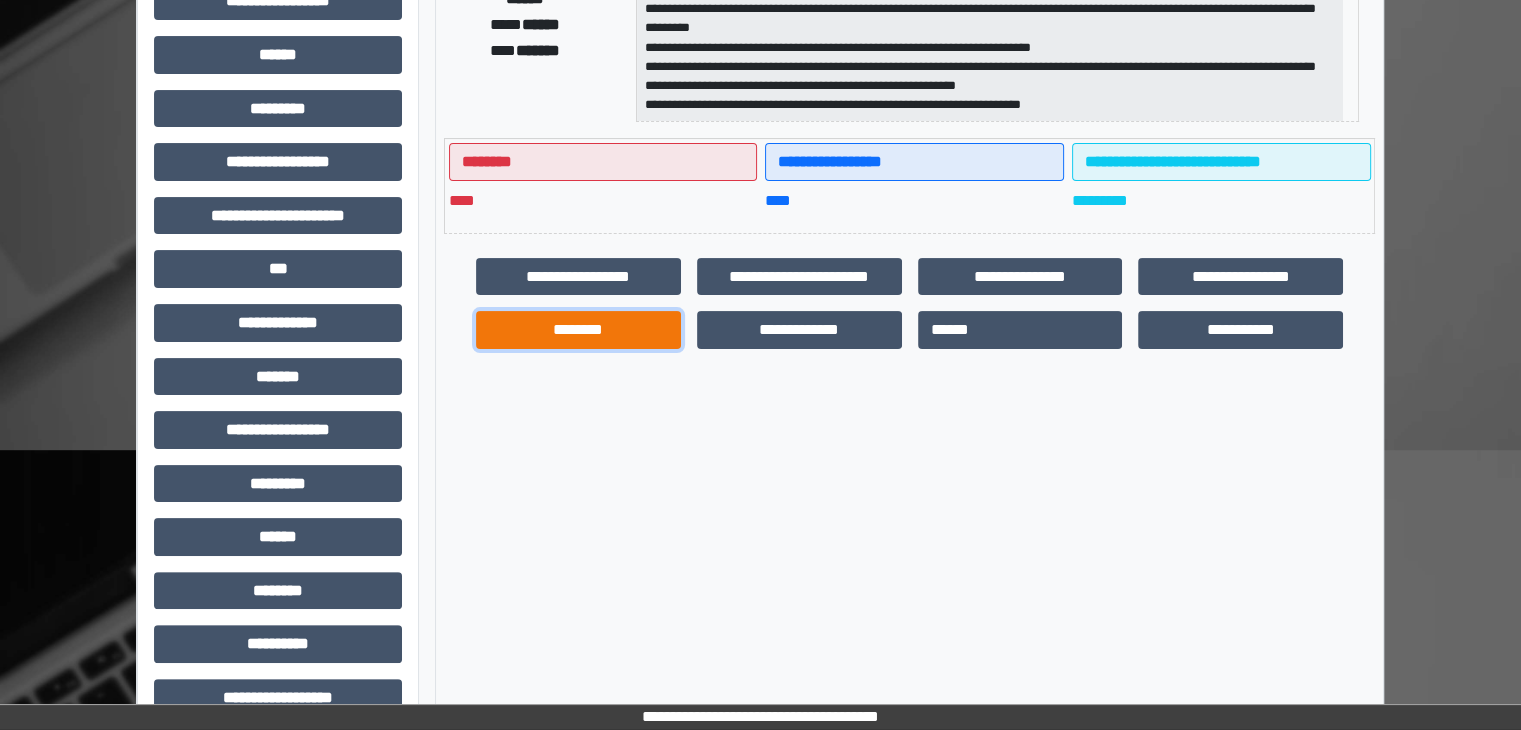 click on "********" at bounding box center [578, 330] 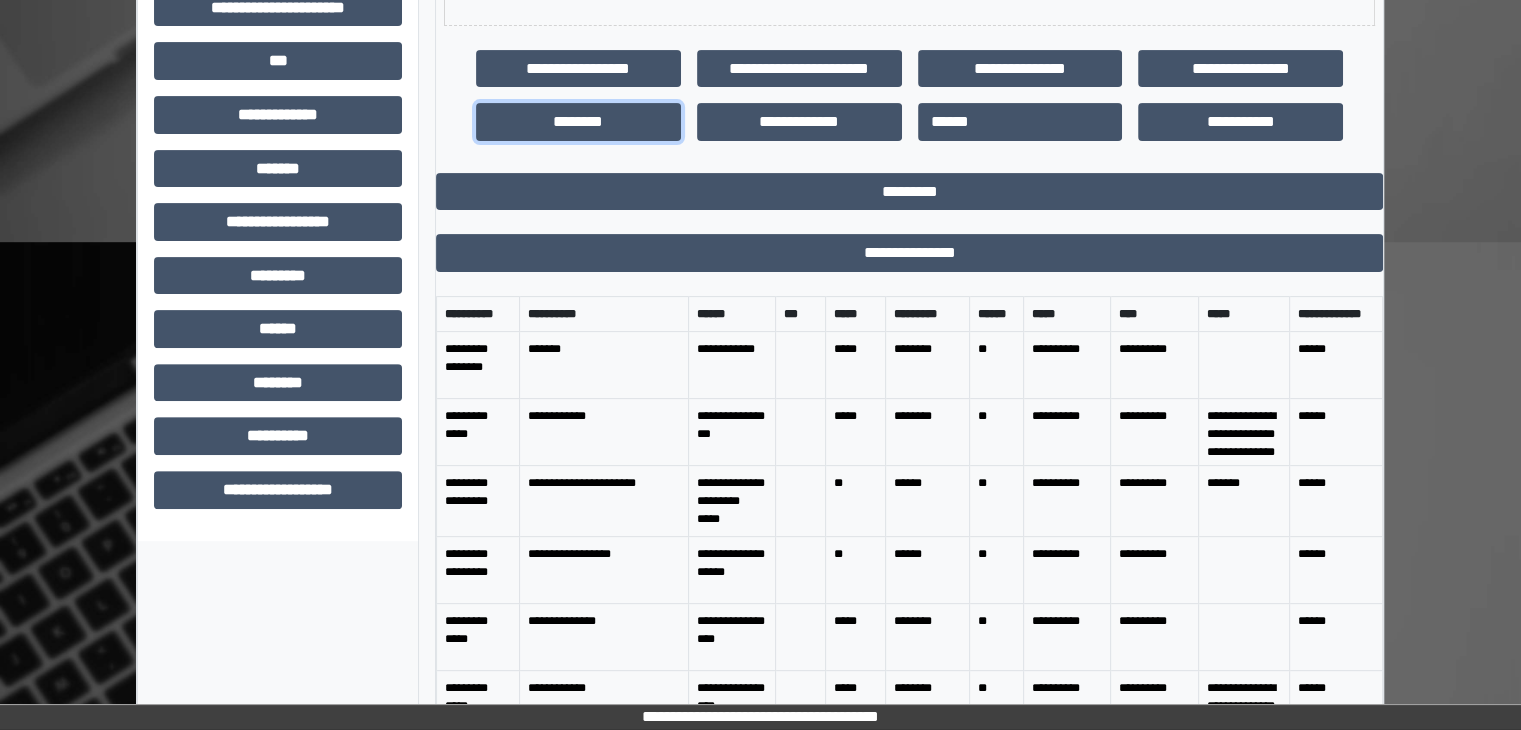 scroll, scrollTop: 672, scrollLeft: 0, axis: vertical 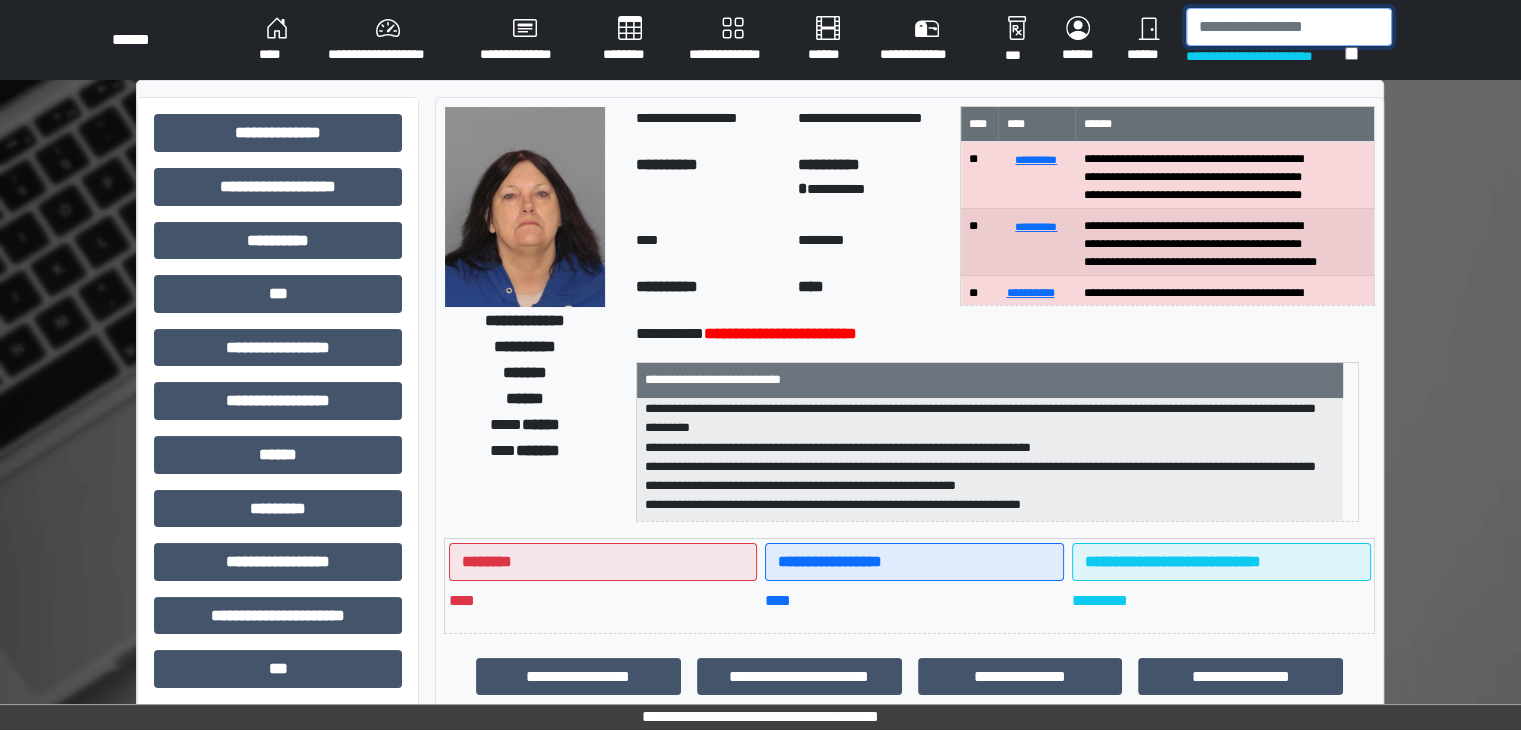 click at bounding box center (1289, 27) 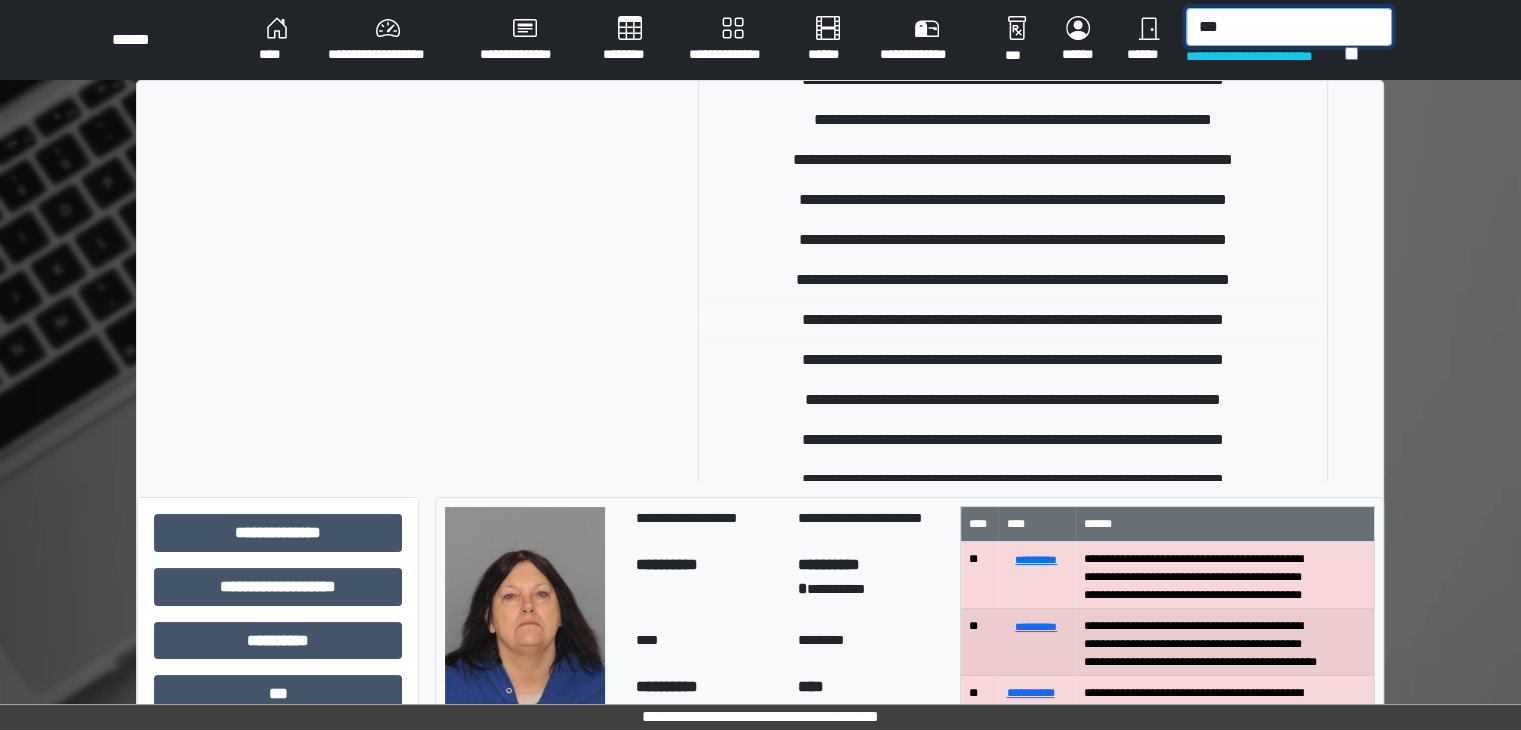 scroll, scrollTop: 600, scrollLeft: 0, axis: vertical 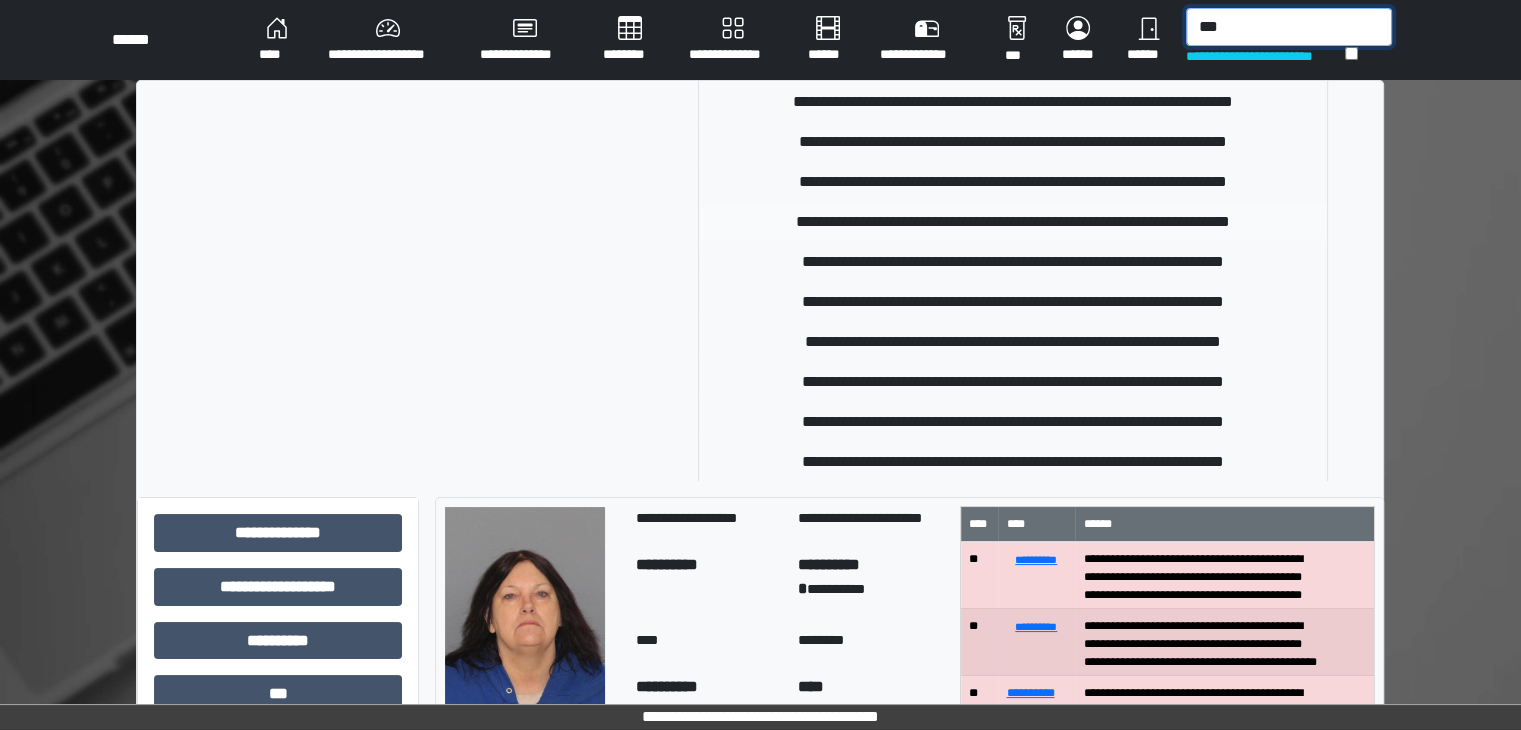 type on "***" 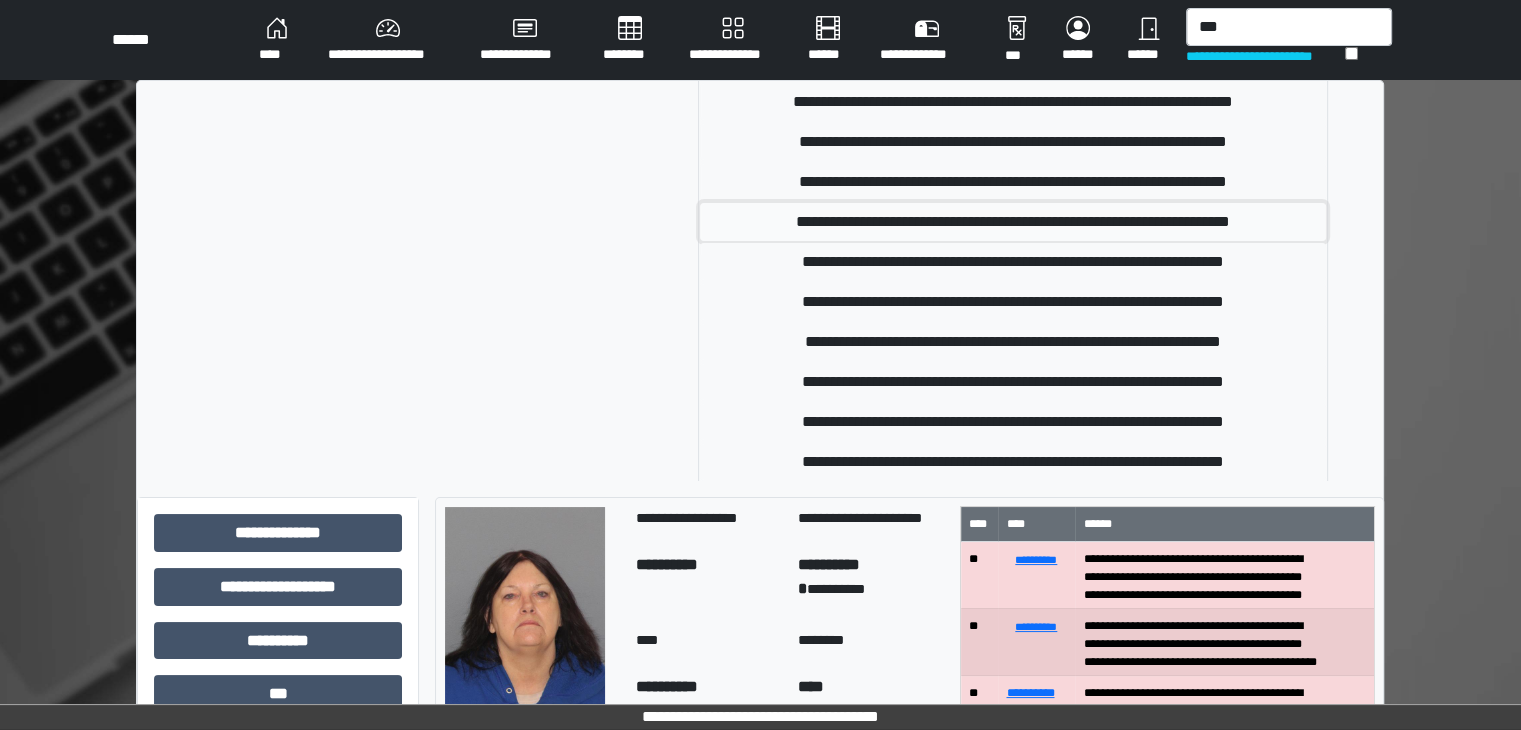 click on "**********" at bounding box center (1013, 222) 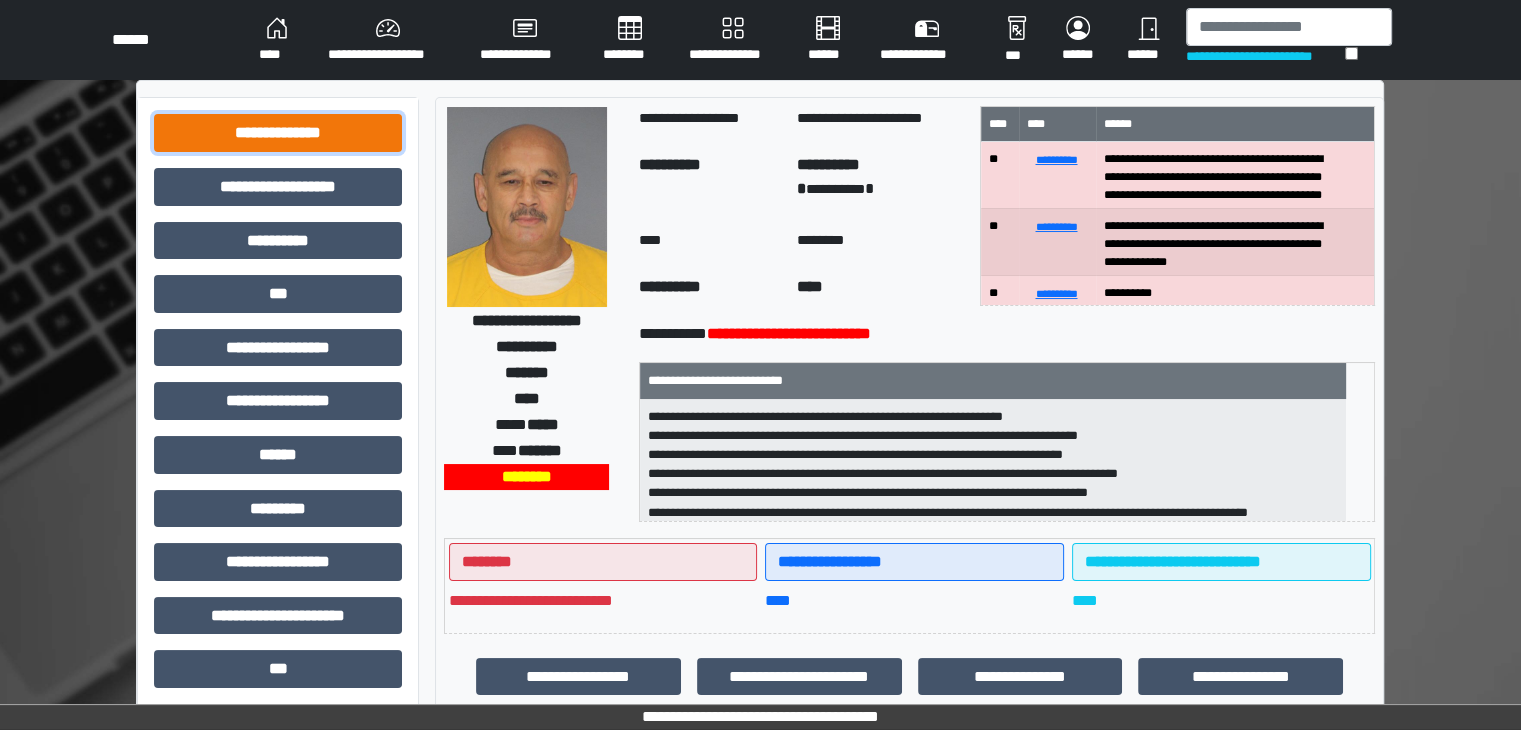 click on "**********" at bounding box center [278, 133] 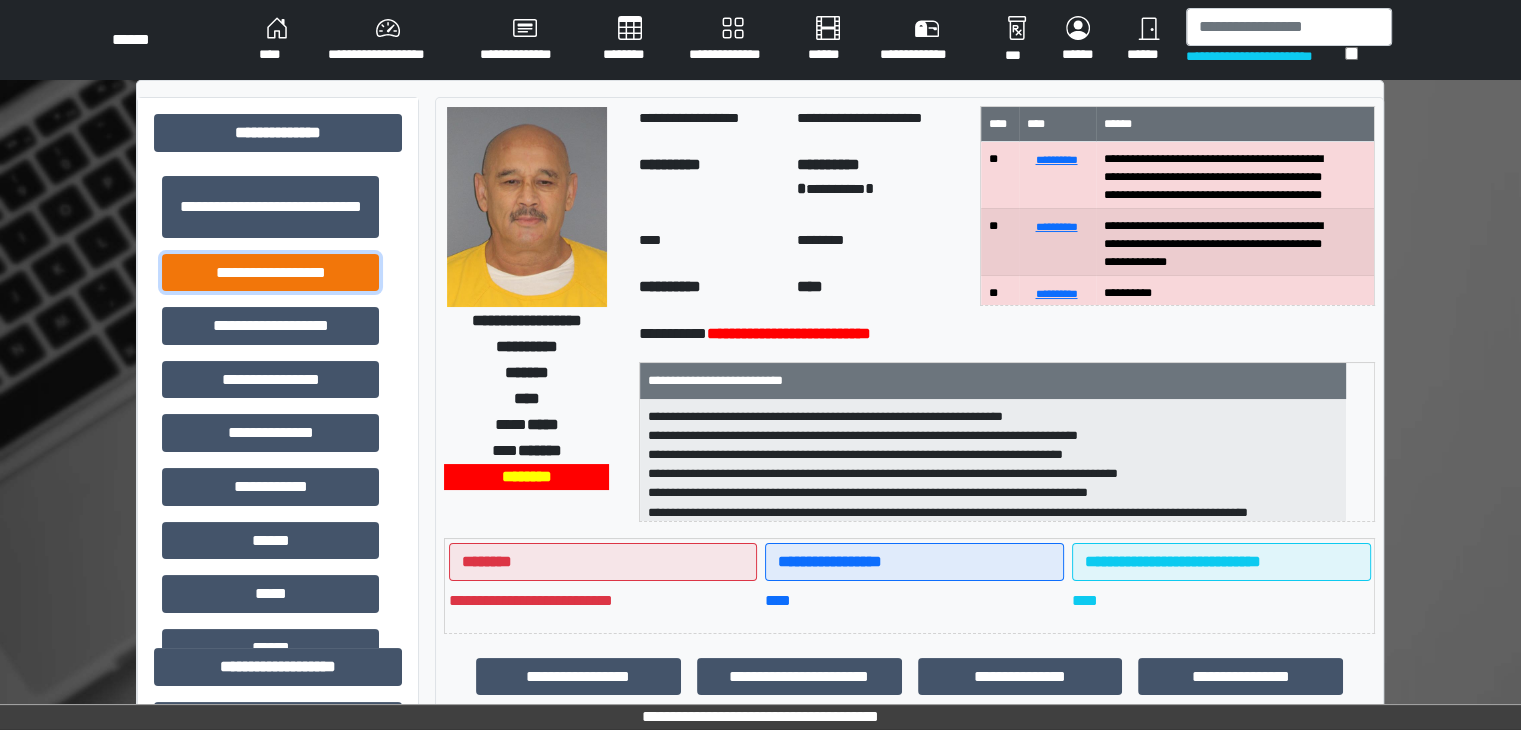 click on "**********" at bounding box center (270, 273) 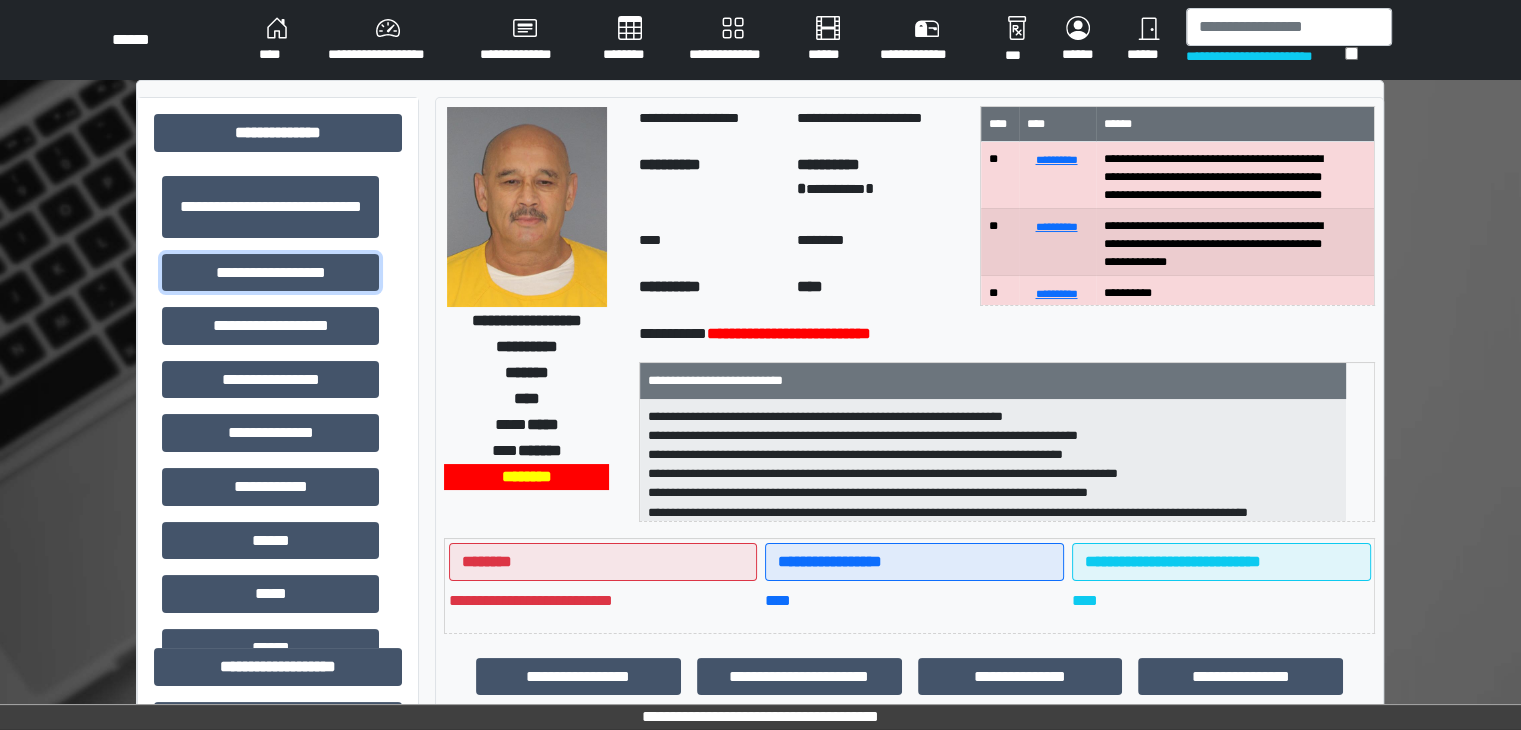 scroll, scrollTop: 64, scrollLeft: 0, axis: vertical 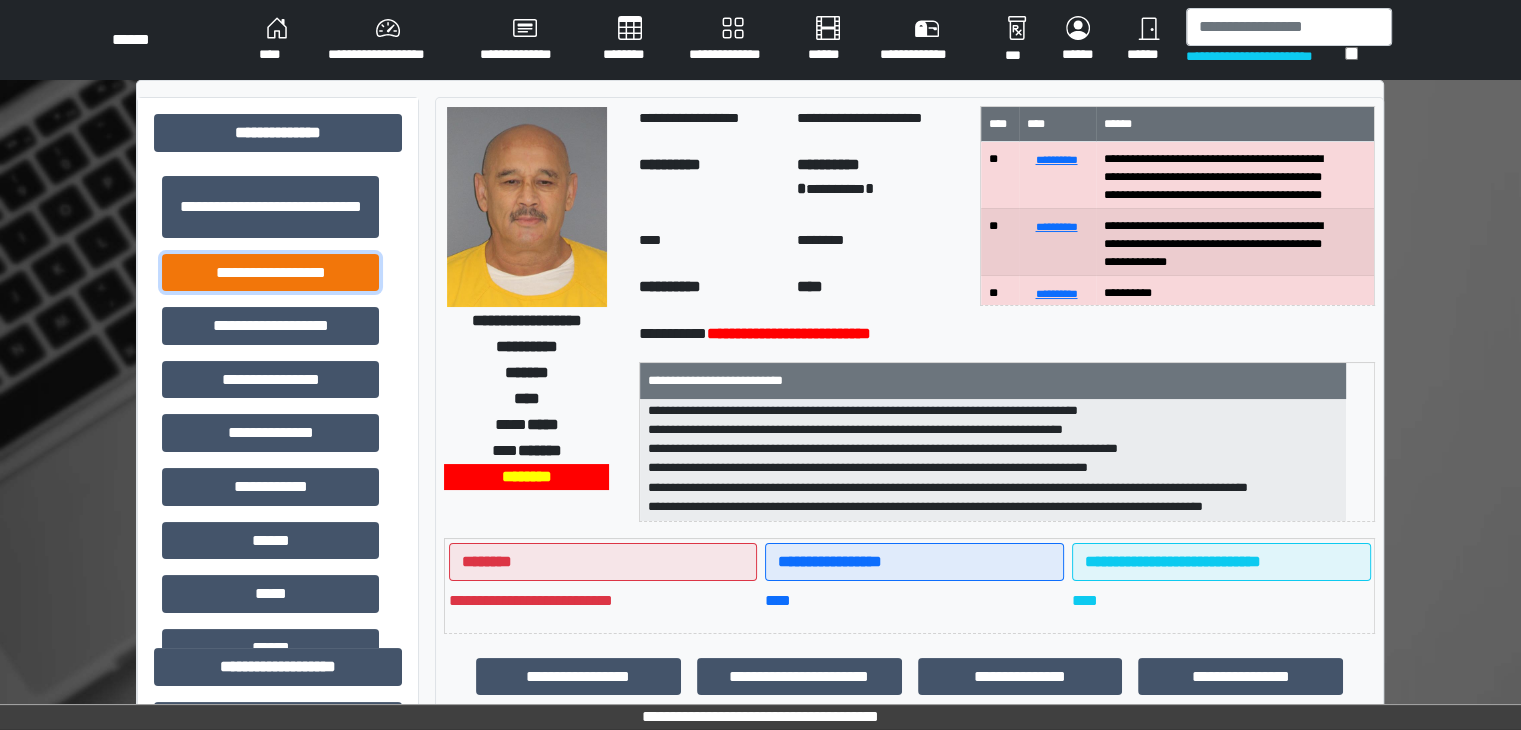 click on "**********" at bounding box center [270, 273] 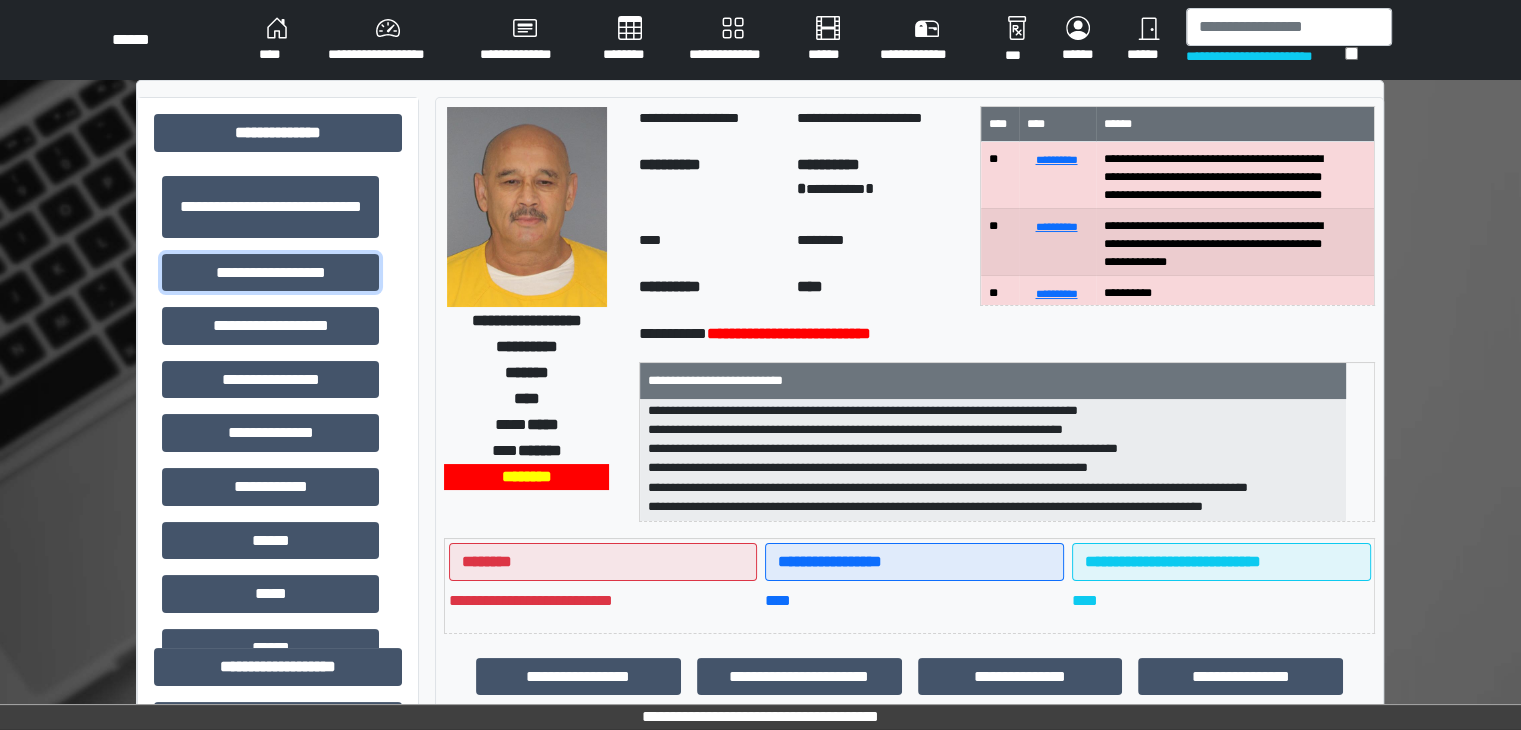 scroll, scrollTop: 1, scrollLeft: 0, axis: vertical 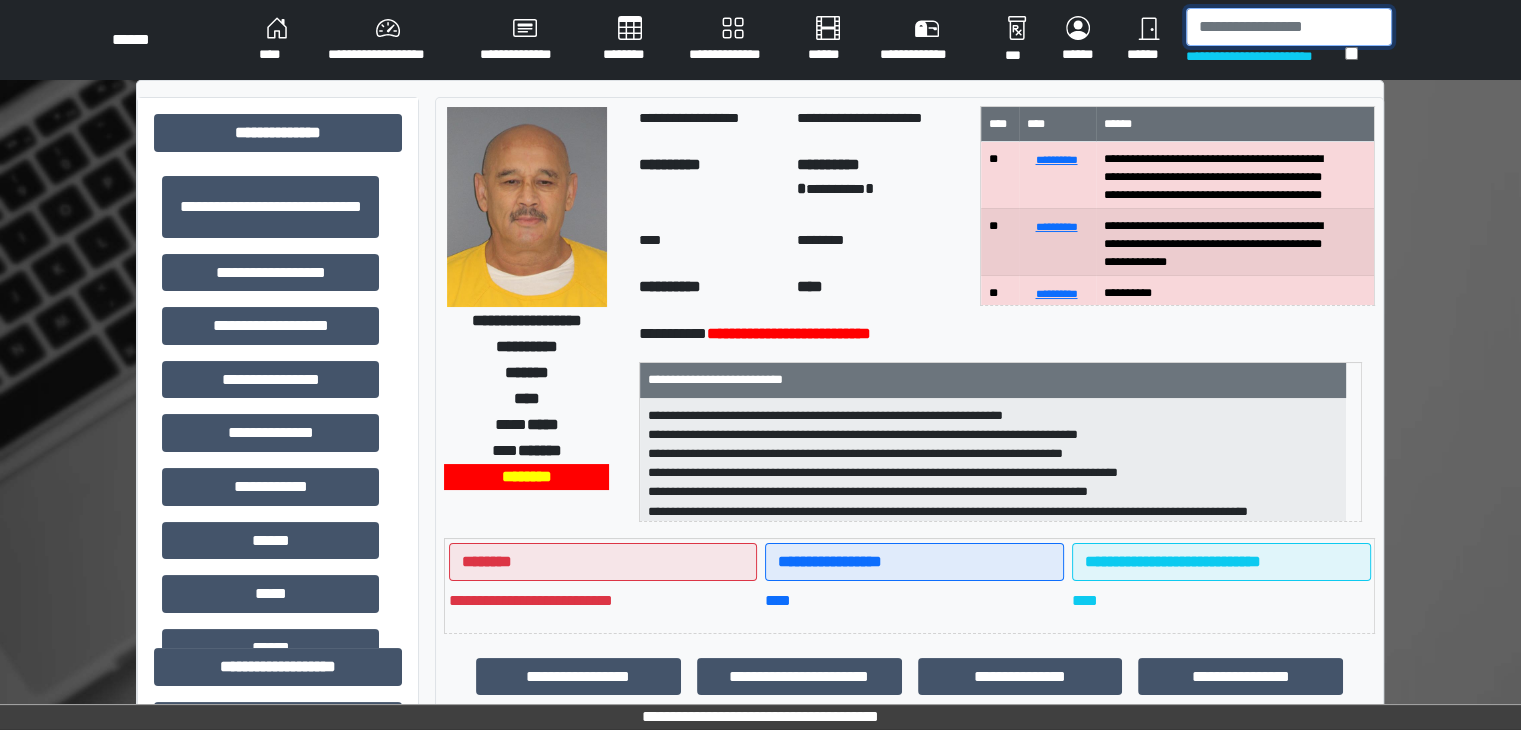 click at bounding box center [1289, 27] 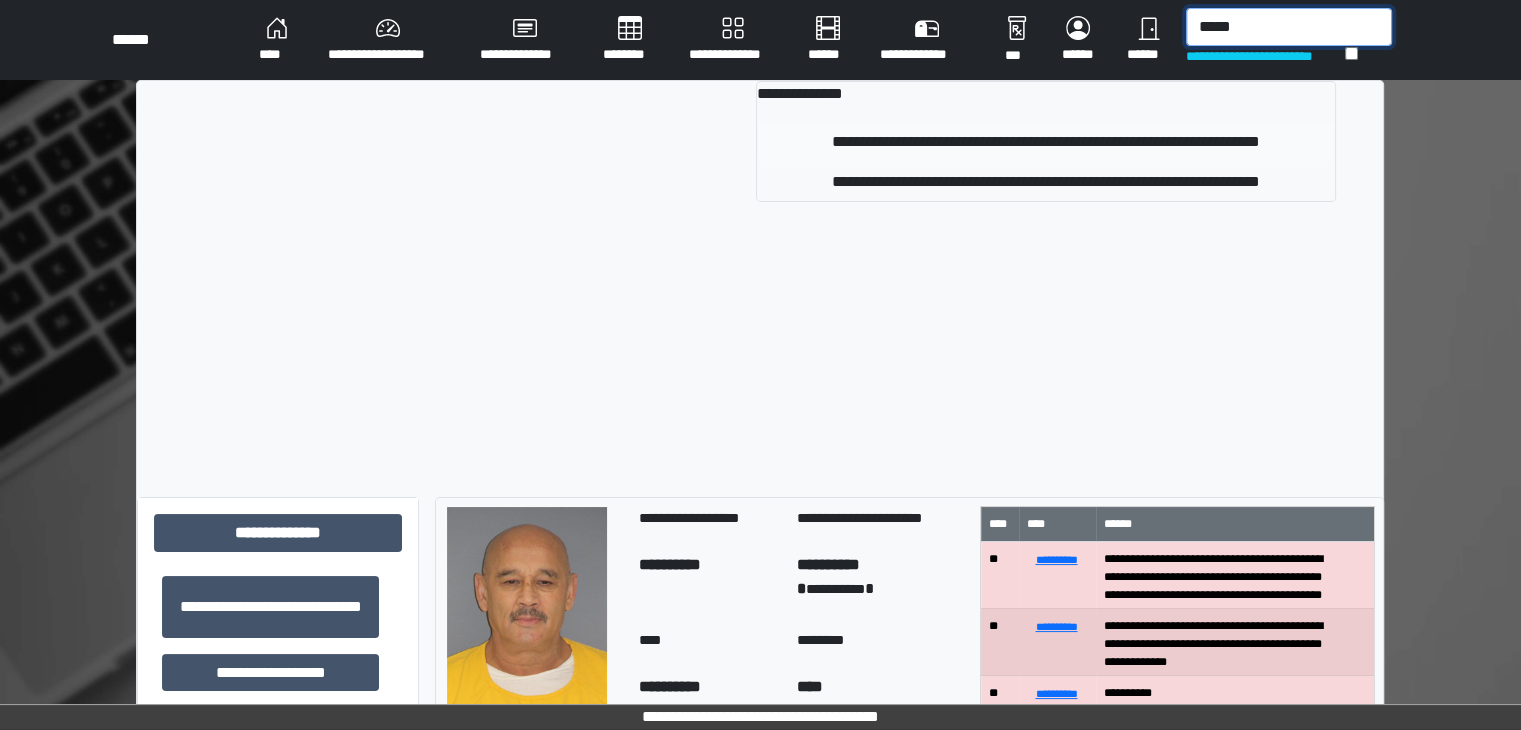 type on "*****" 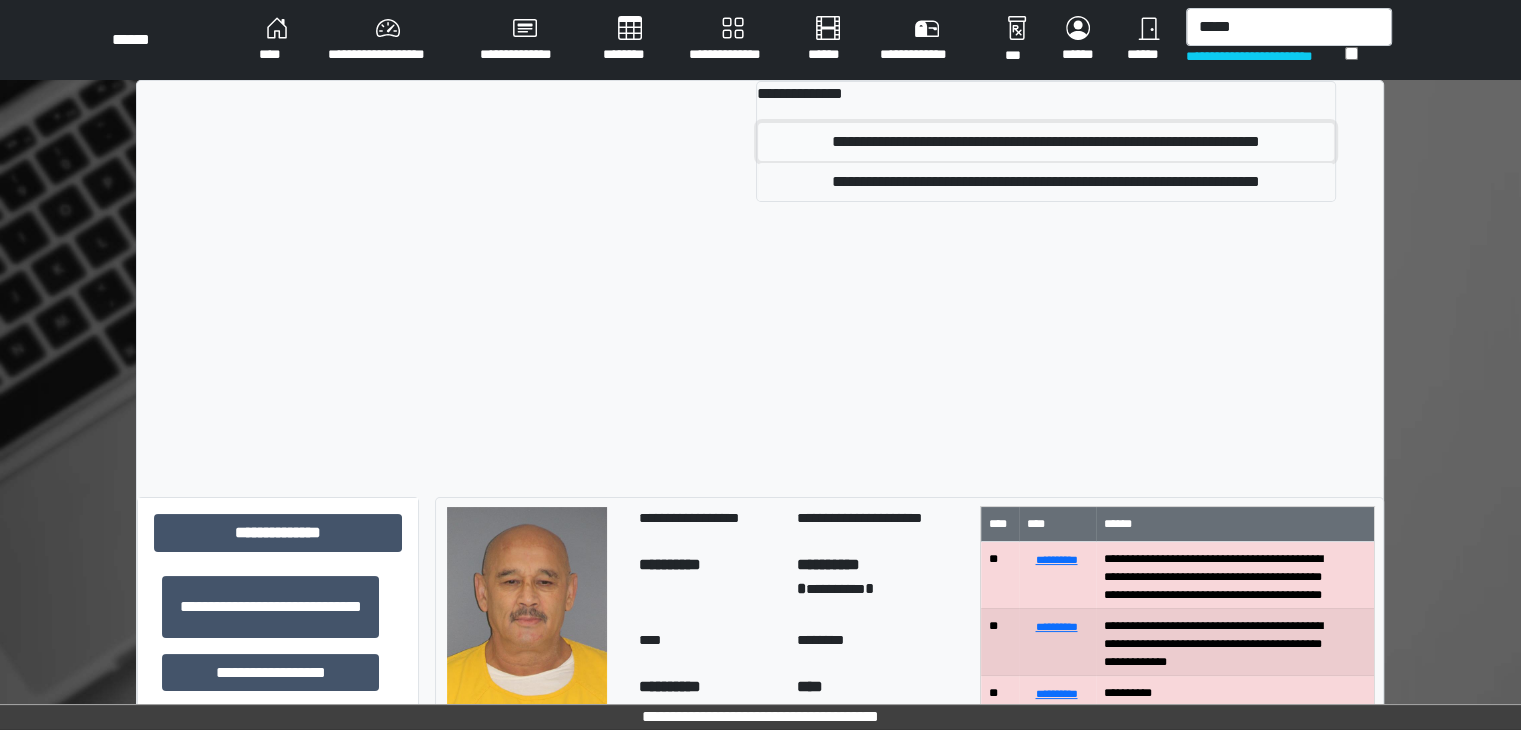 click on "**********" at bounding box center [1046, 142] 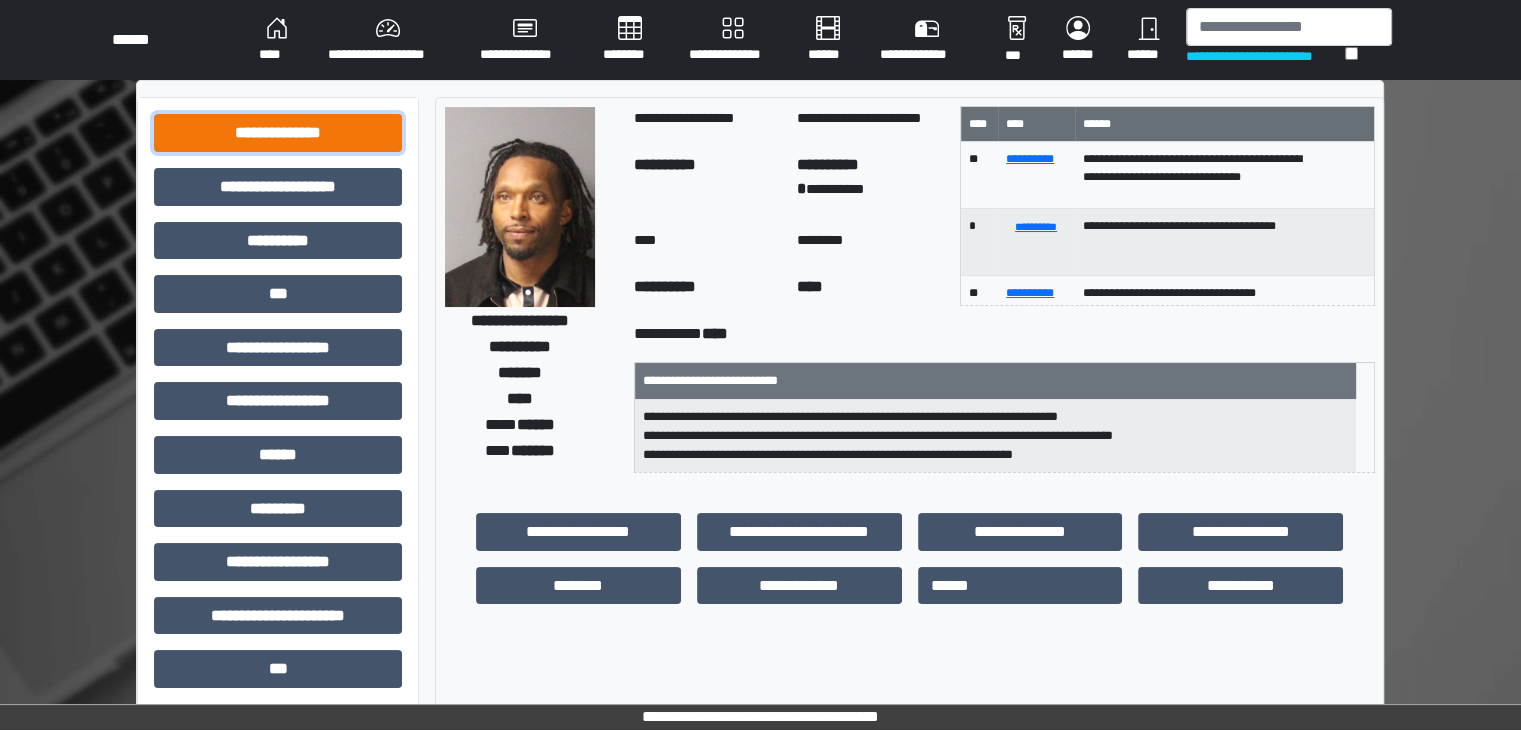 click on "**********" at bounding box center (278, 133) 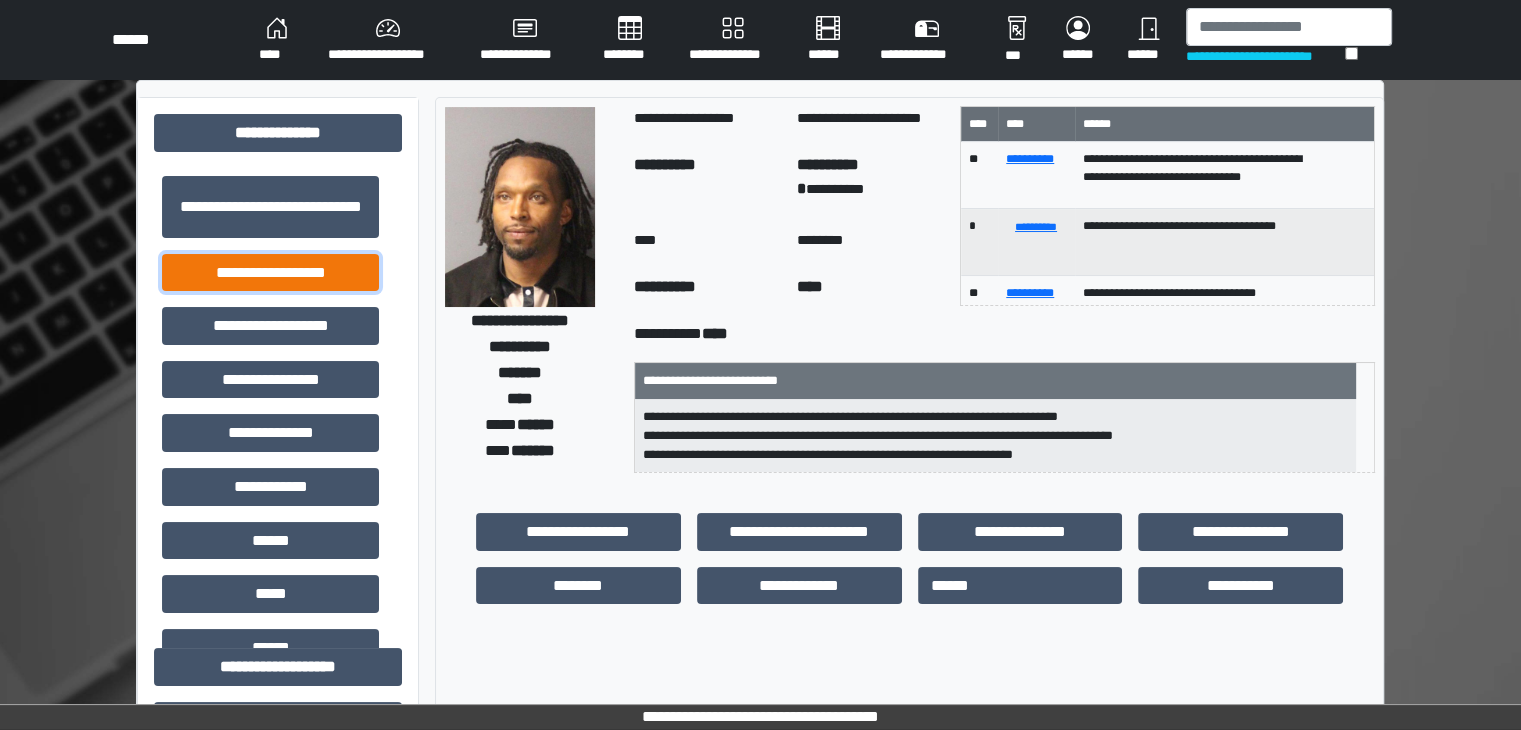 click on "**********" at bounding box center [270, 273] 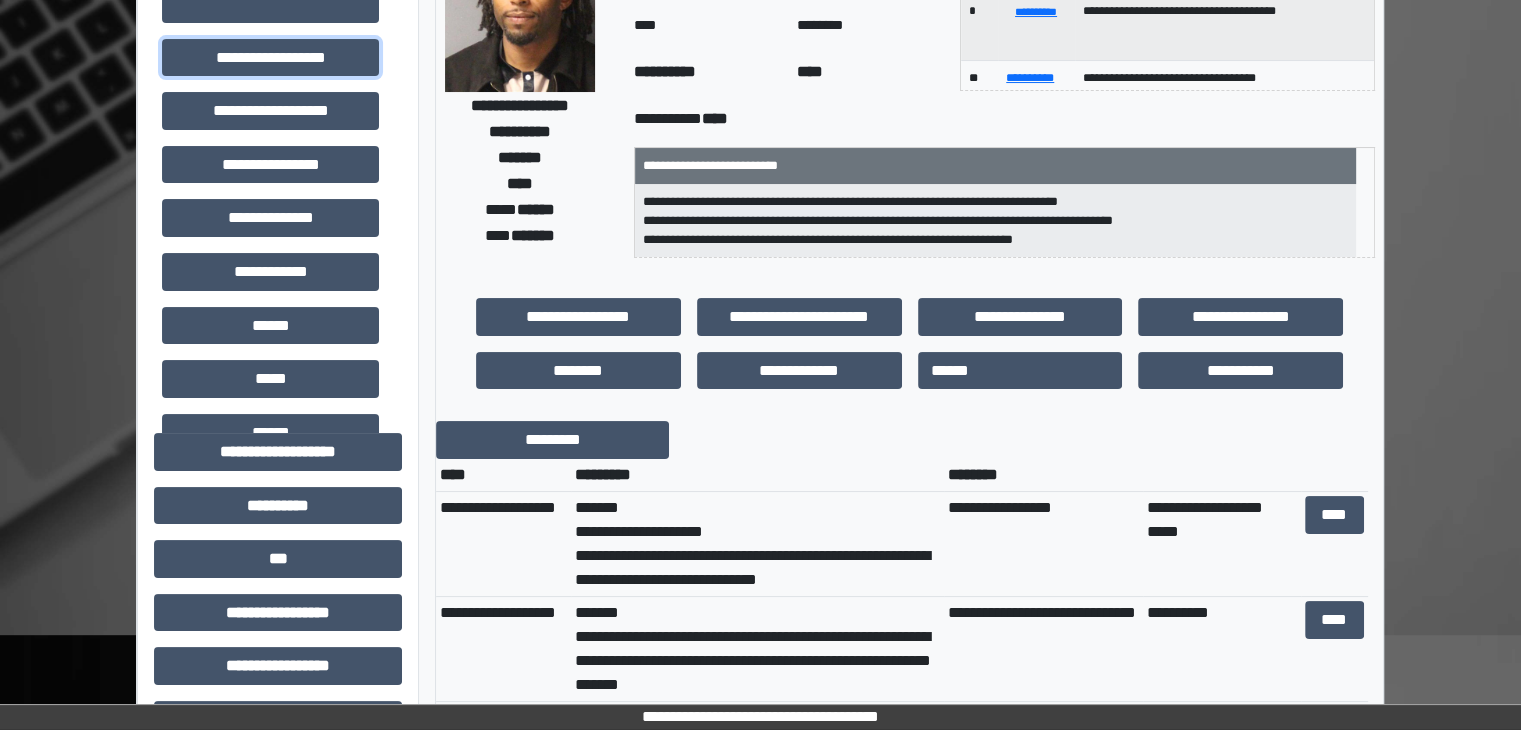 scroll, scrollTop: 200, scrollLeft: 0, axis: vertical 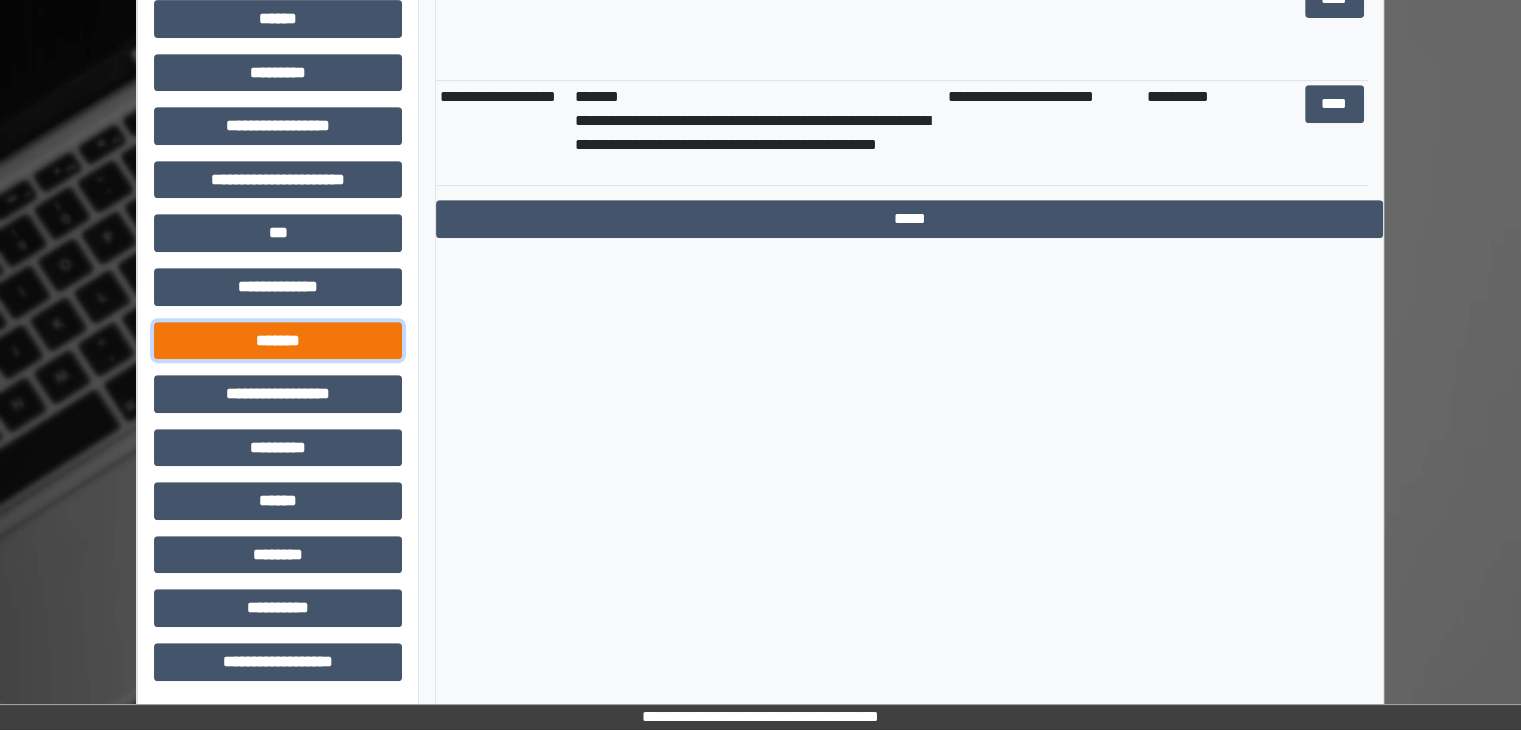 click on "*******" at bounding box center [278, 341] 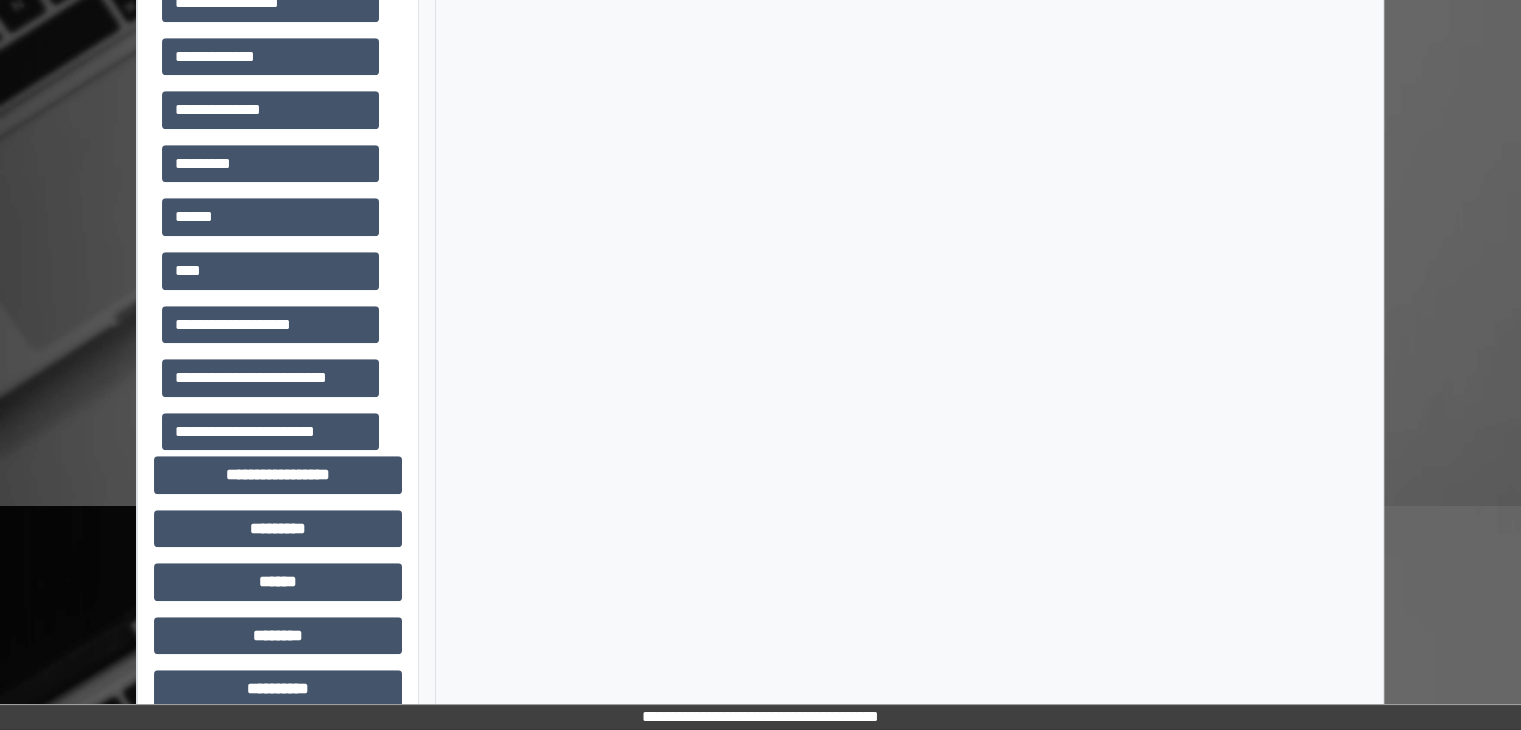 scroll, scrollTop: 1316, scrollLeft: 0, axis: vertical 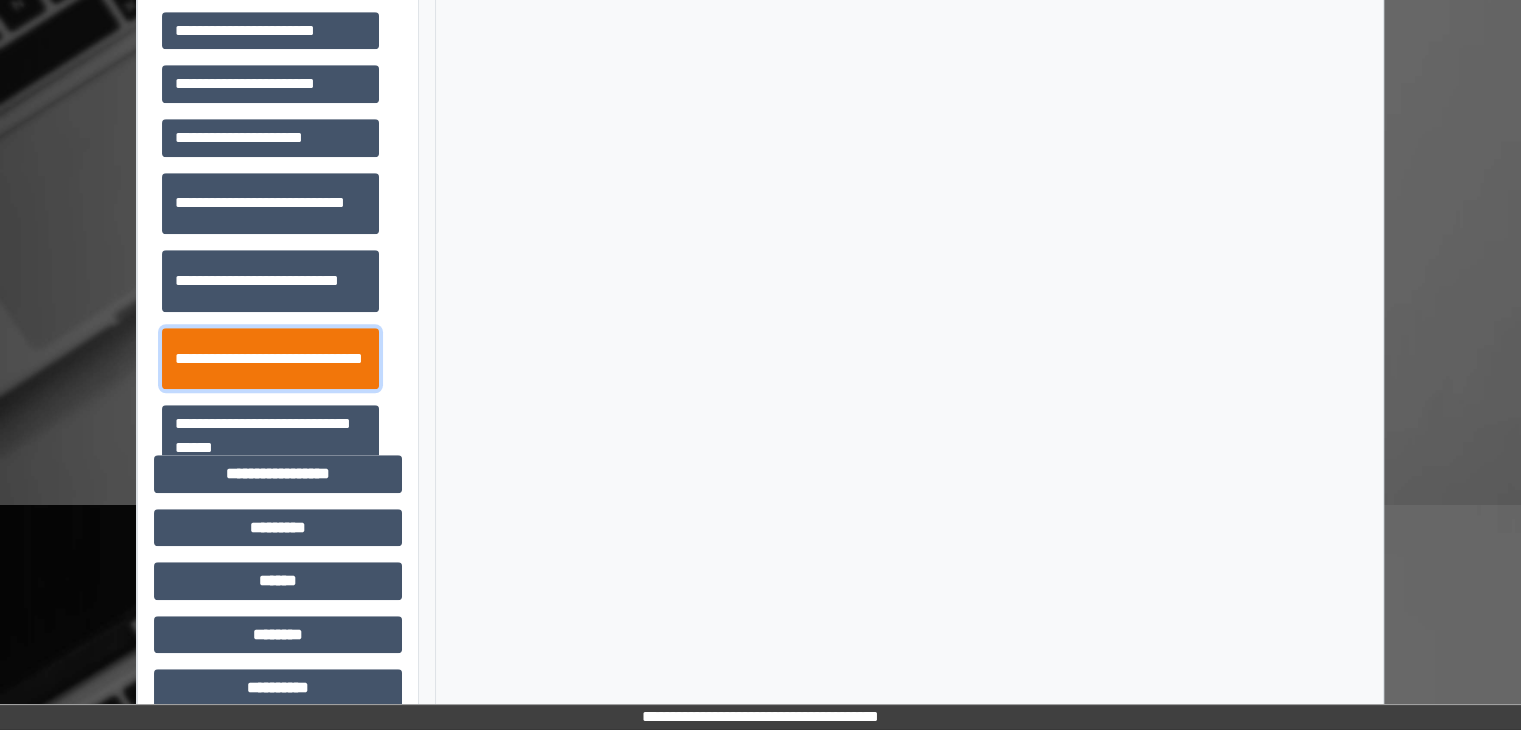 click on "**********" at bounding box center (270, 359) 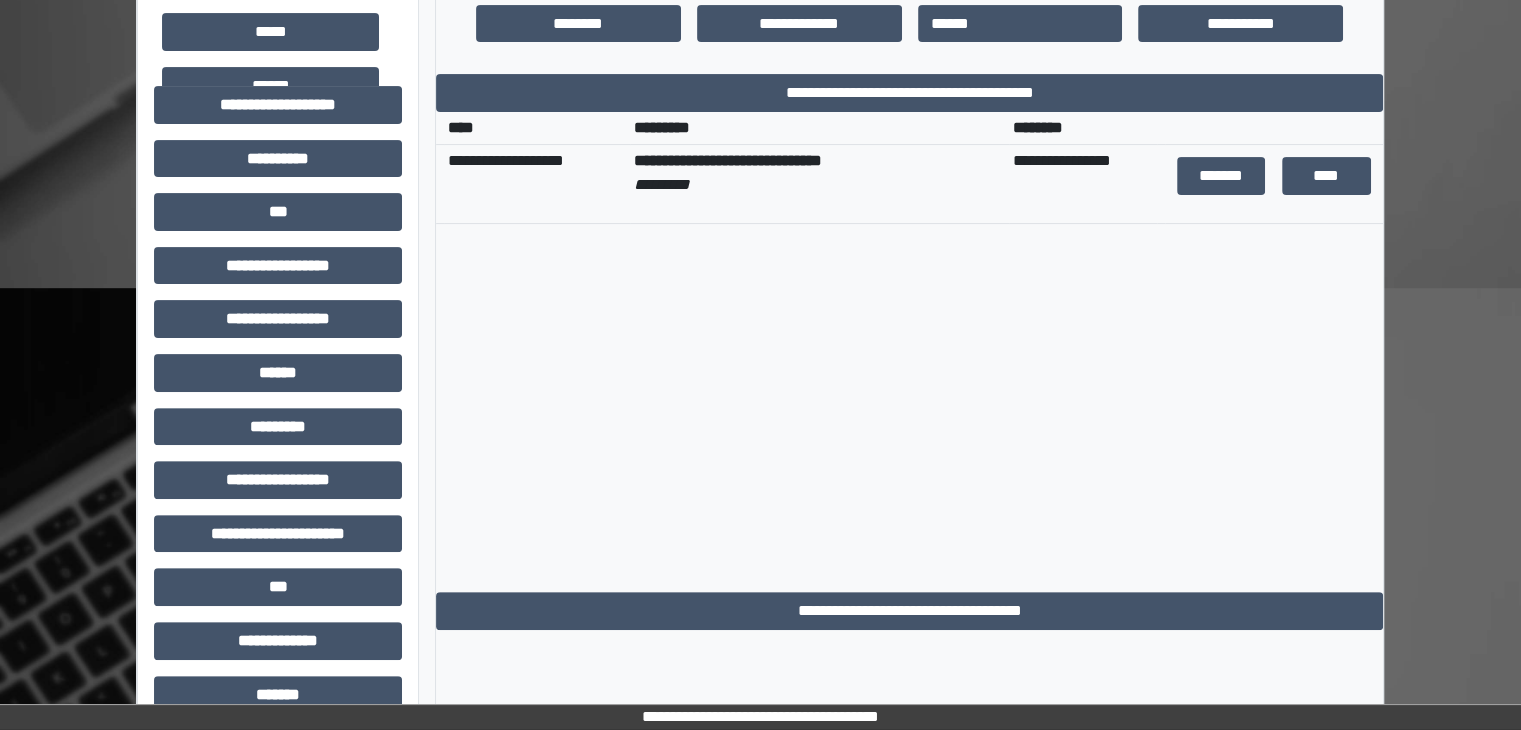 scroll, scrollTop: 516, scrollLeft: 0, axis: vertical 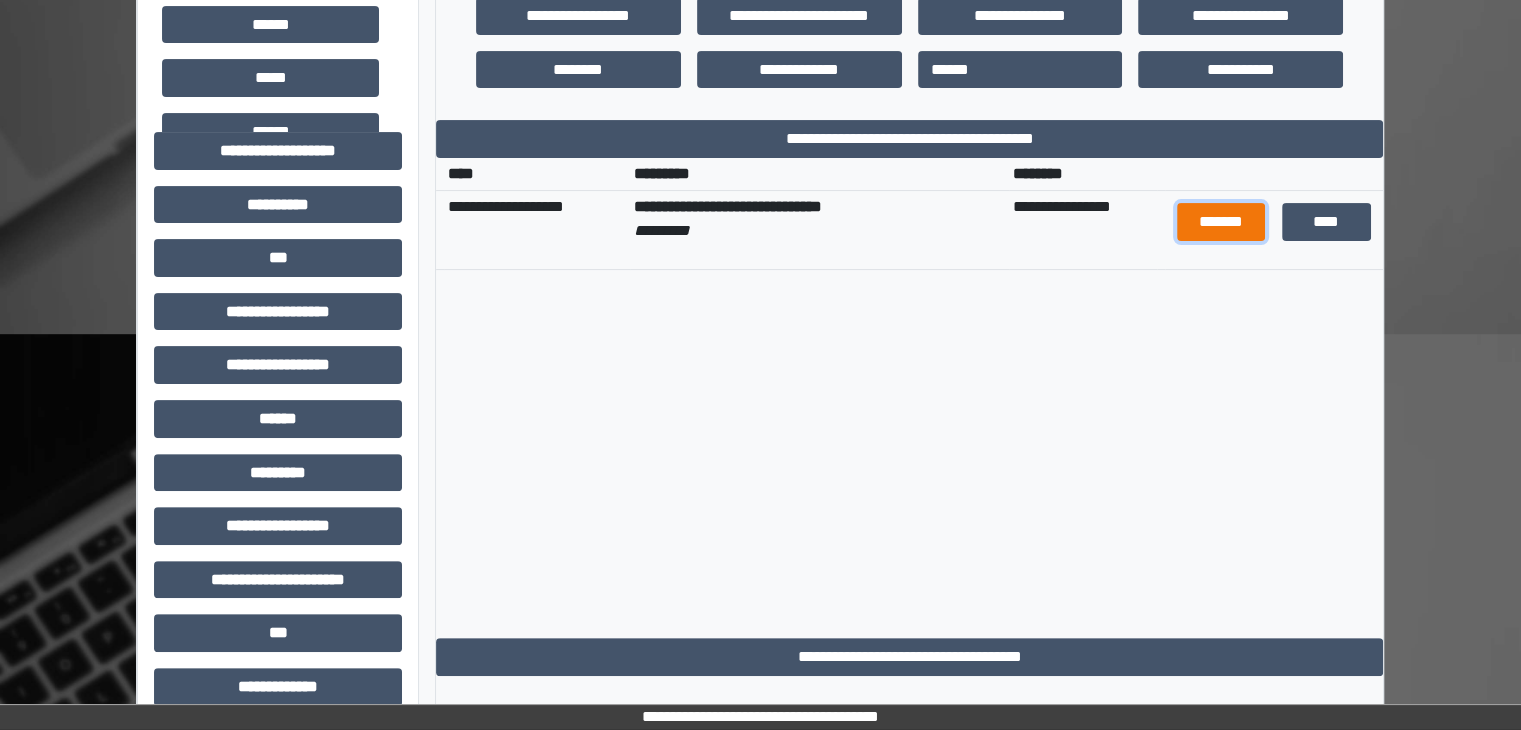 click on "*******" at bounding box center (1221, 222) 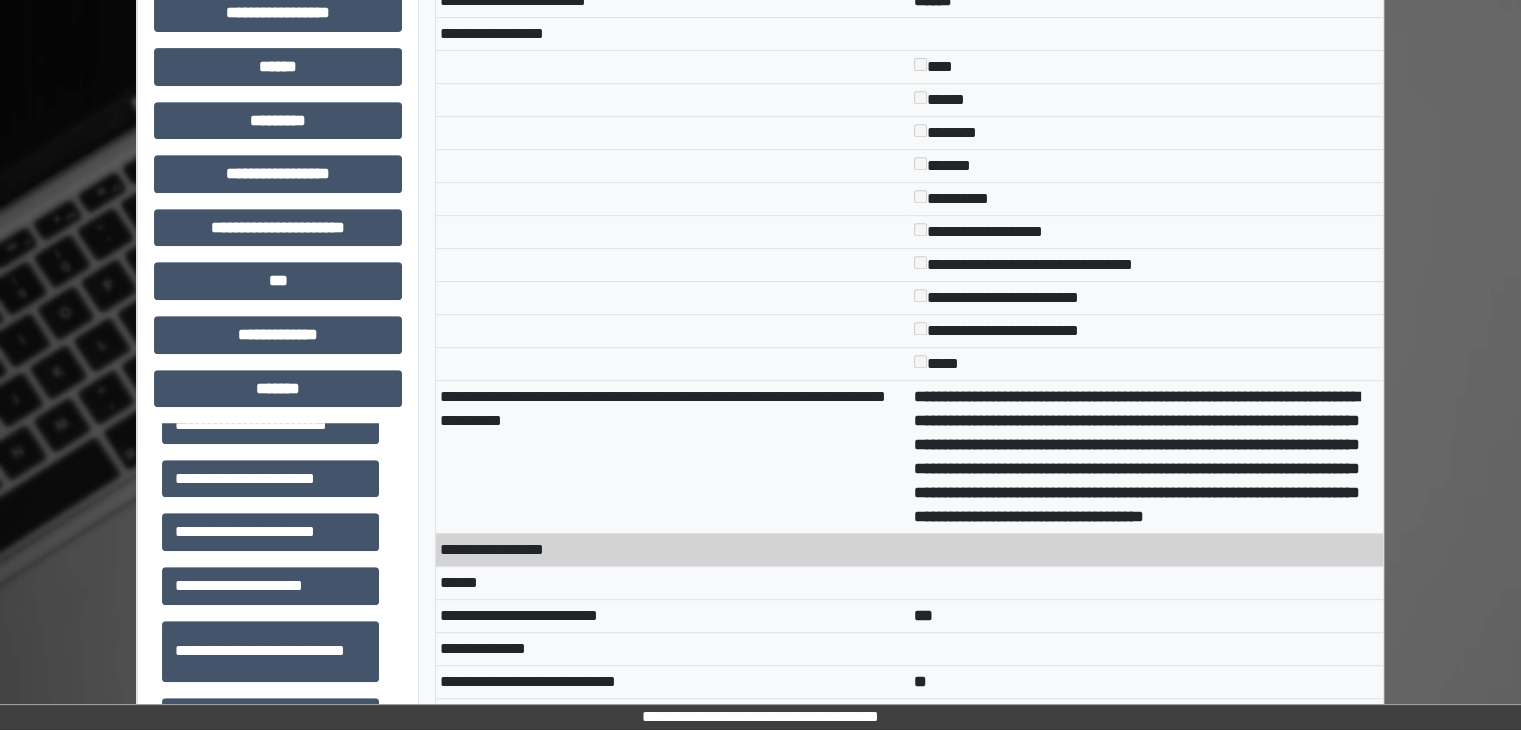 scroll, scrollTop: 916, scrollLeft: 0, axis: vertical 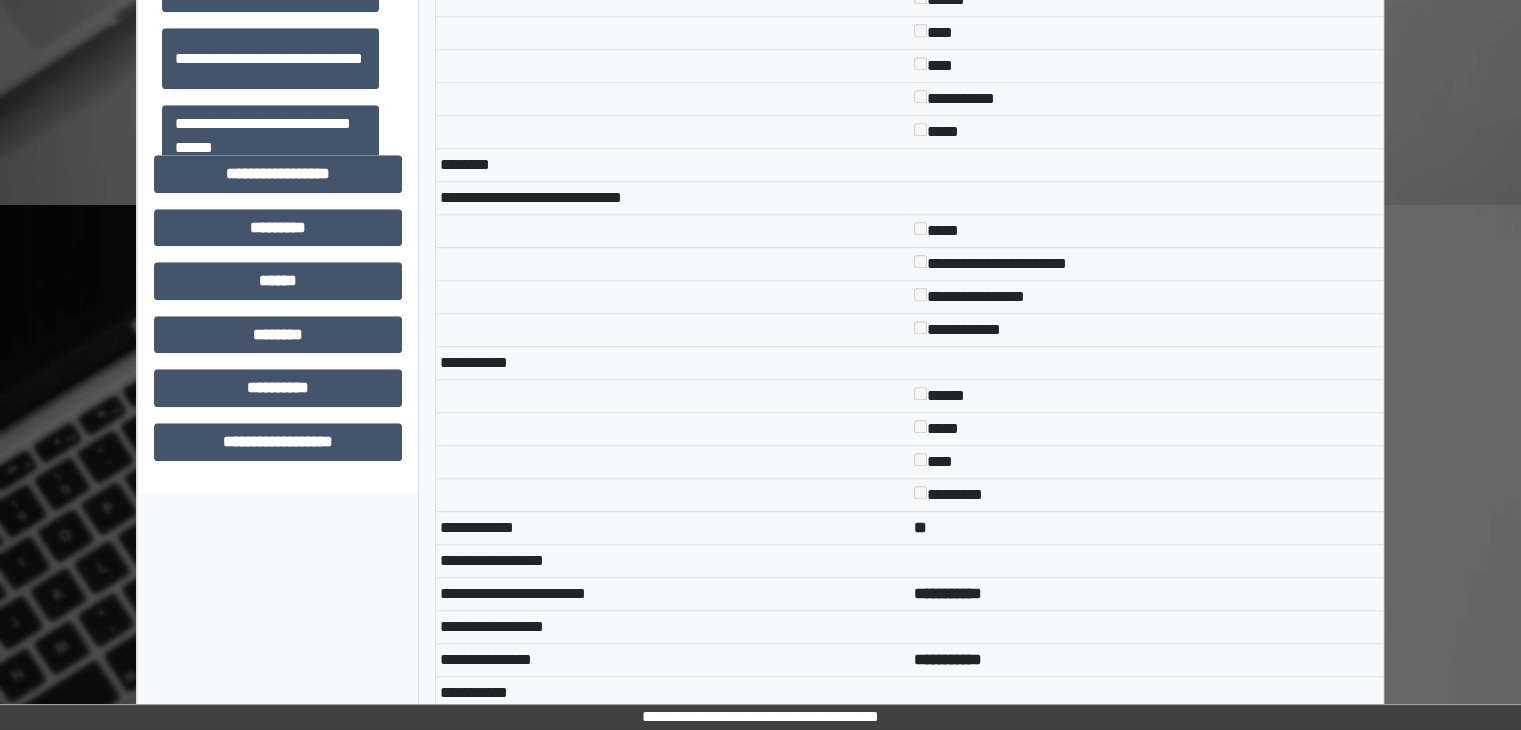 drag, startPoint x: 599, startPoint y: 301, endPoint x: 467, endPoint y: 199, distance: 166.81726 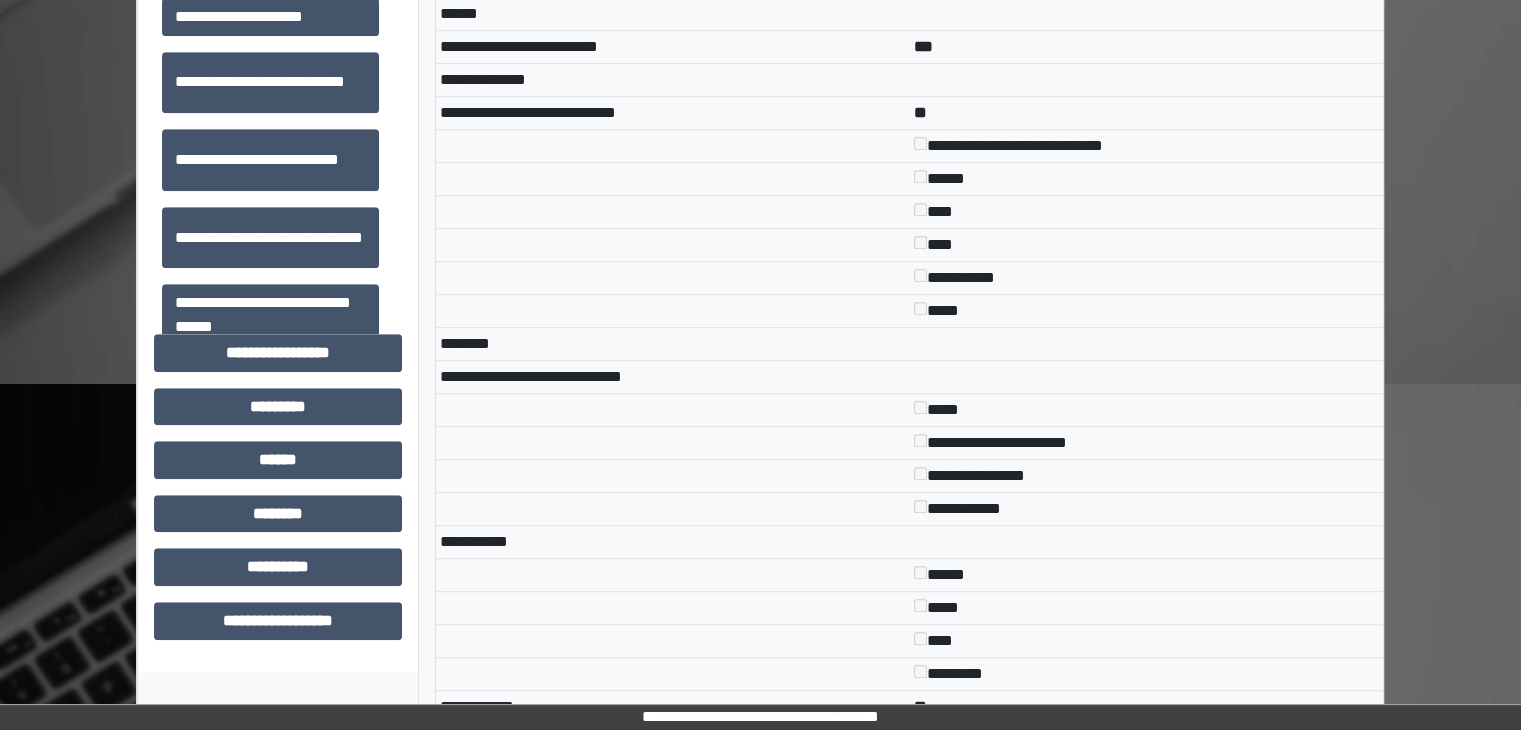 scroll, scrollTop: 1116, scrollLeft: 0, axis: vertical 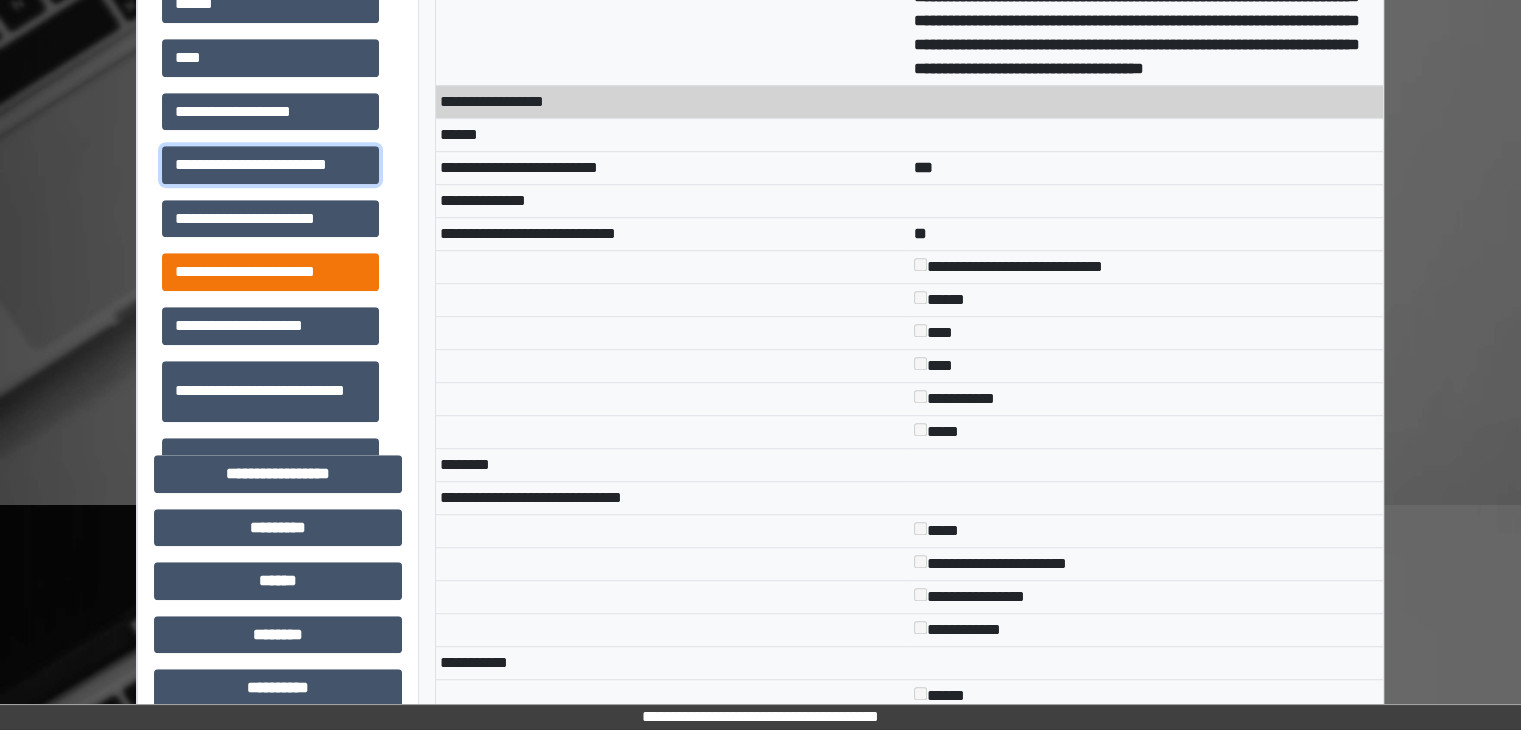 click on "**********" at bounding box center [270, 165] 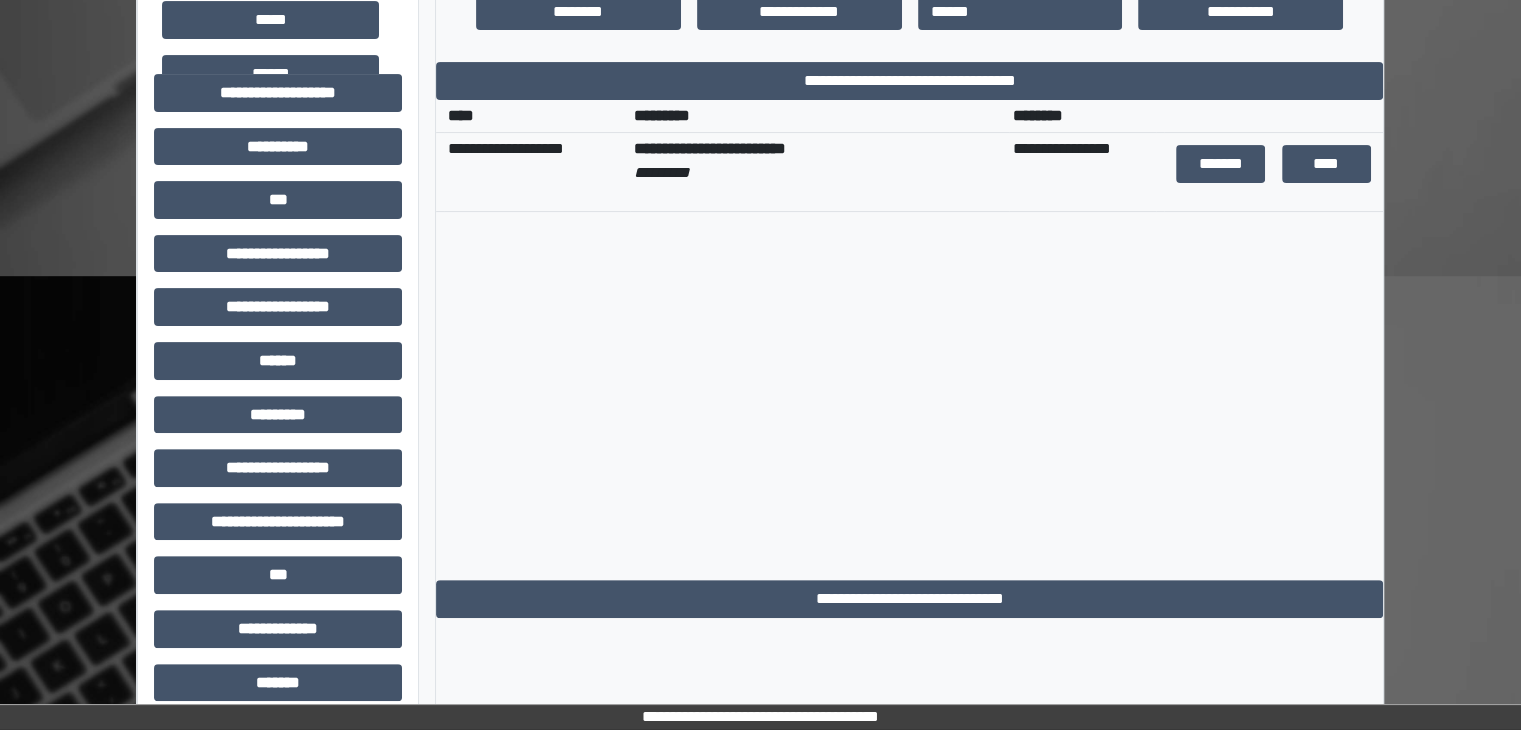 scroll, scrollTop: 516, scrollLeft: 0, axis: vertical 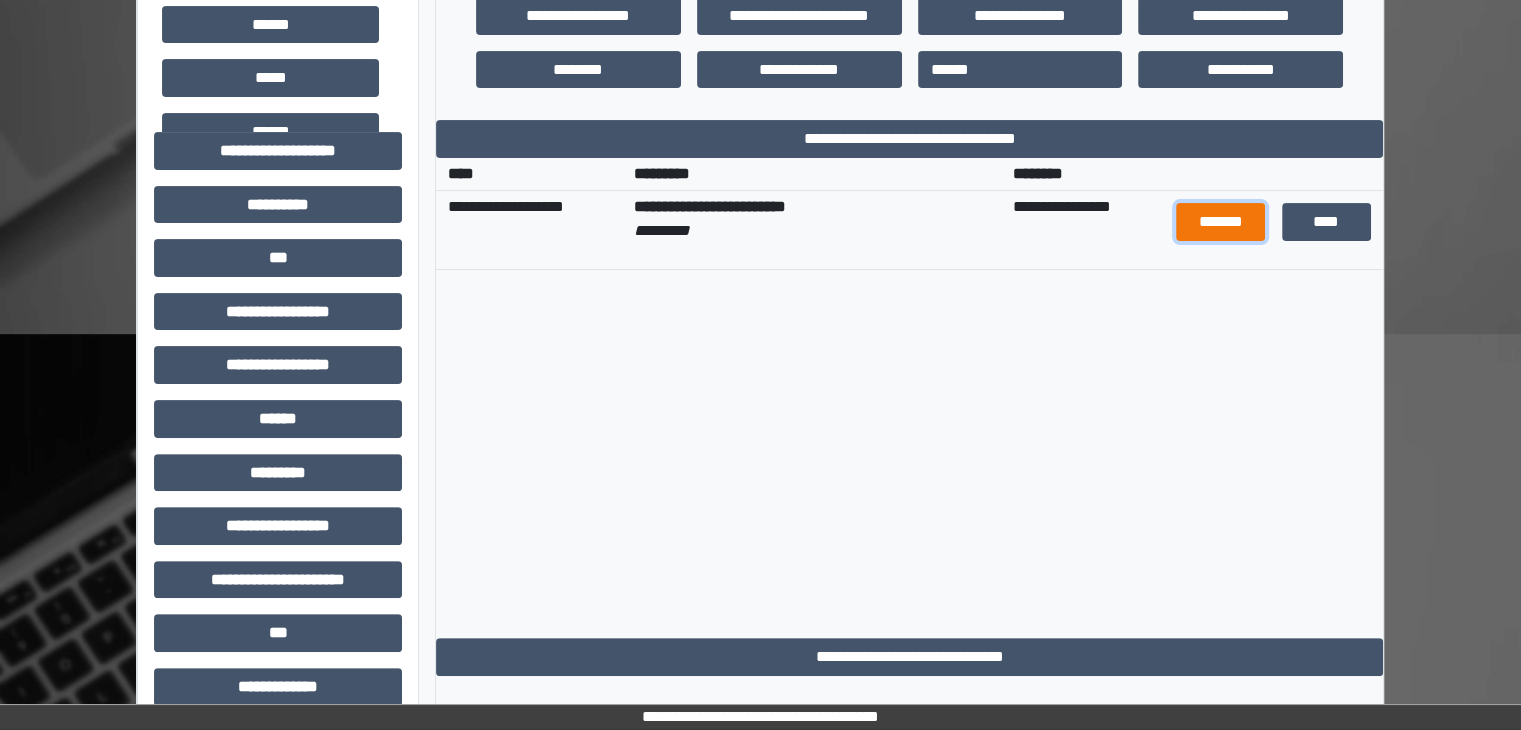 click on "*******" at bounding box center (1220, 222) 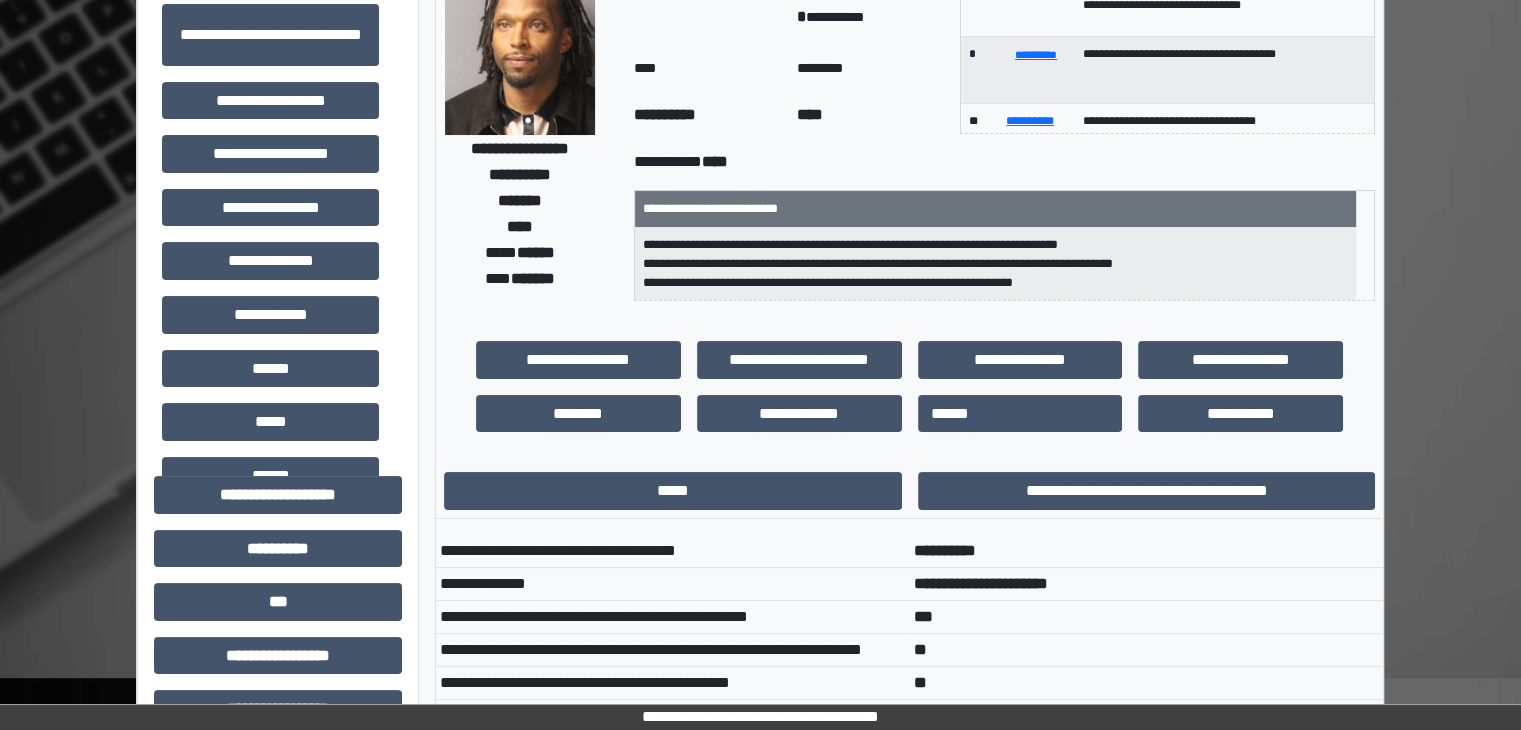 scroll, scrollTop: 0, scrollLeft: 0, axis: both 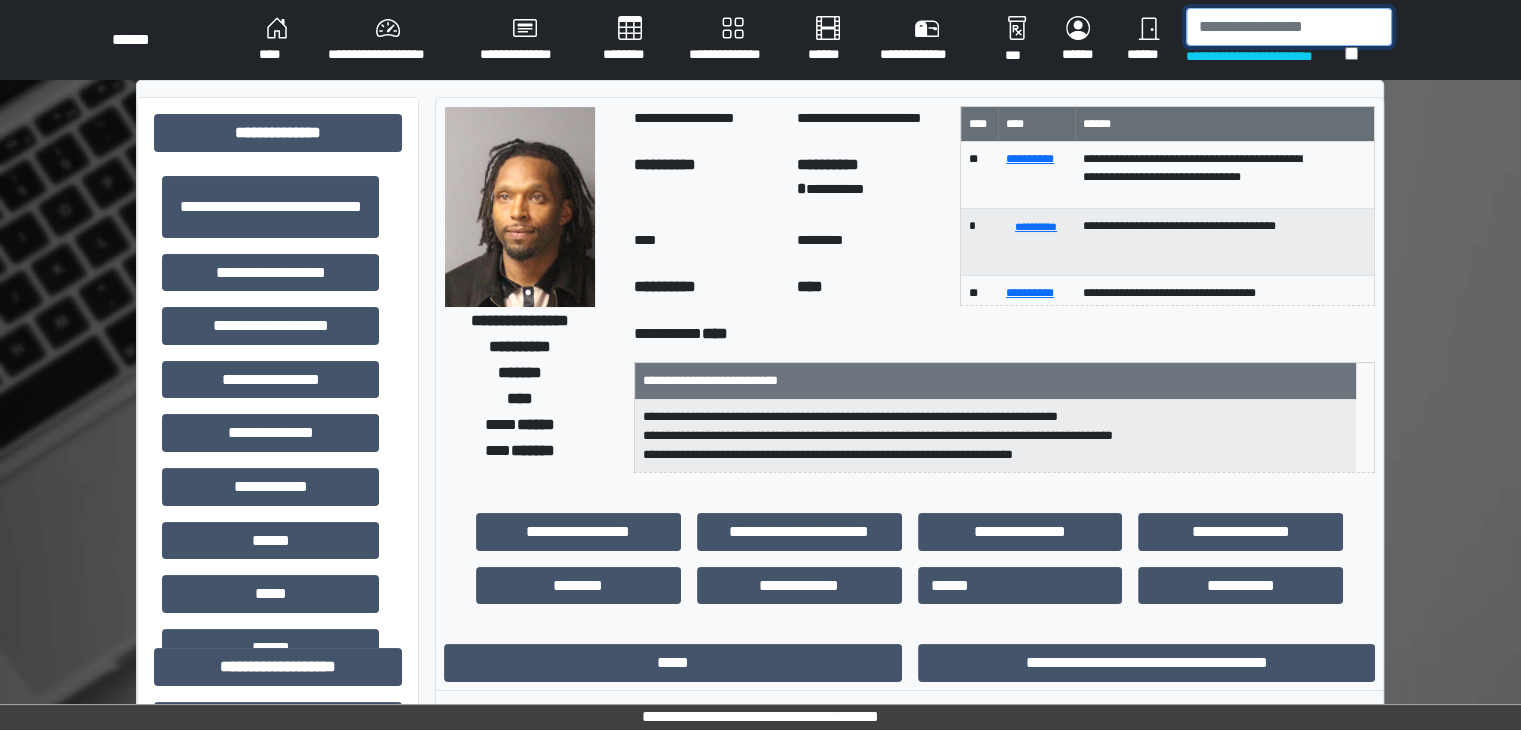 click at bounding box center (1289, 27) 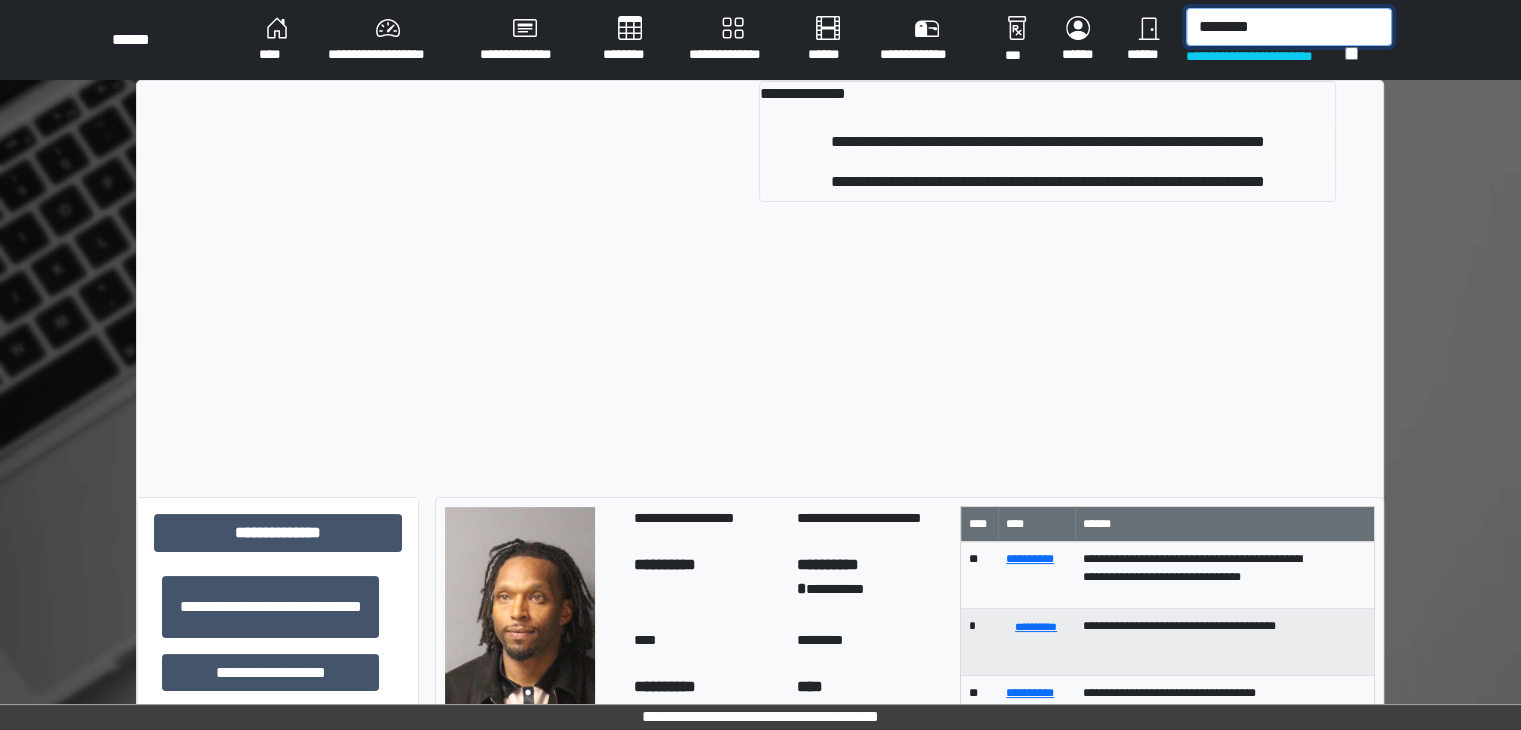 type on "********" 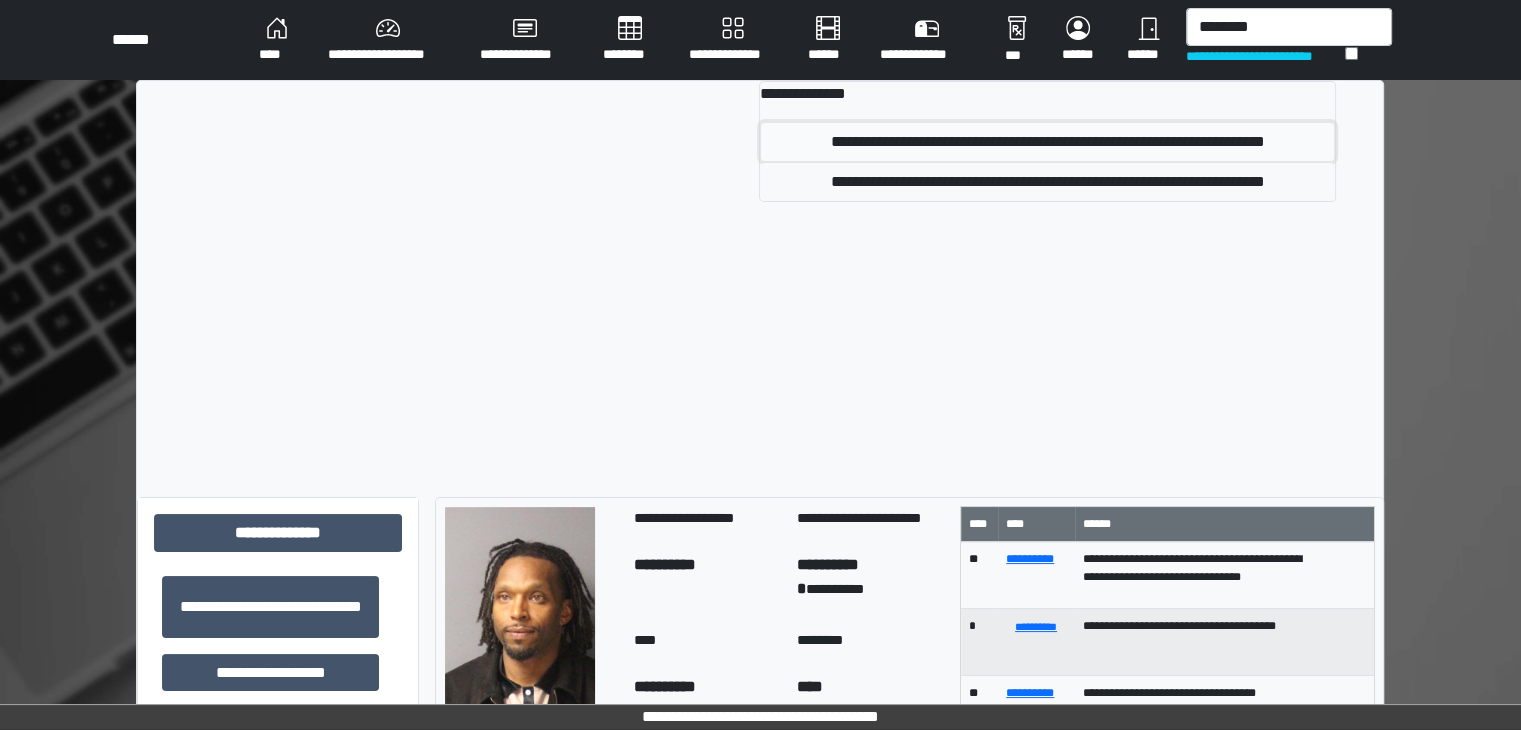 click on "**********" at bounding box center [1047, 142] 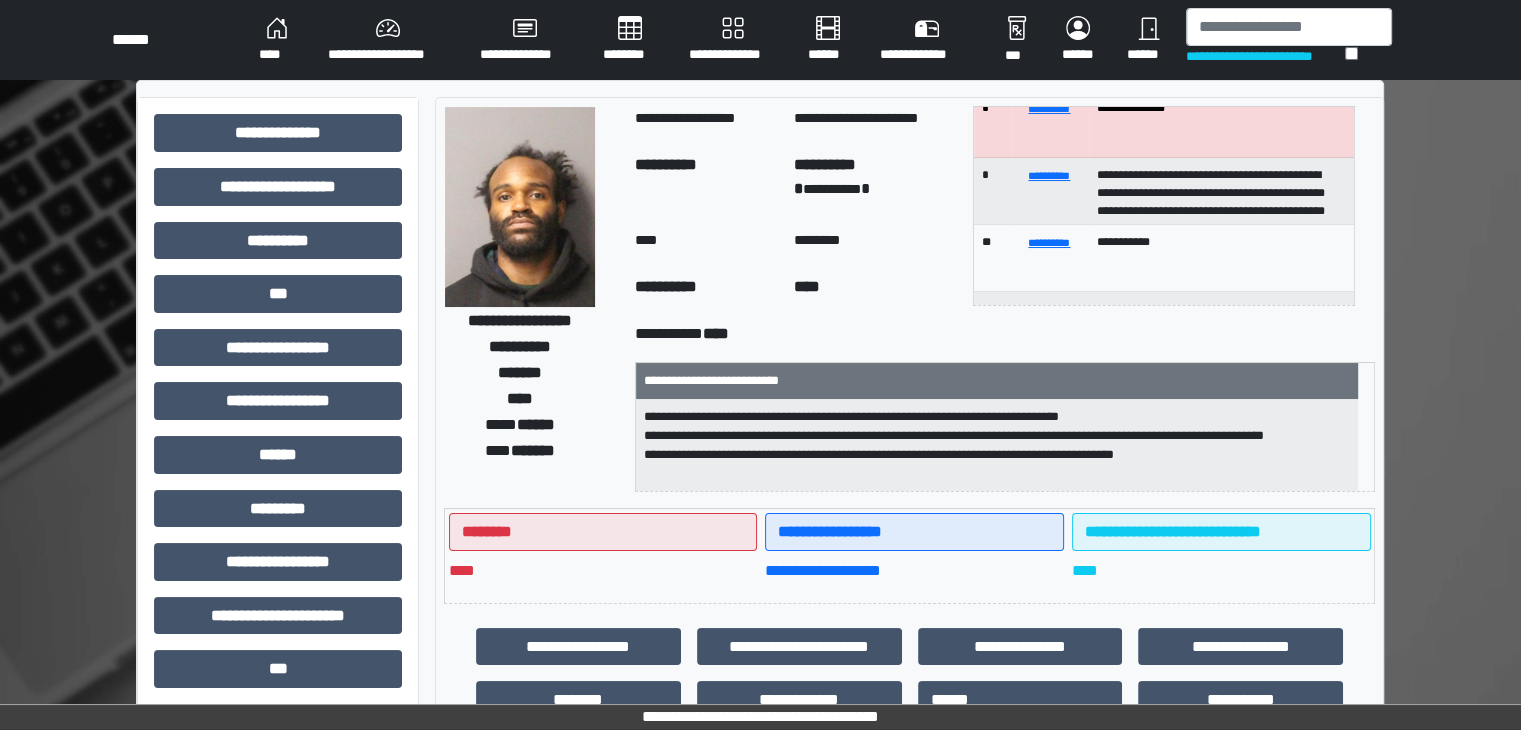 scroll, scrollTop: 100, scrollLeft: 0, axis: vertical 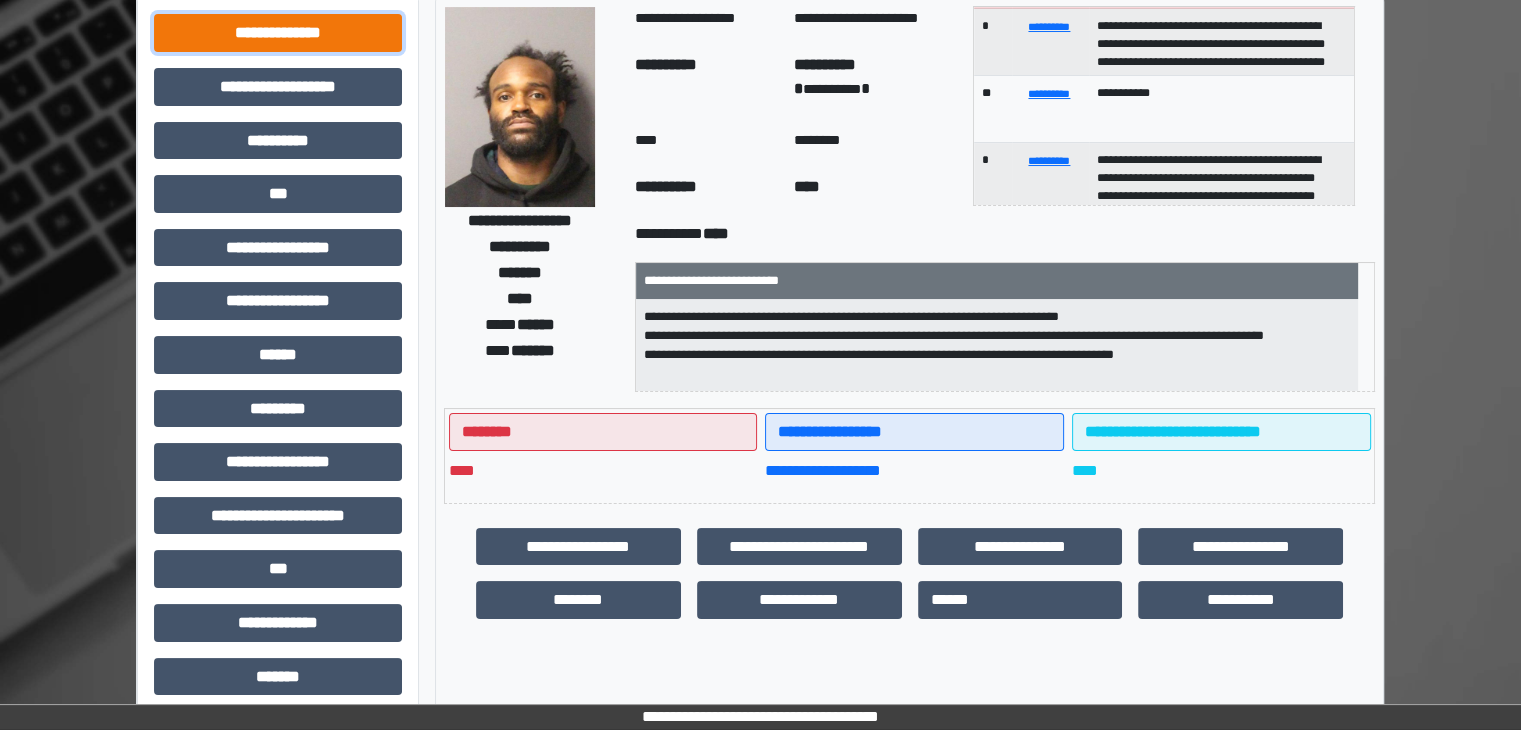 click on "**********" at bounding box center [278, 33] 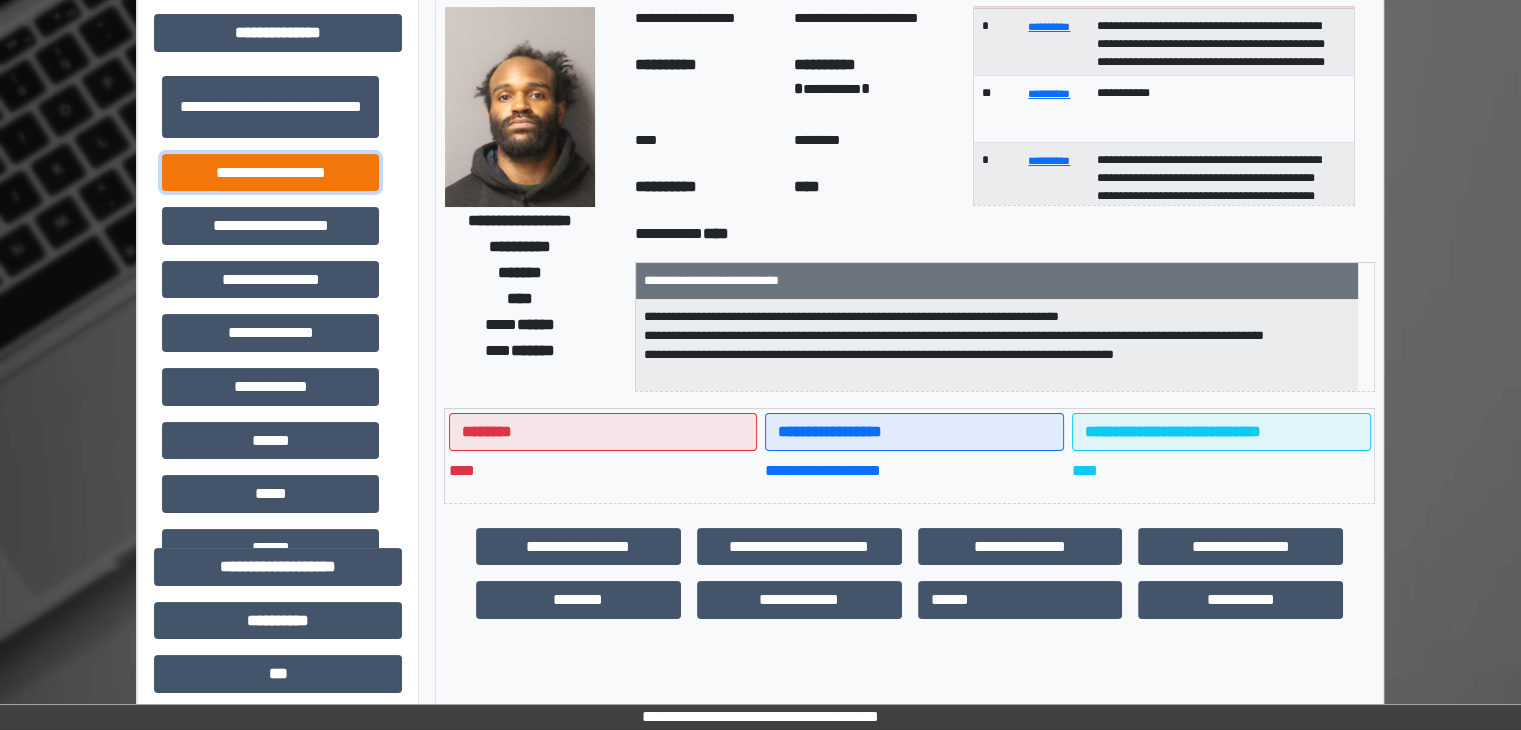 click on "**********" at bounding box center [270, 173] 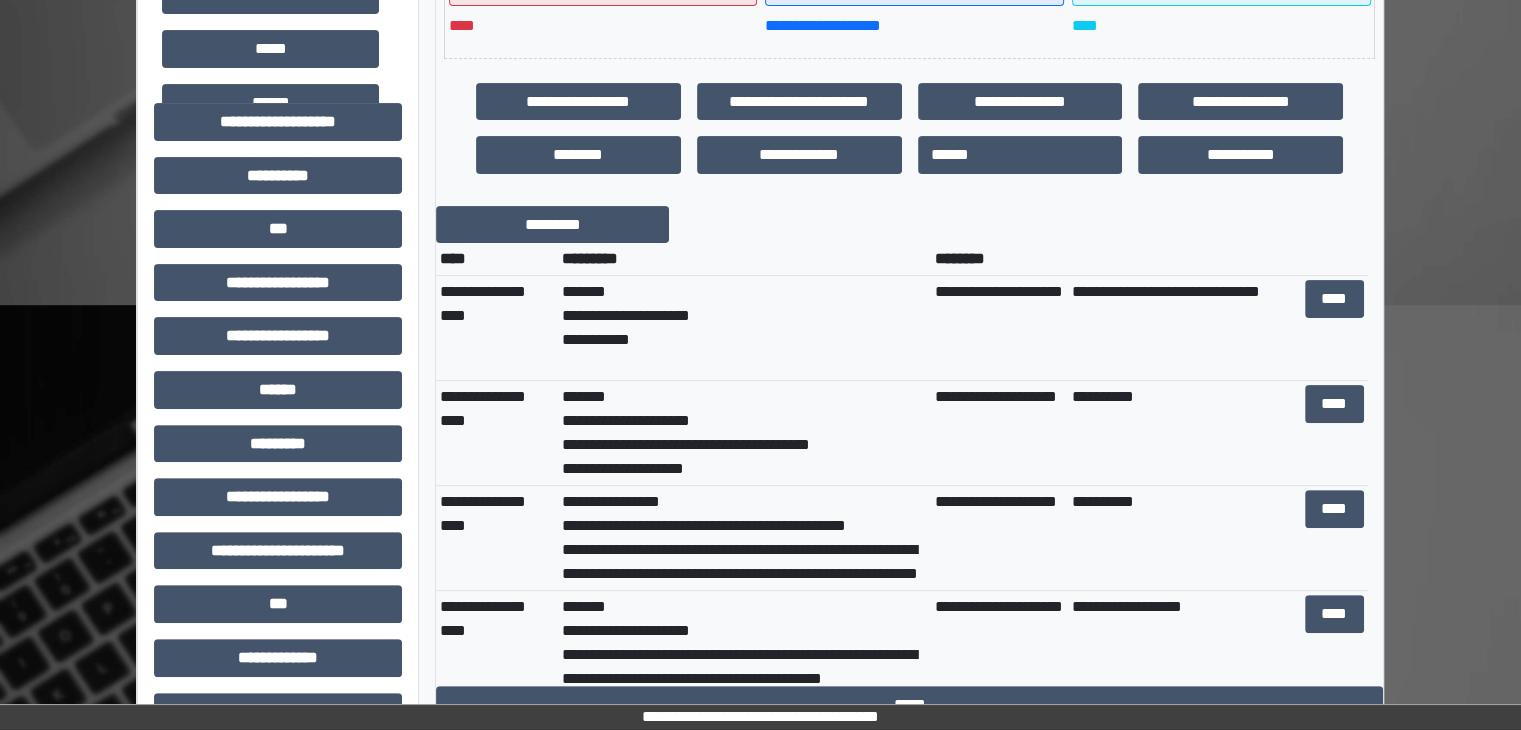 scroll, scrollTop: 600, scrollLeft: 0, axis: vertical 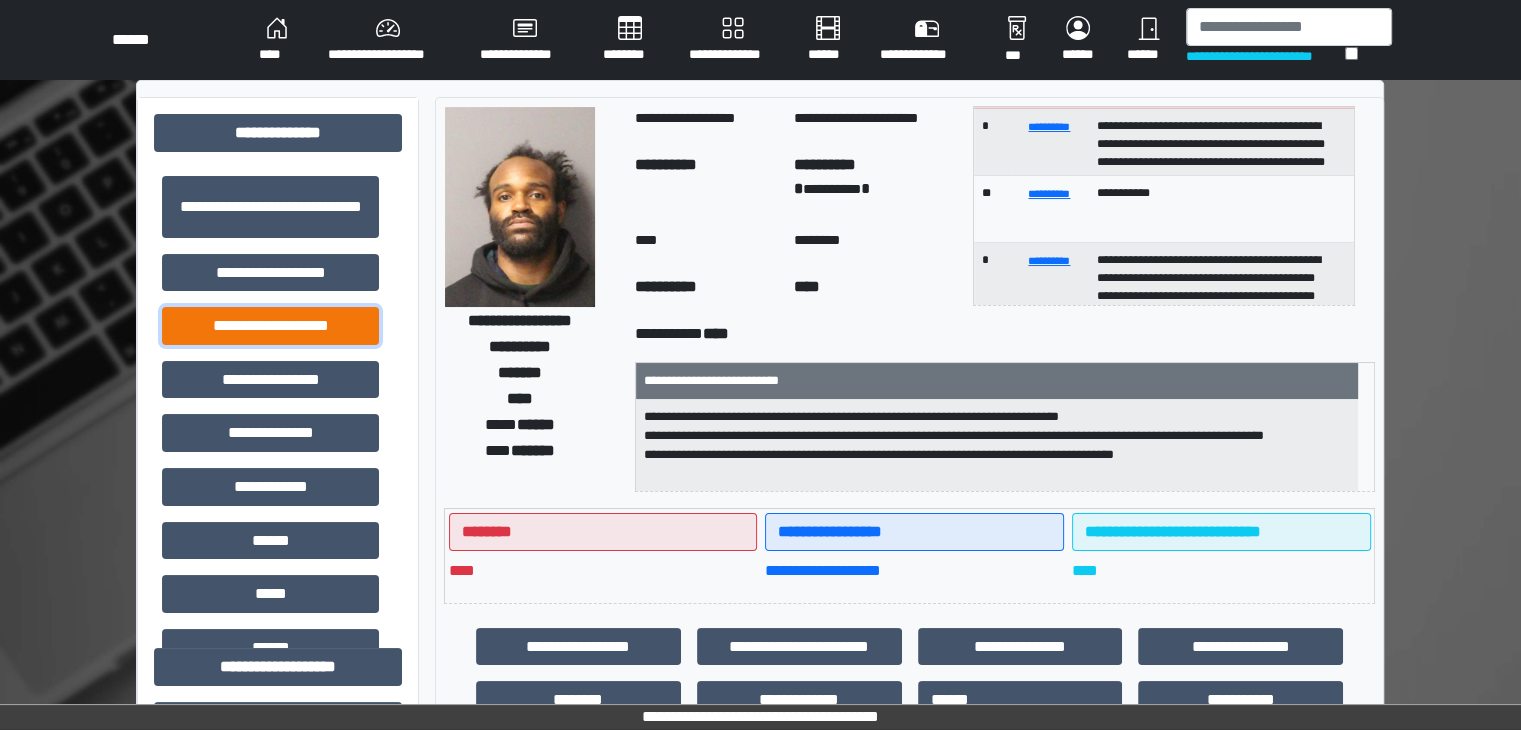 click on "**********" at bounding box center [270, 326] 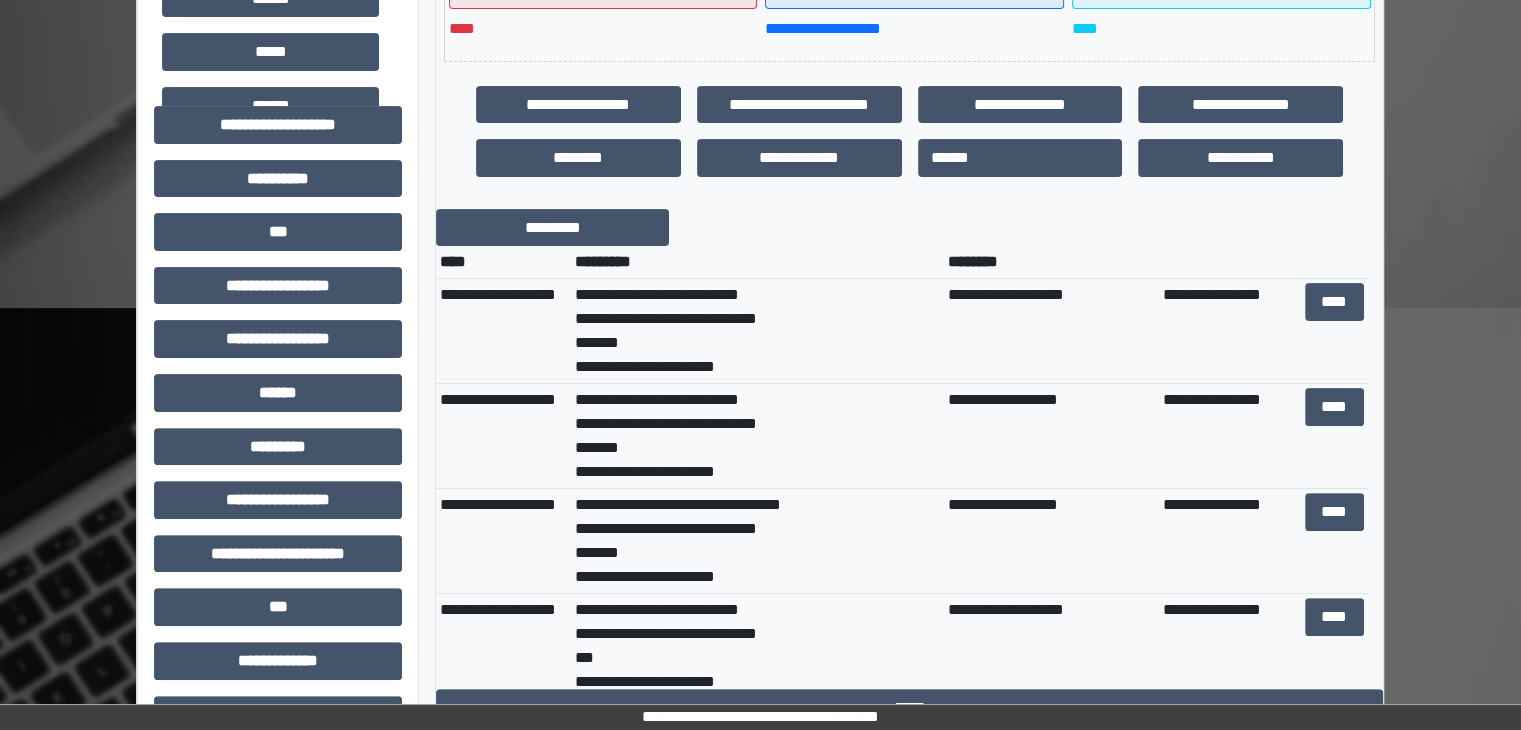 scroll, scrollTop: 600, scrollLeft: 0, axis: vertical 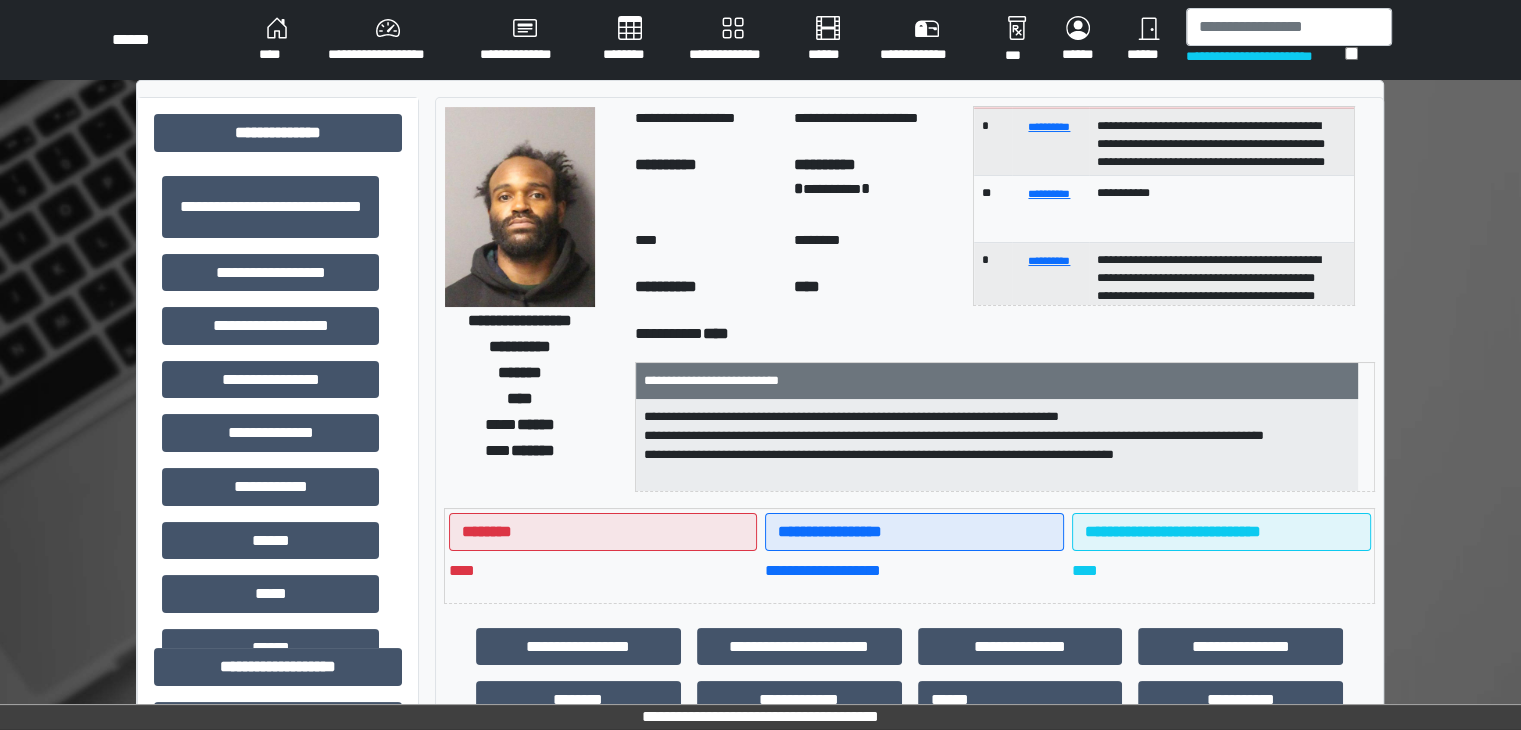 click on "**********" at bounding box center (520, 320) 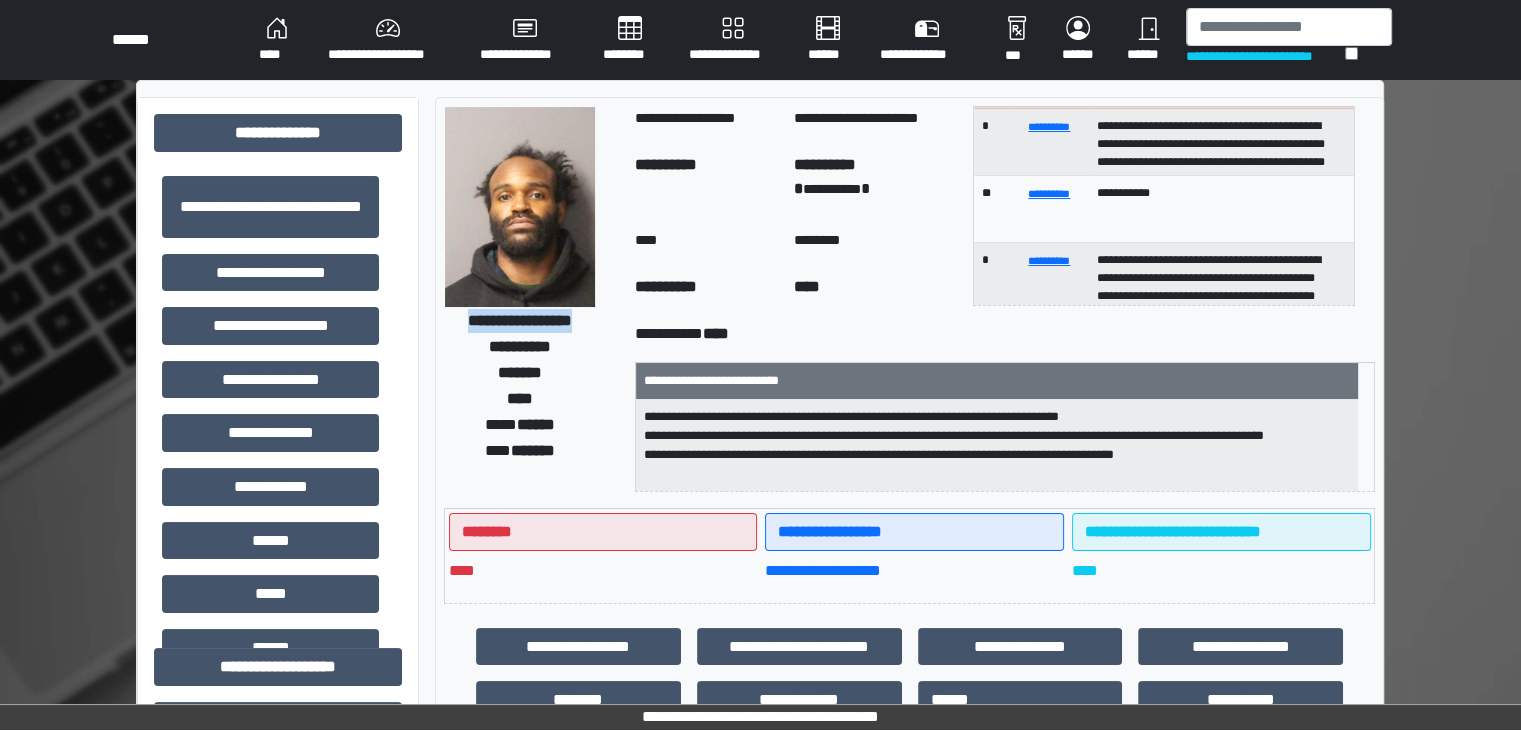 click on "**********" at bounding box center [520, 320] 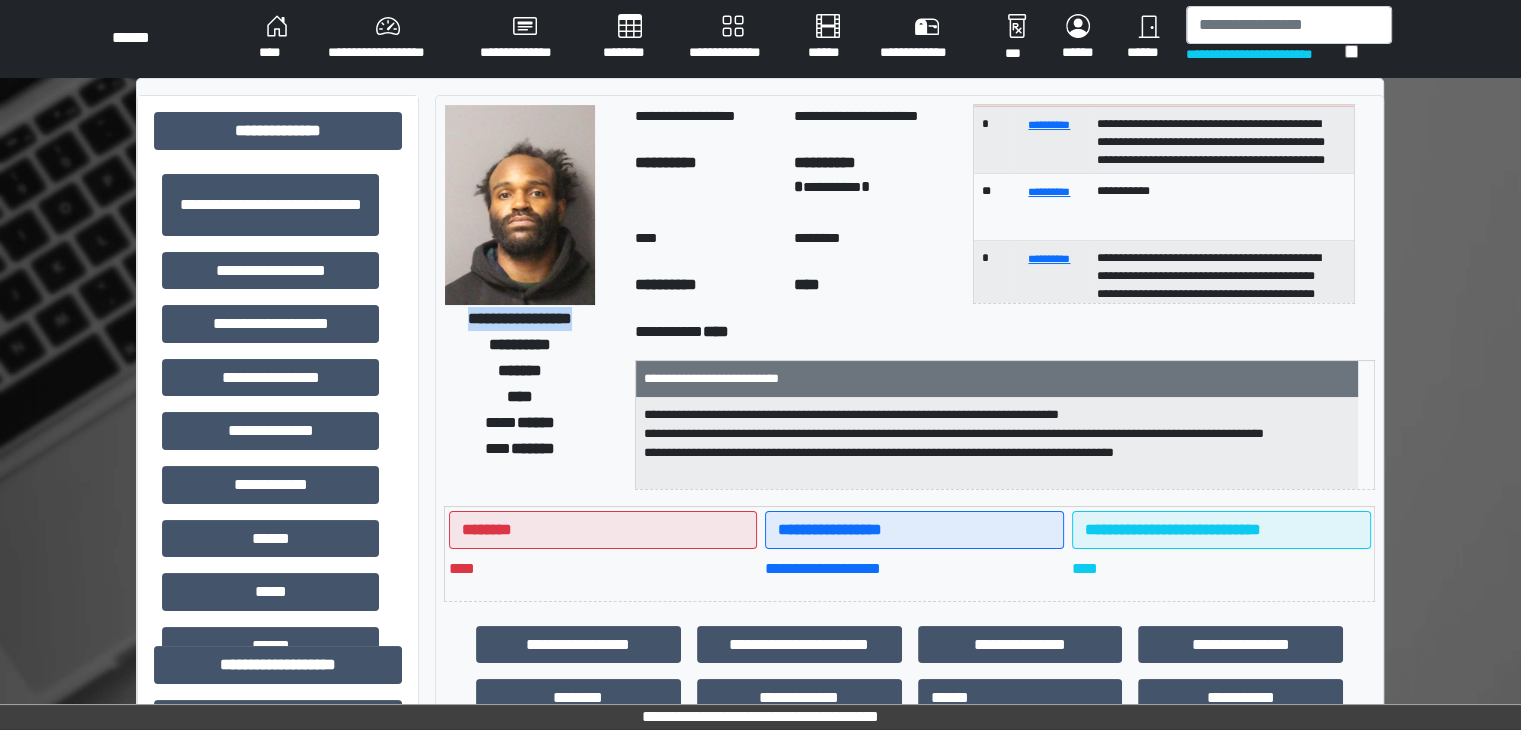 scroll, scrollTop: 0, scrollLeft: 0, axis: both 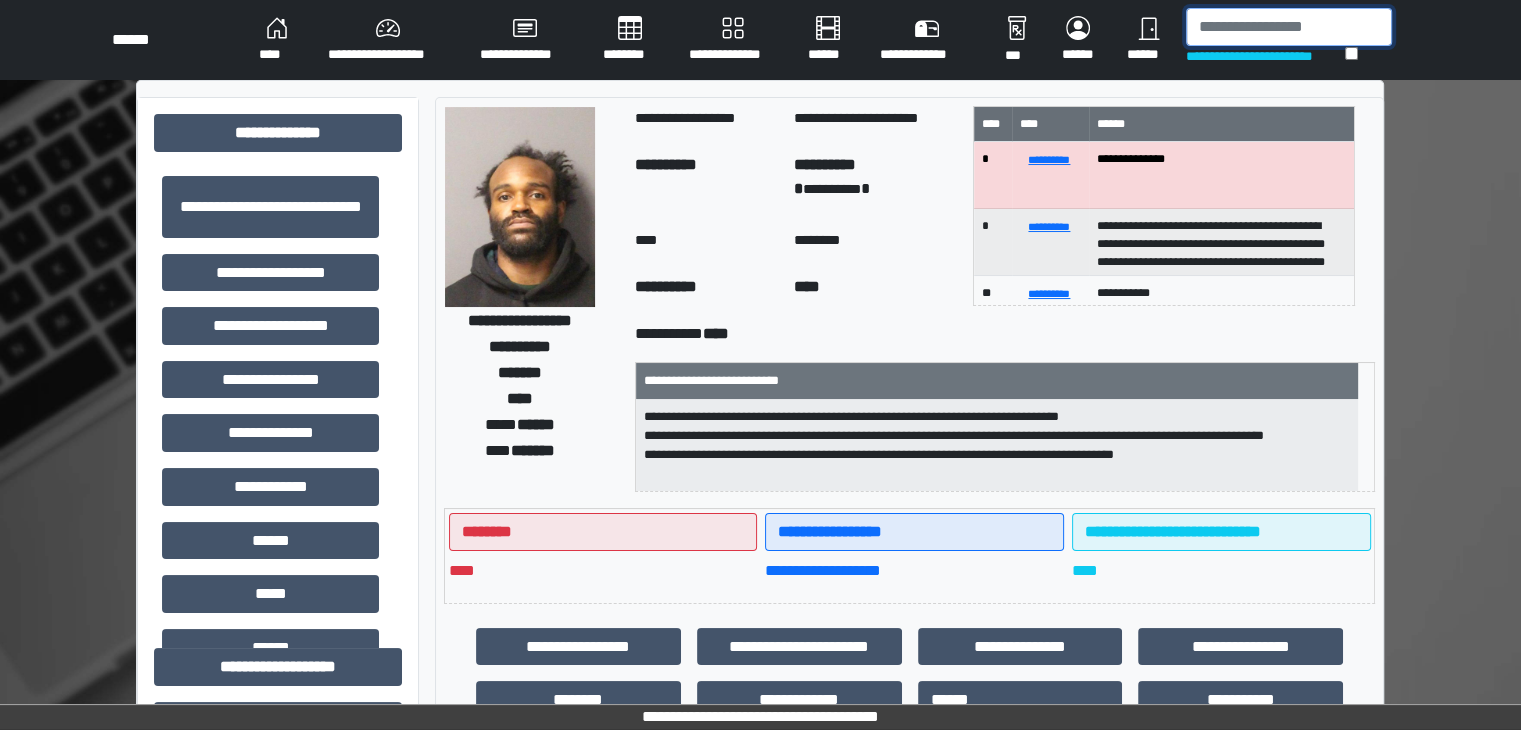 click at bounding box center (1289, 27) 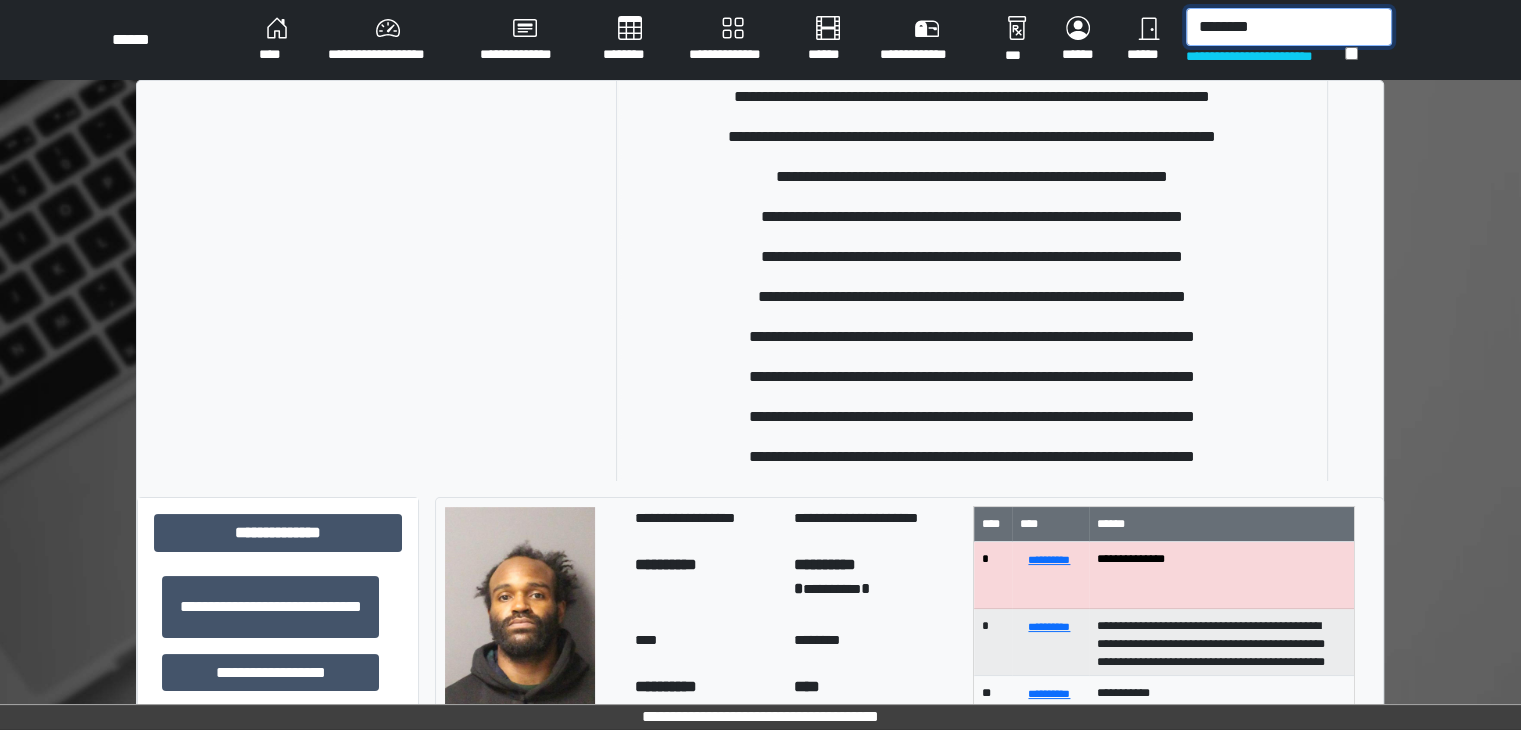 scroll, scrollTop: 300, scrollLeft: 0, axis: vertical 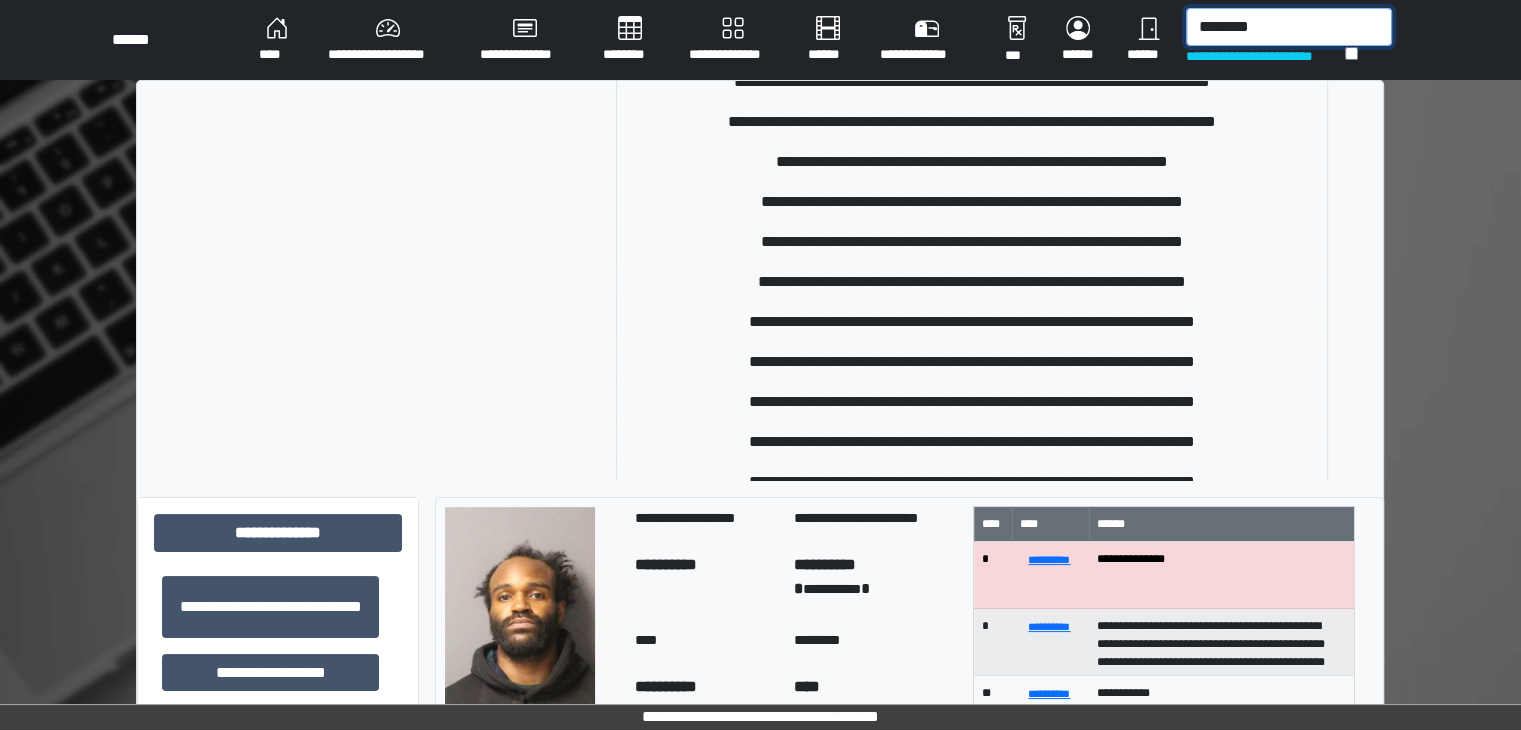 type on "********" 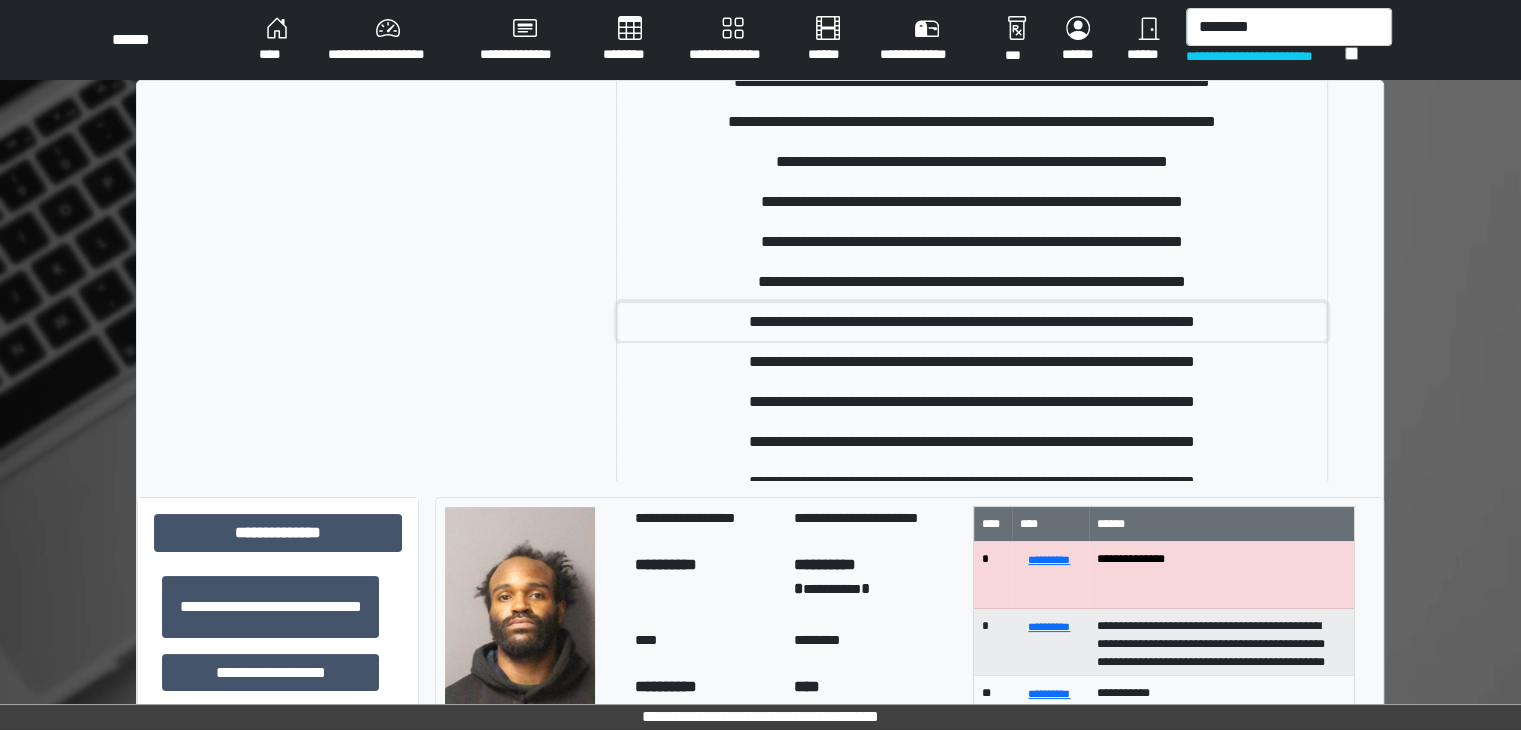click on "**********" at bounding box center (972, 322) 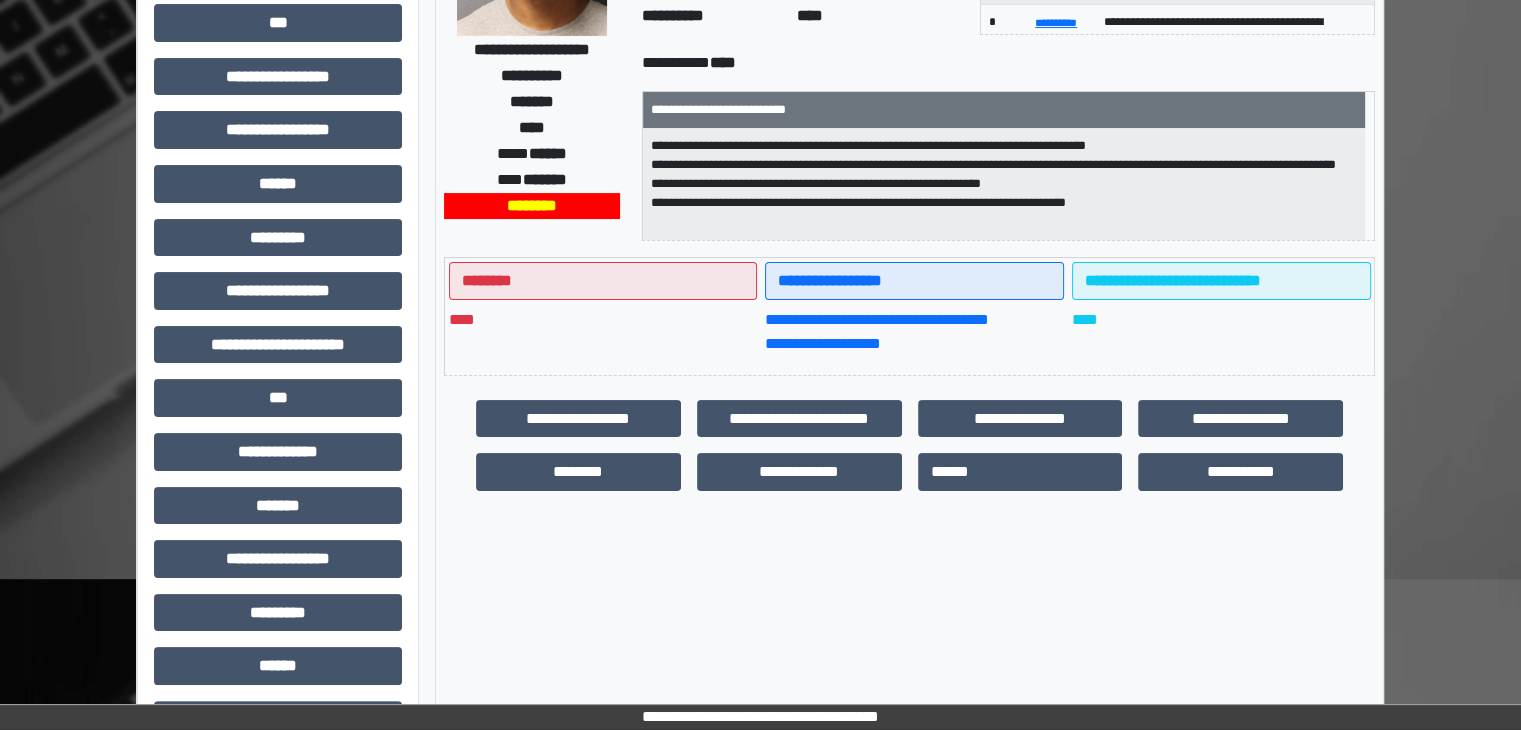 scroll, scrollTop: 0, scrollLeft: 0, axis: both 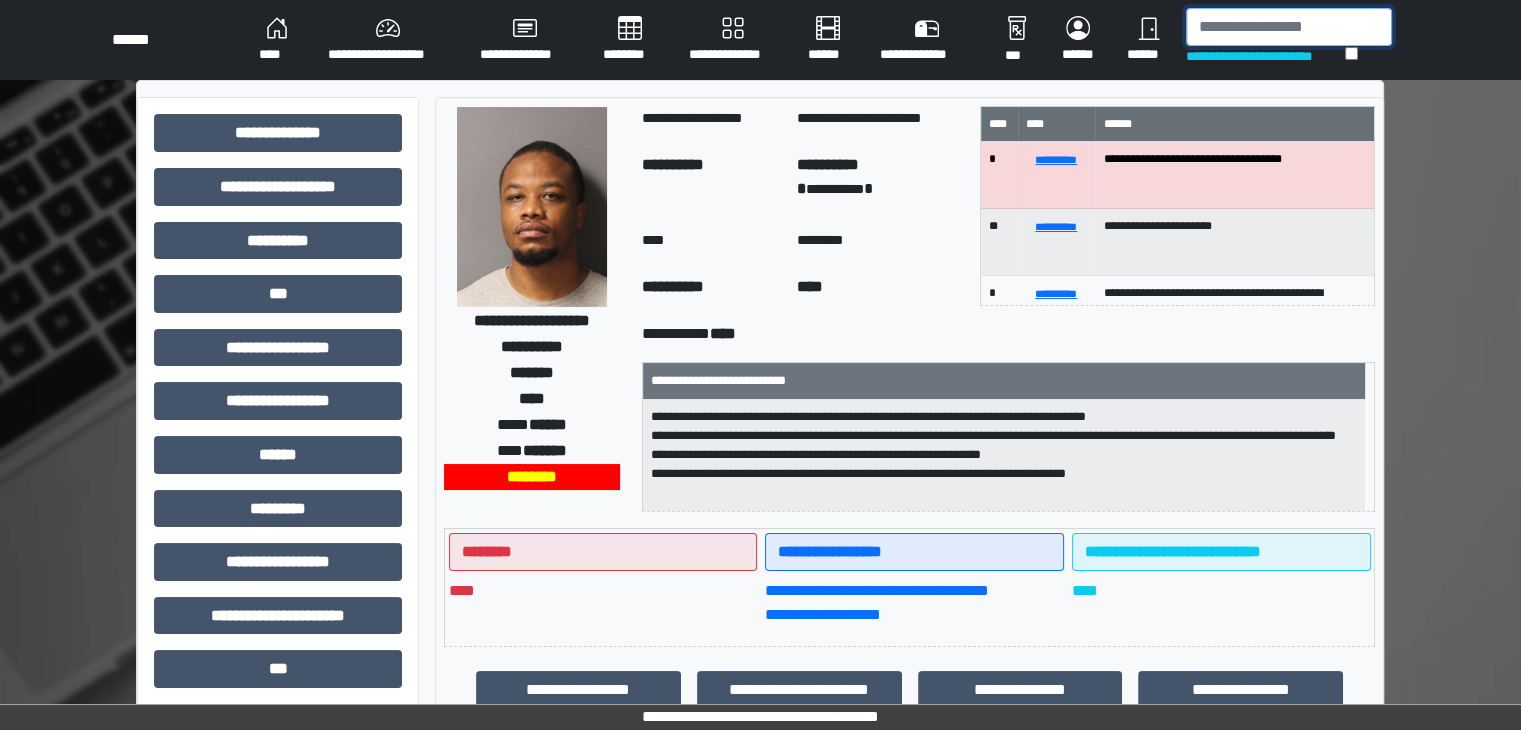 click at bounding box center (1289, 27) 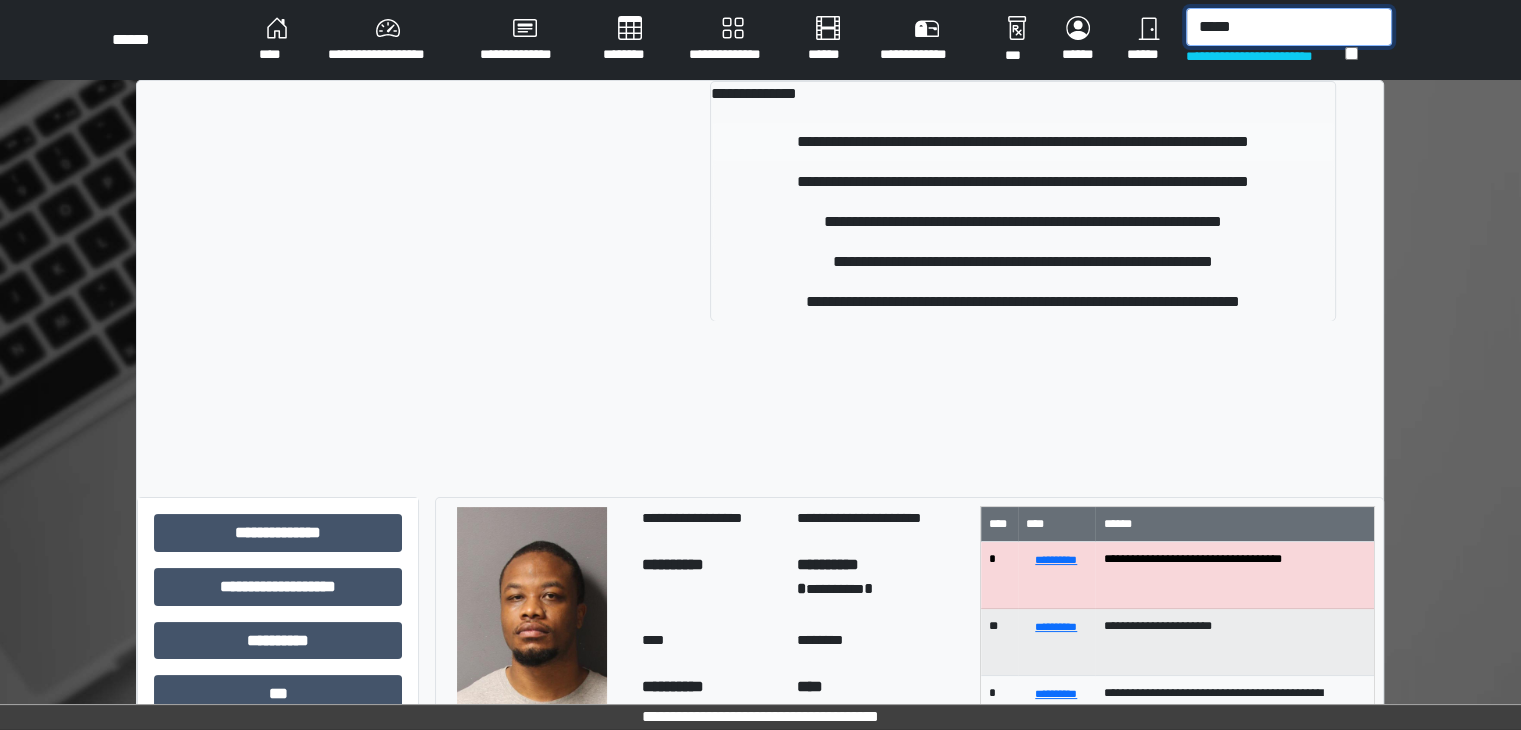 type on "*****" 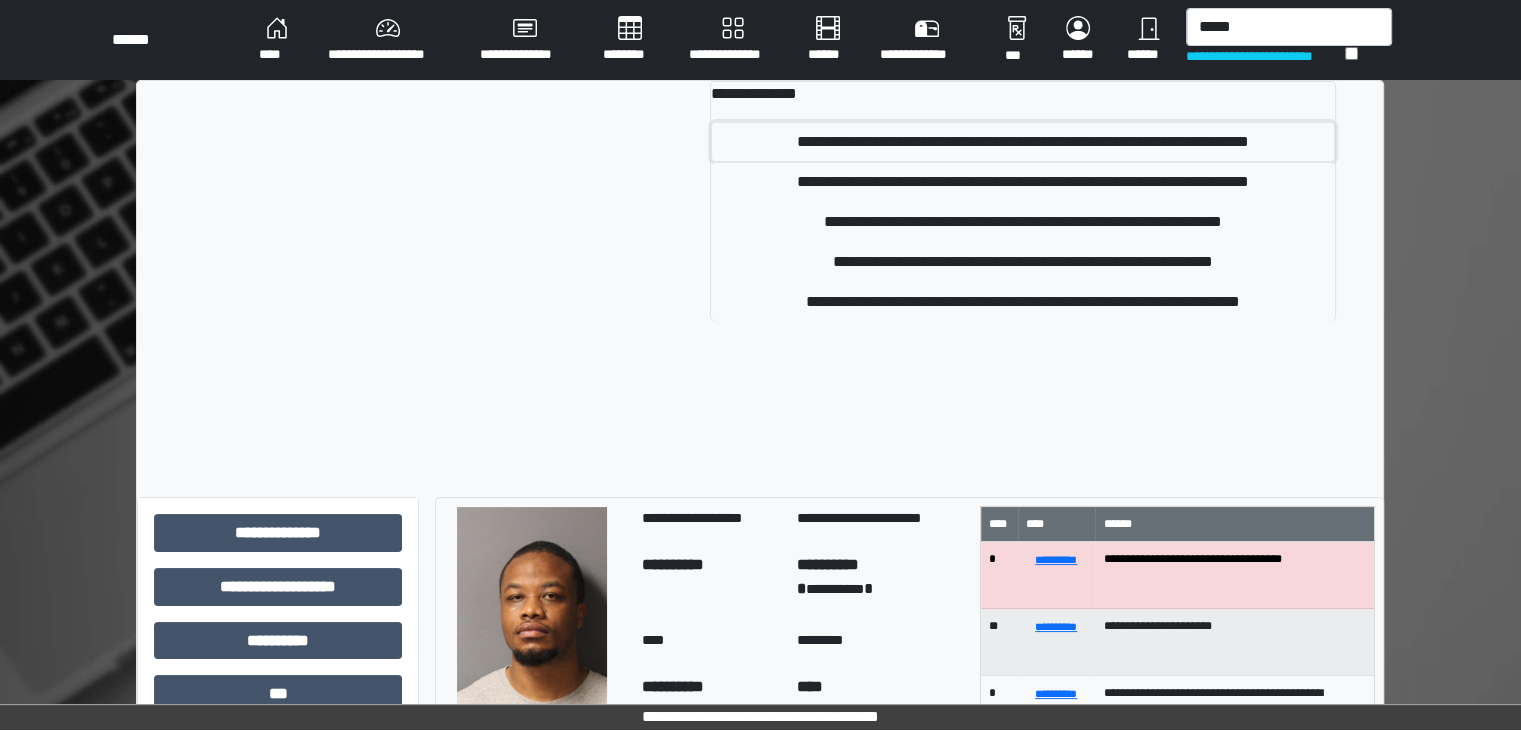 click on "**********" at bounding box center [1023, 142] 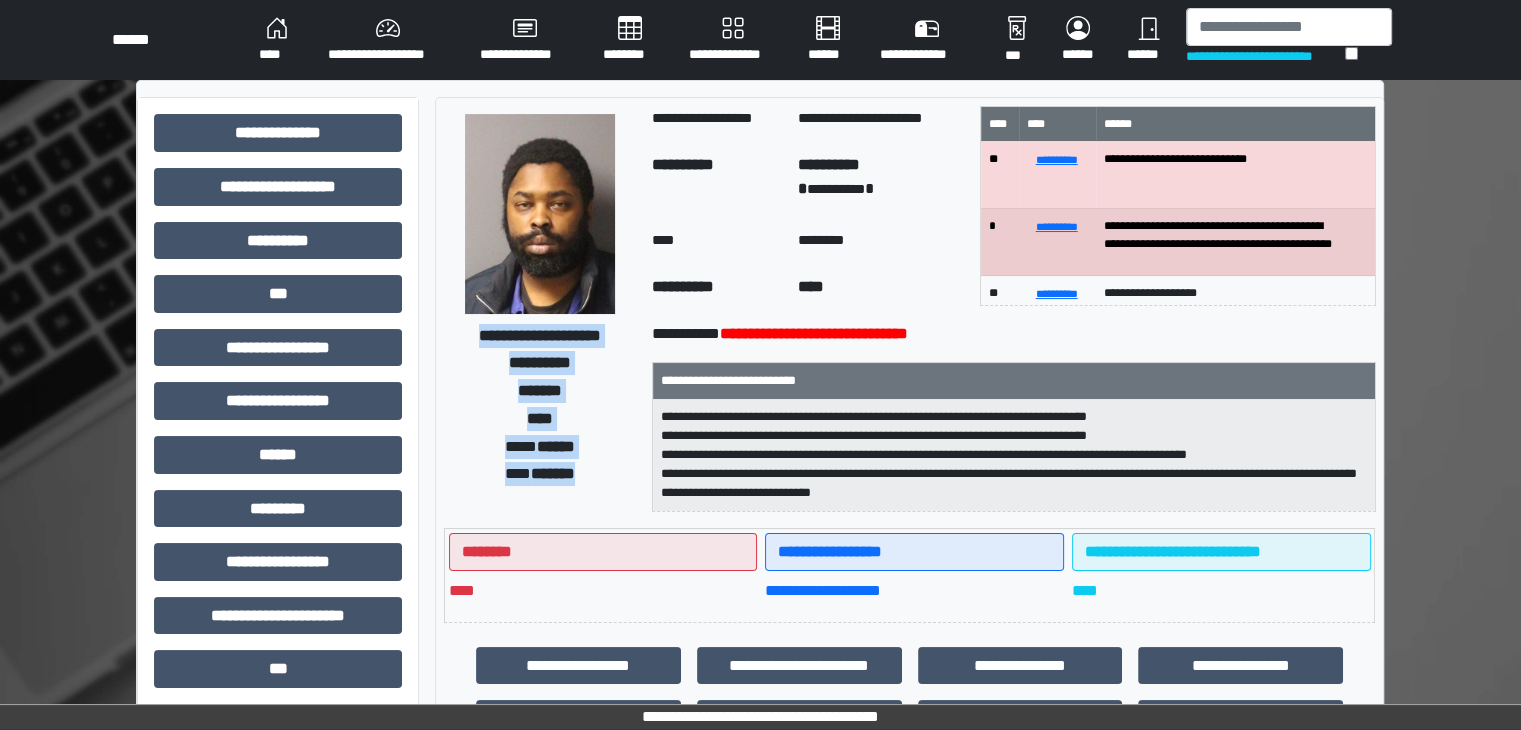 drag, startPoint x: 476, startPoint y: 318, endPoint x: 599, endPoint y: 461, distance: 188.6213 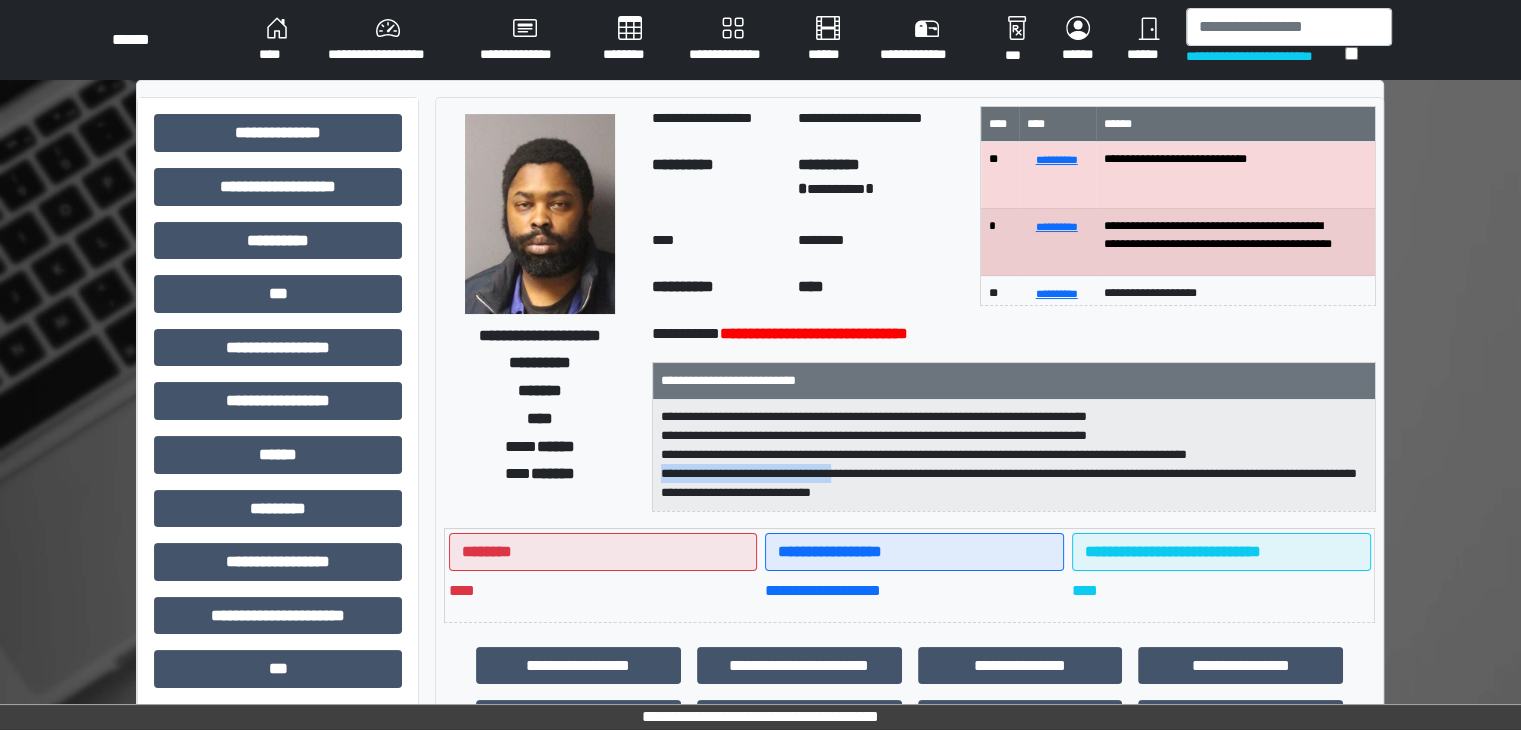 drag, startPoint x: 648, startPoint y: 472, endPoint x: 893, endPoint y: 473, distance: 245.00204 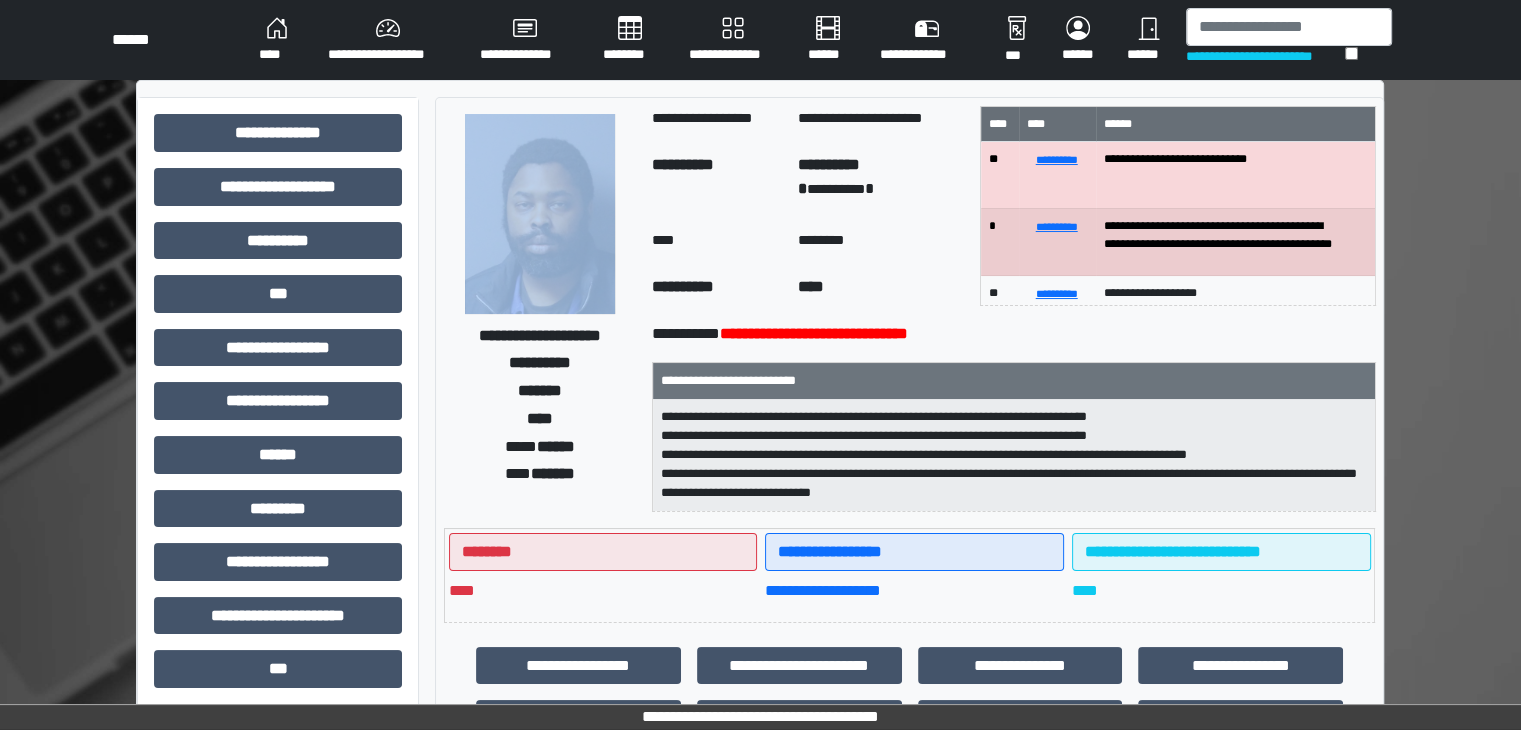 drag, startPoint x: 465, startPoint y: 89, endPoint x: 471, endPoint y: 261, distance: 172.10461 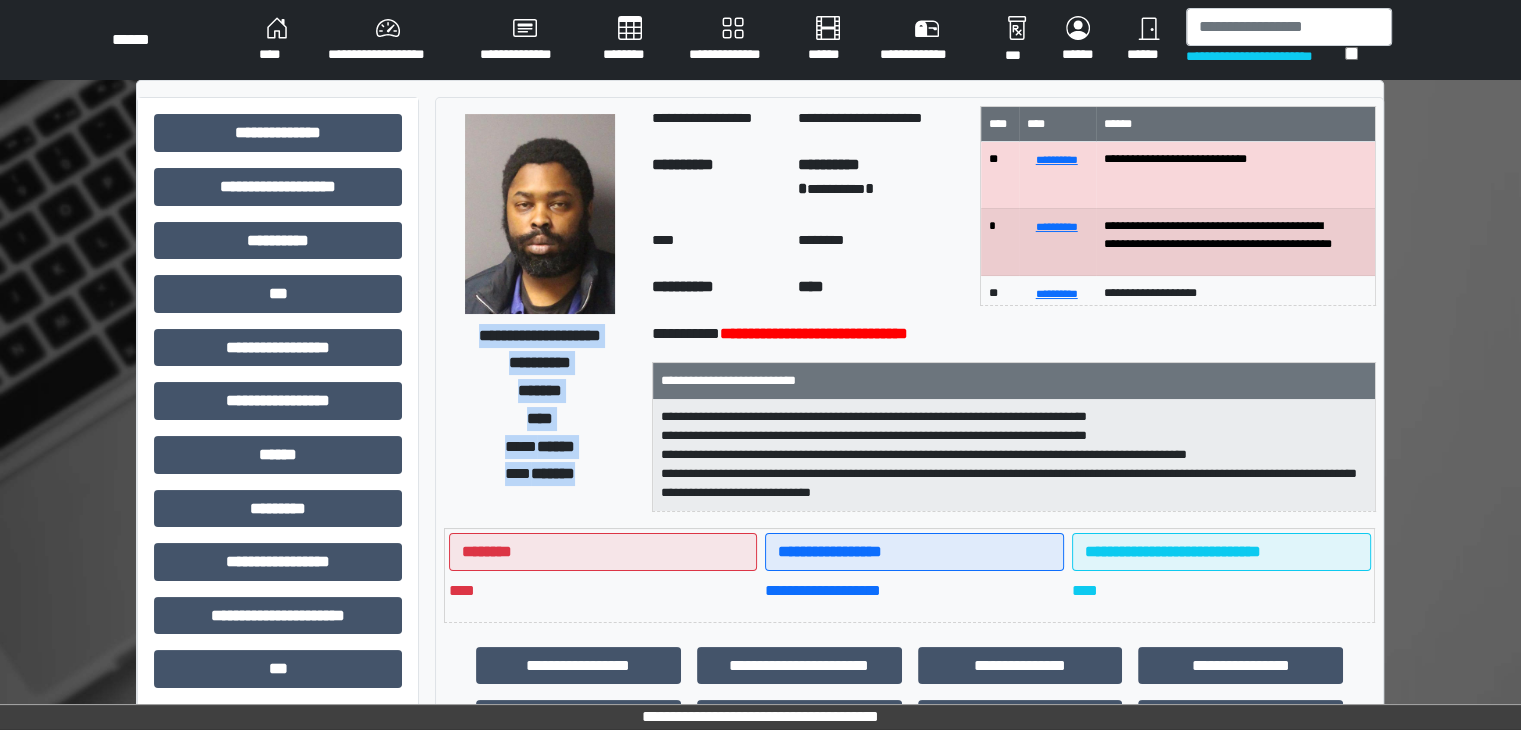 drag, startPoint x: 465, startPoint y: 322, endPoint x: 584, endPoint y: 473, distance: 192.25504 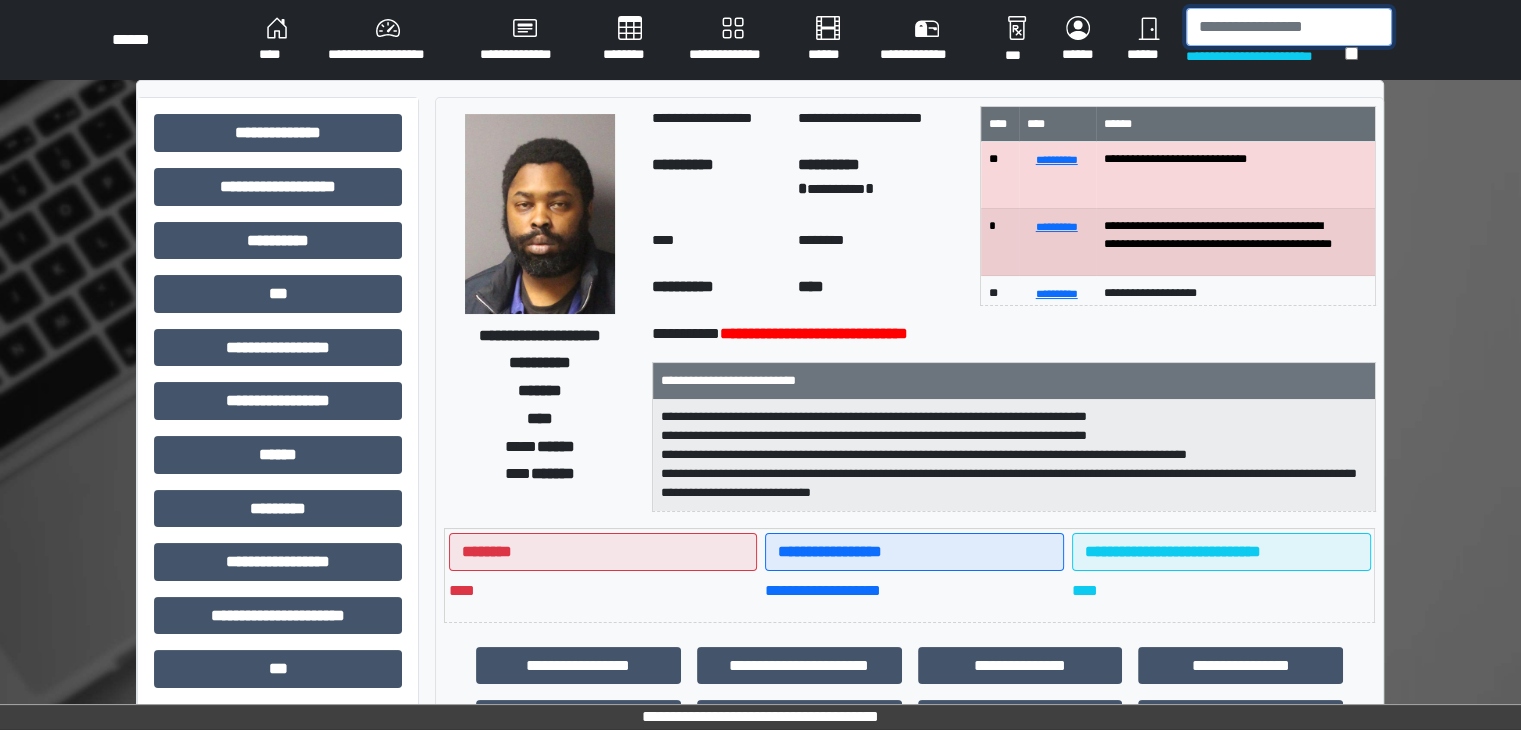 click at bounding box center [1289, 27] 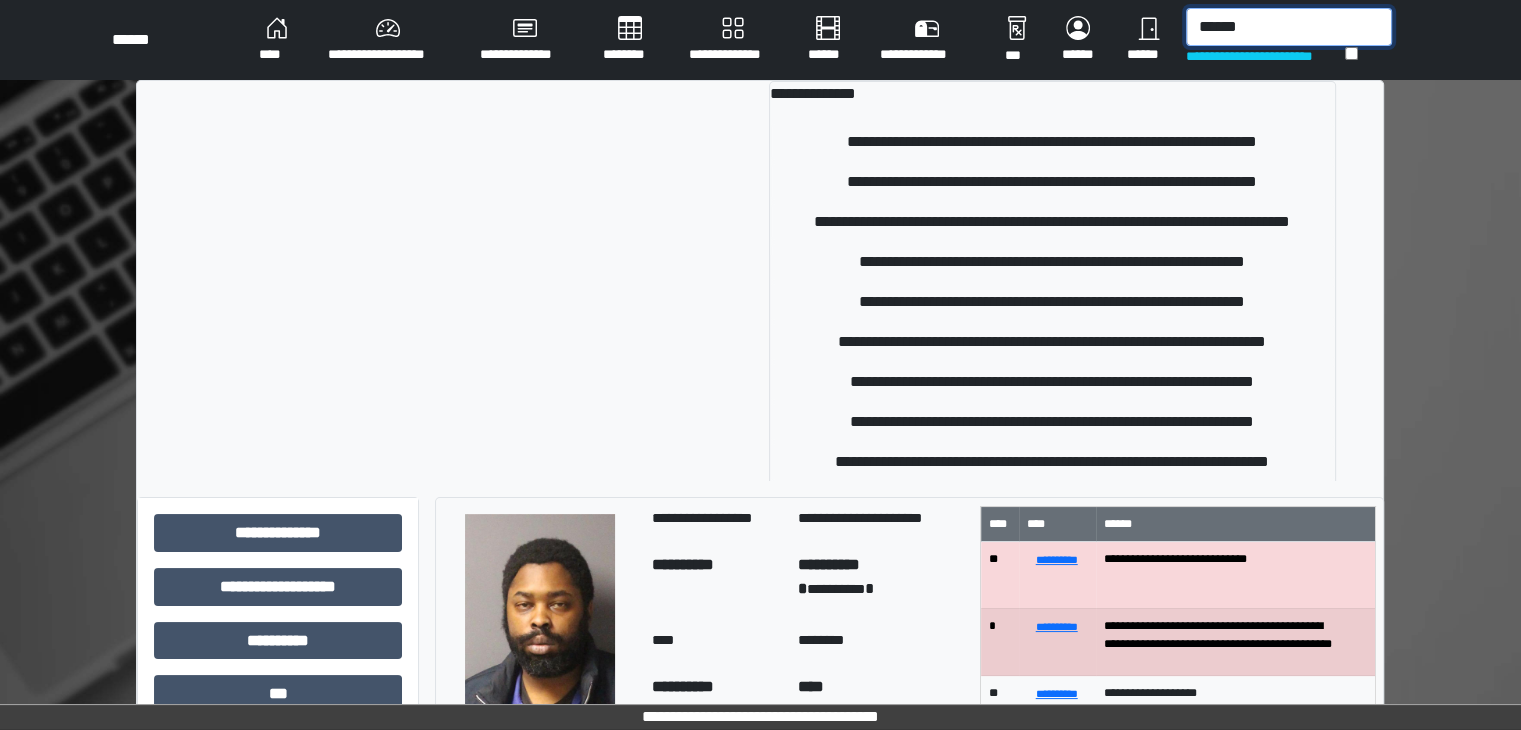 type on "*******" 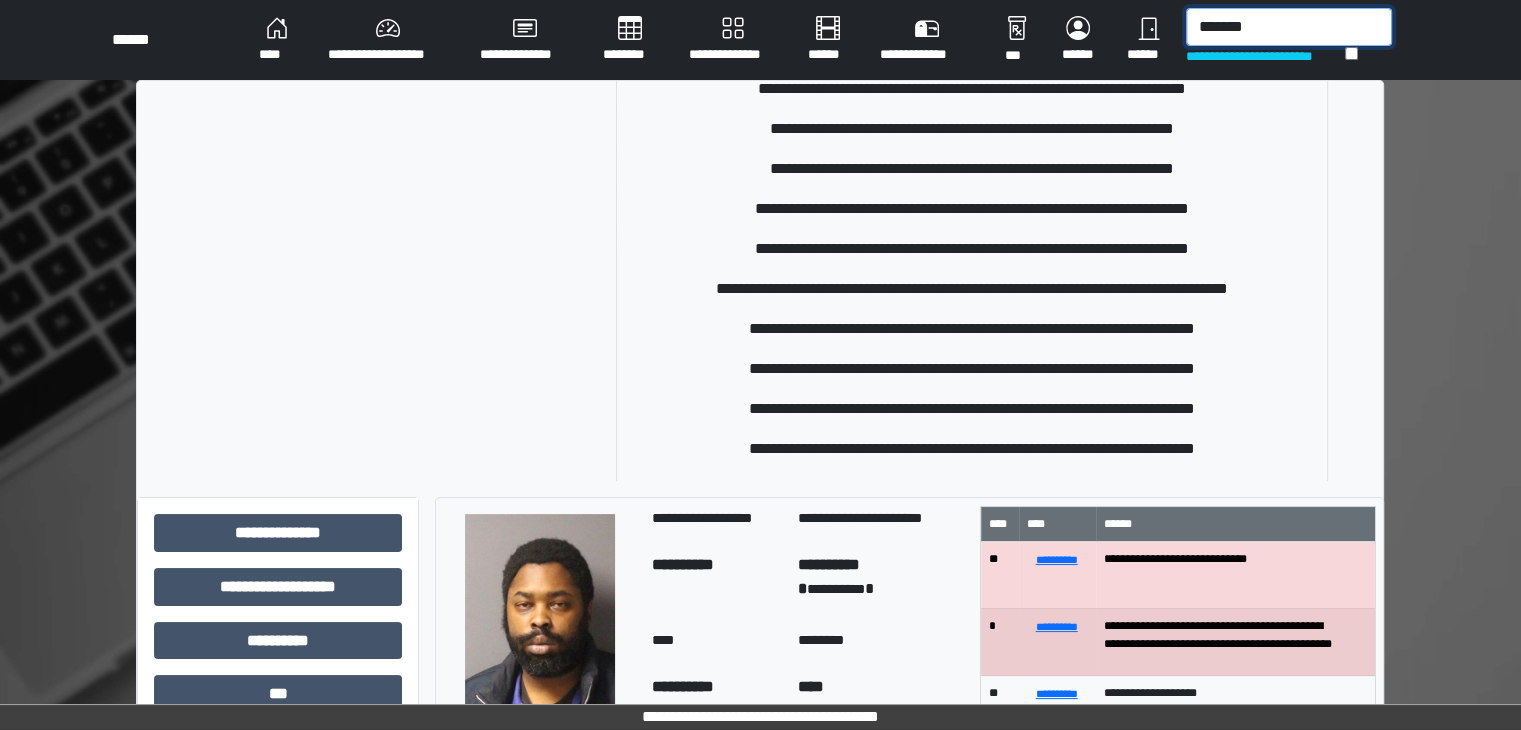 scroll, scrollTop: 0, scrollLeft: 0, axis: both 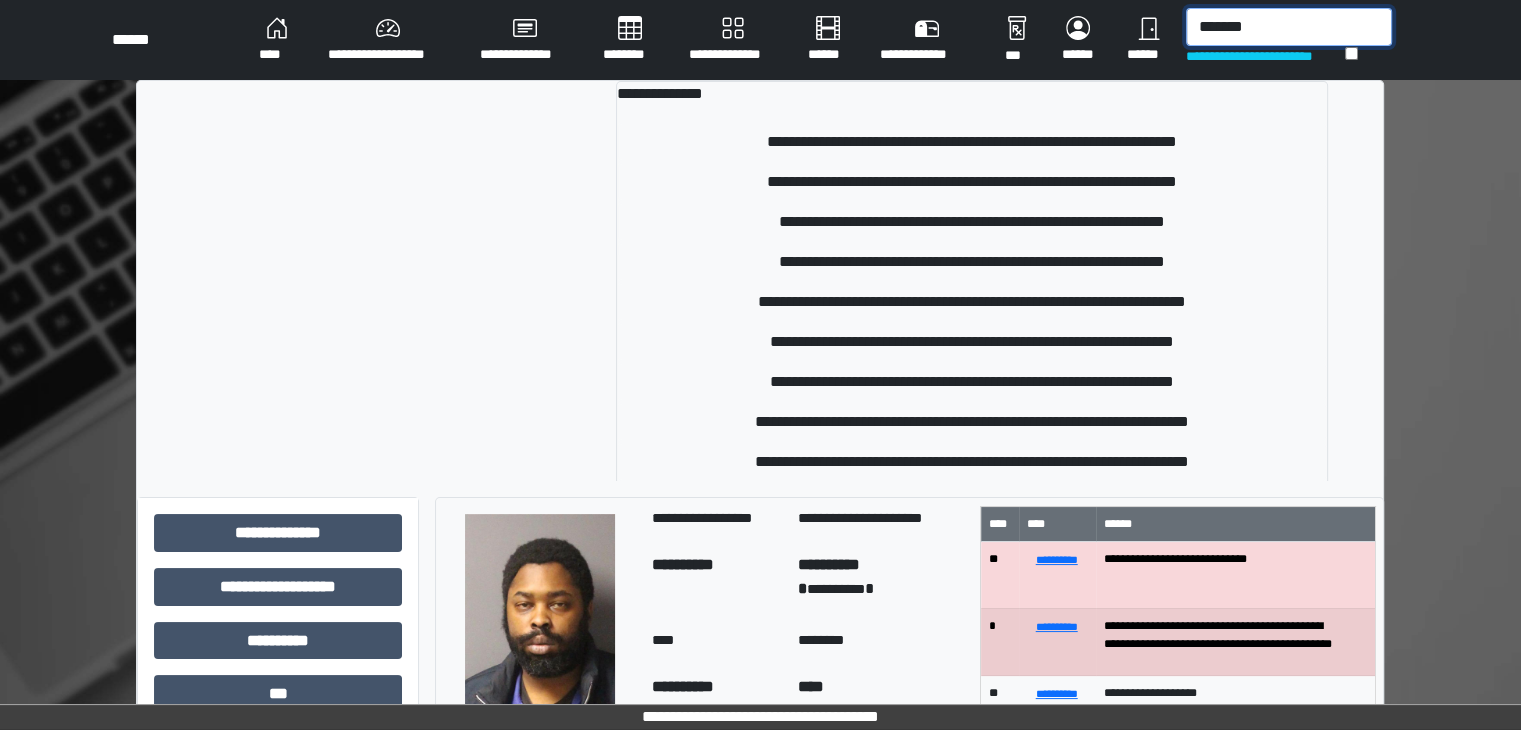 click on "*******" at bounding box center (1289, 27) 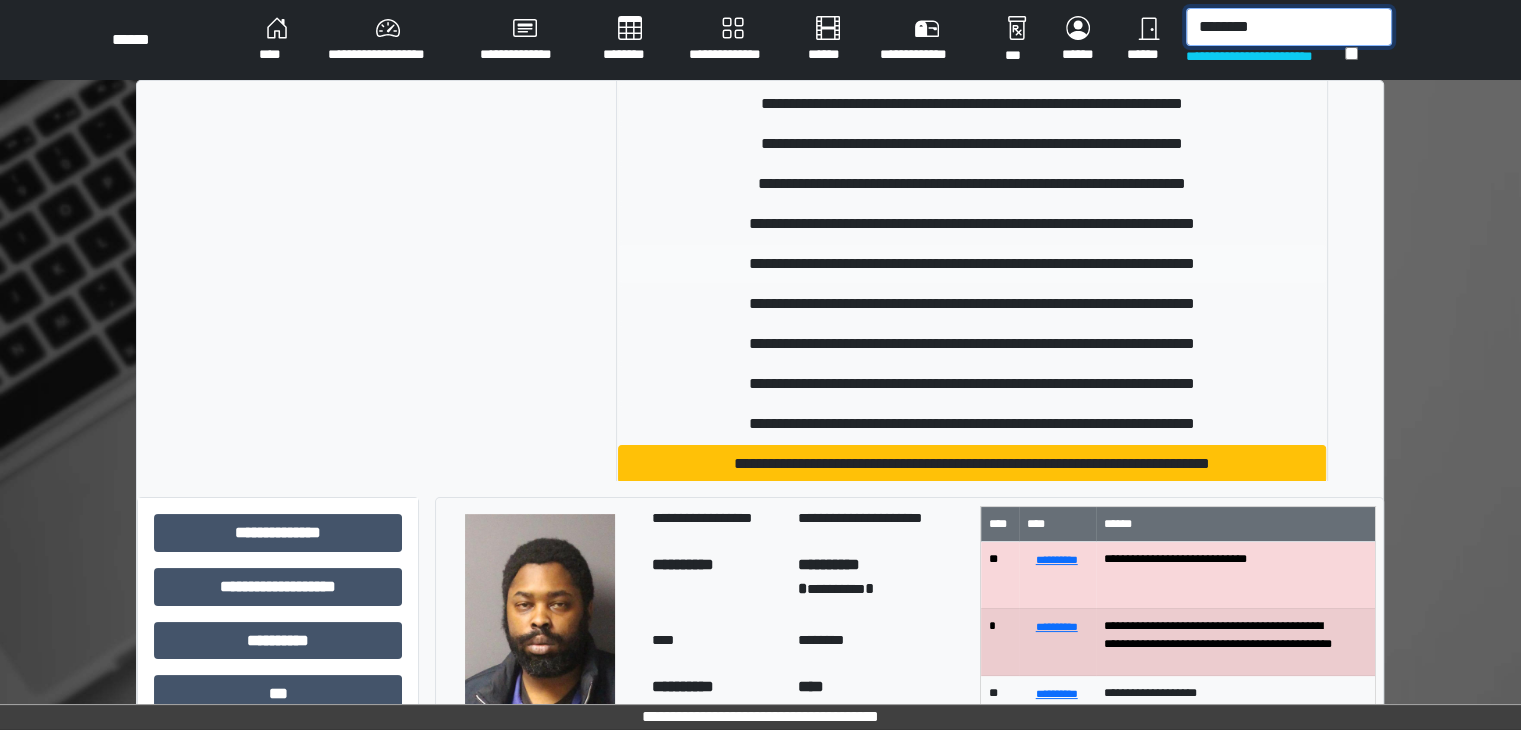 scroll, scrollTop: 400, scrollLeft: 0, axis: vertical 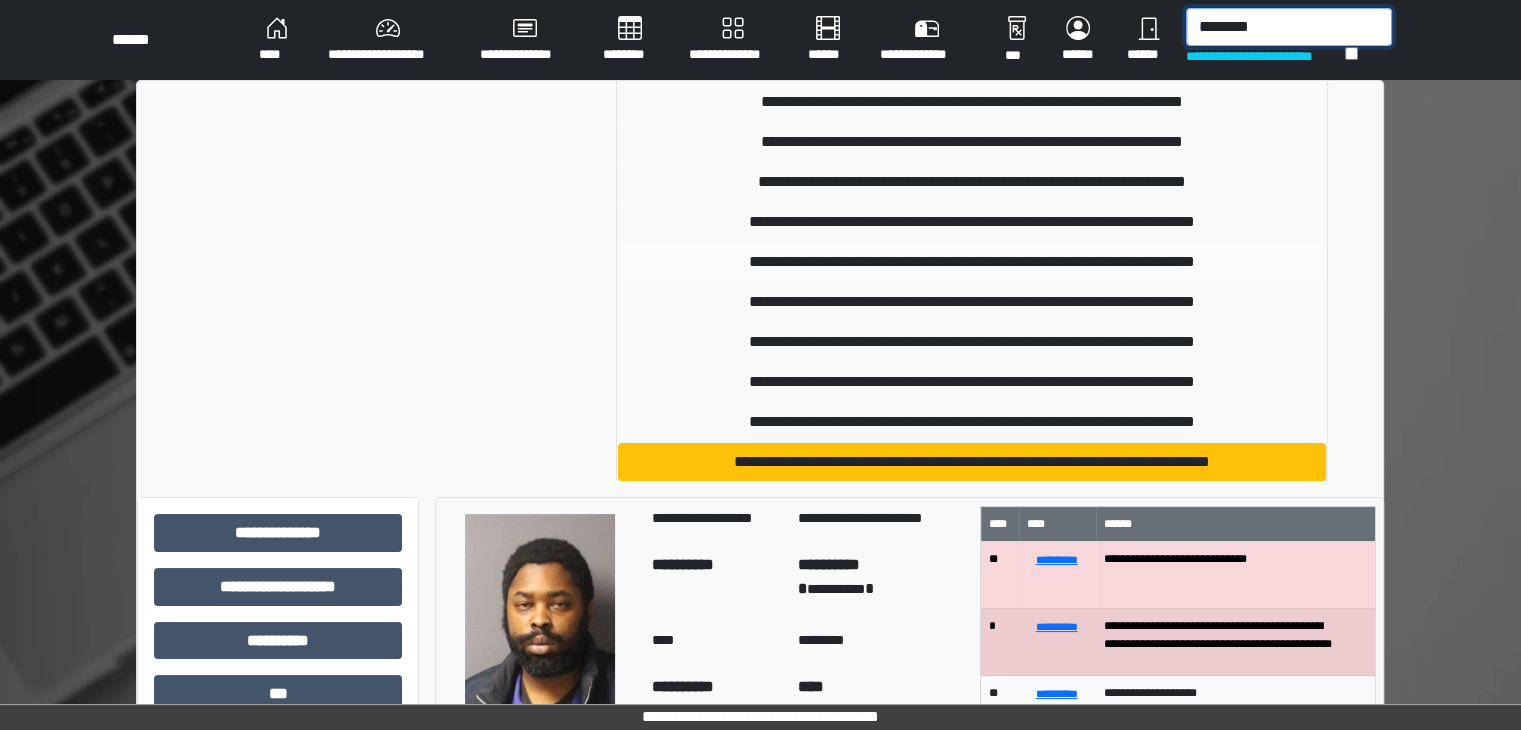 type on "********" 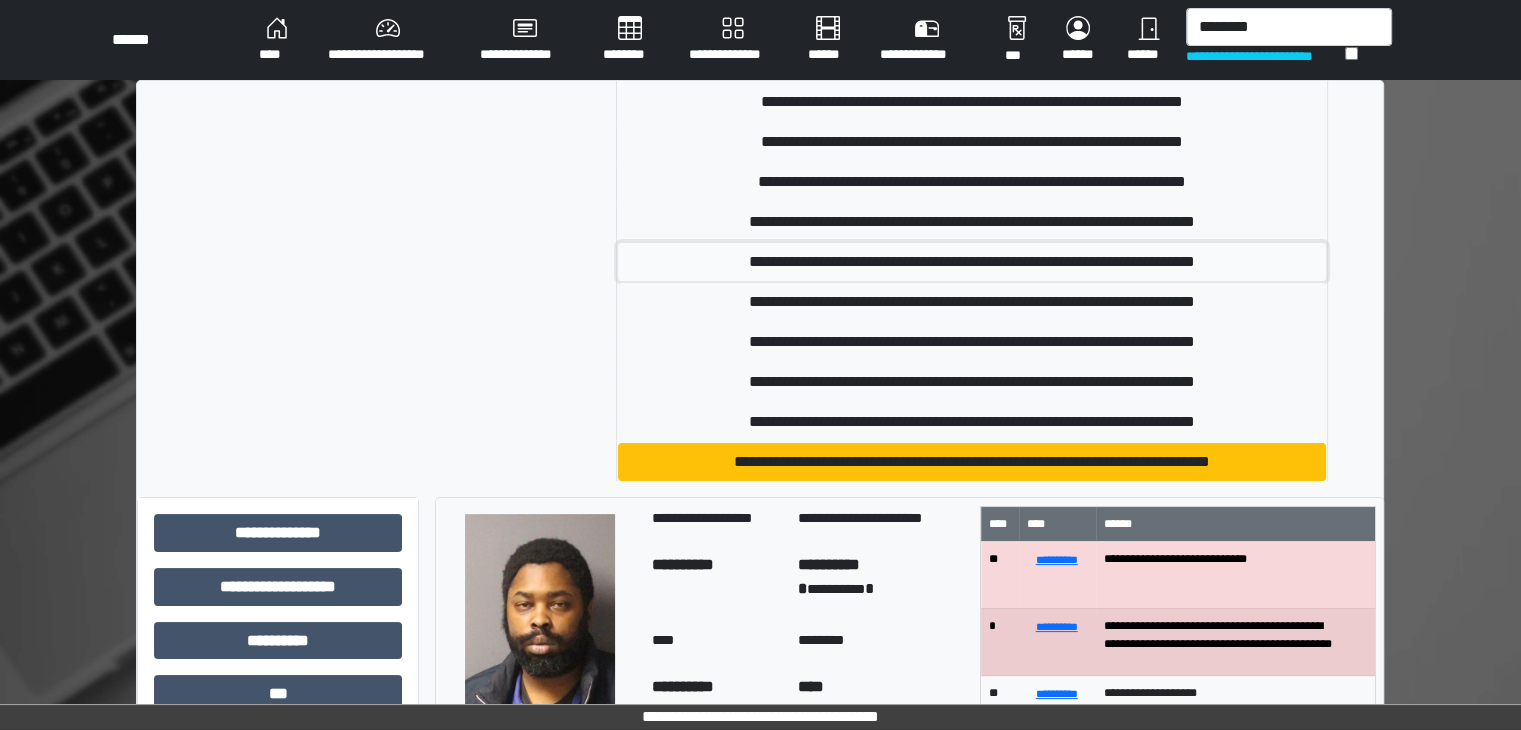 click on "**********" at bounding box center (972, 262) 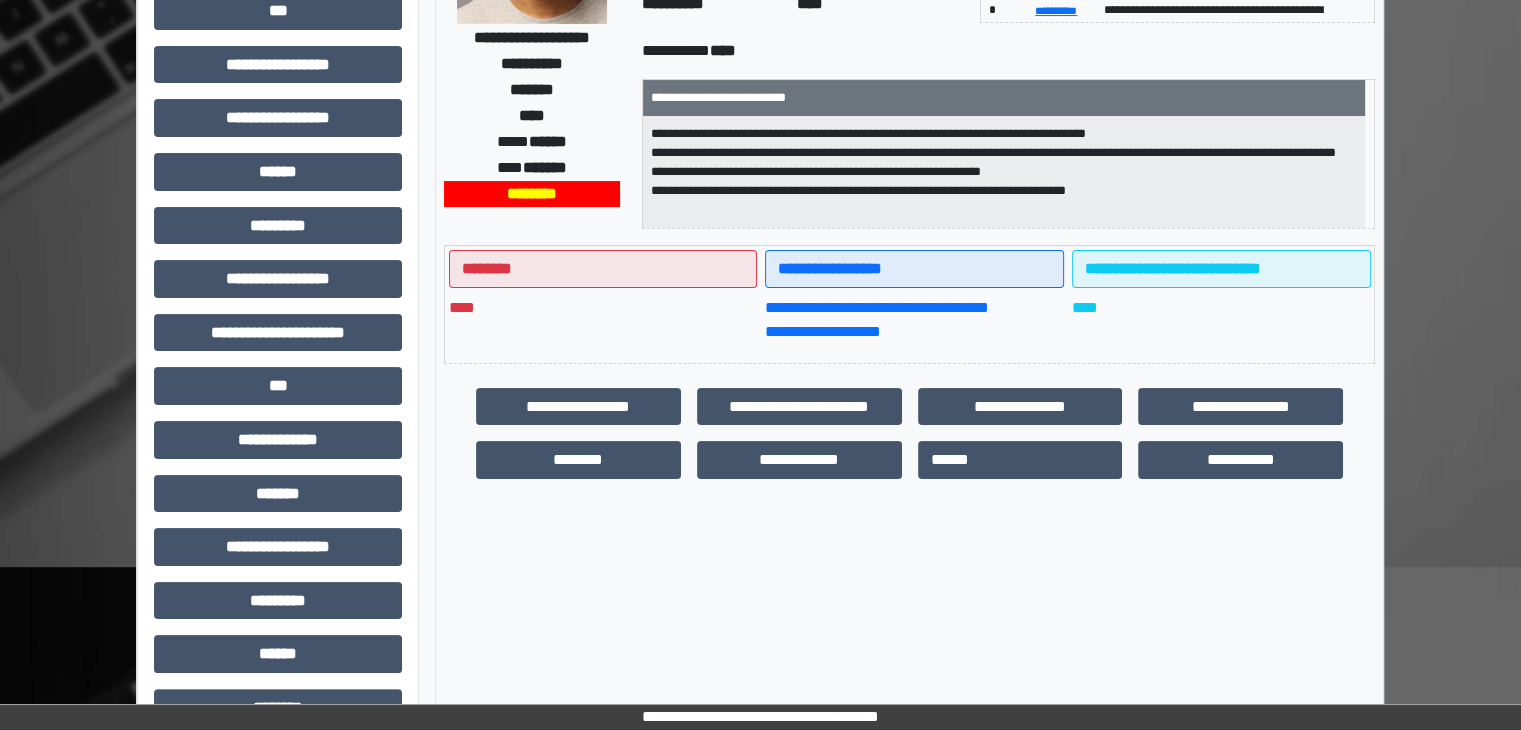 scroll, scrollTop: 300, scrollLeft: 0, axis: vertical 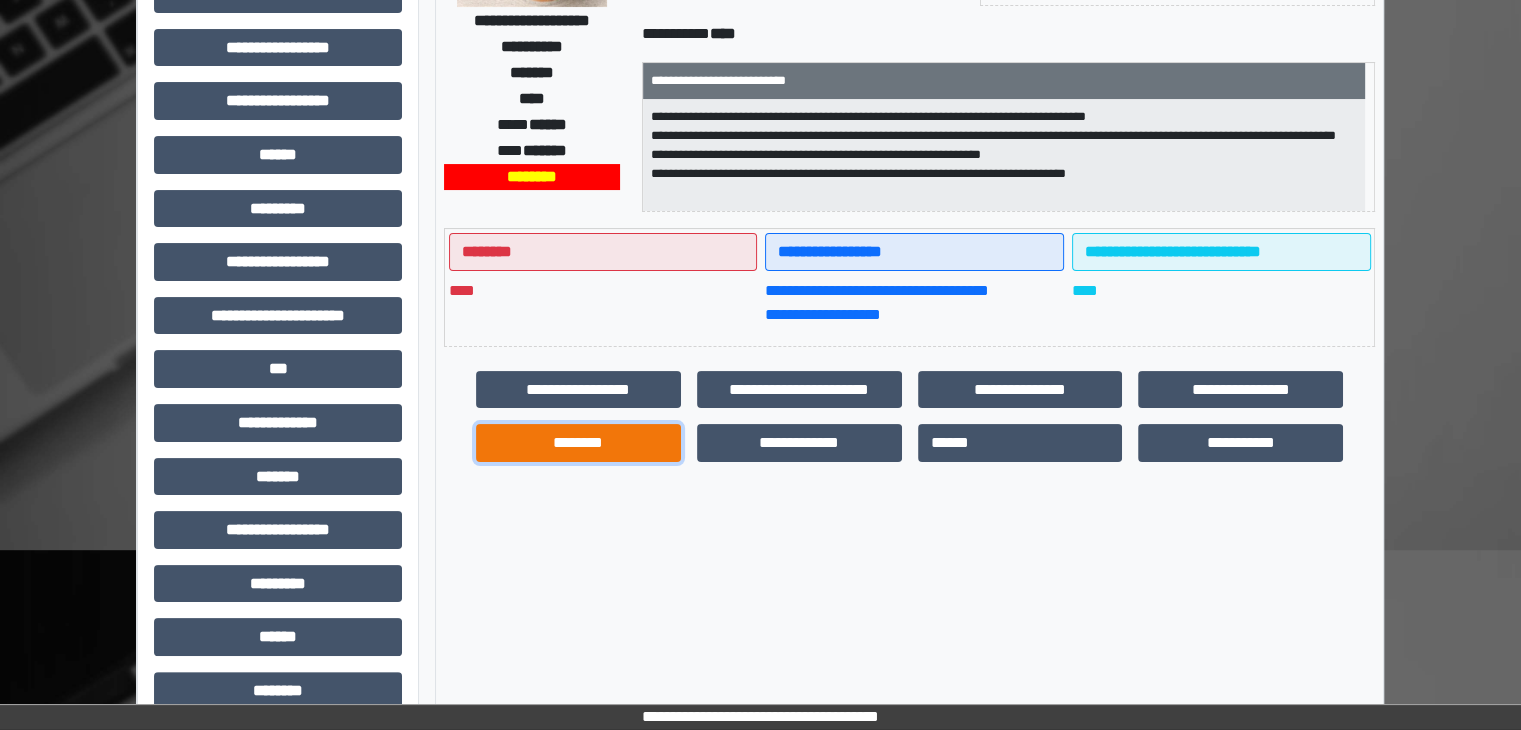 click on "********" at bounding box center (578, 443) 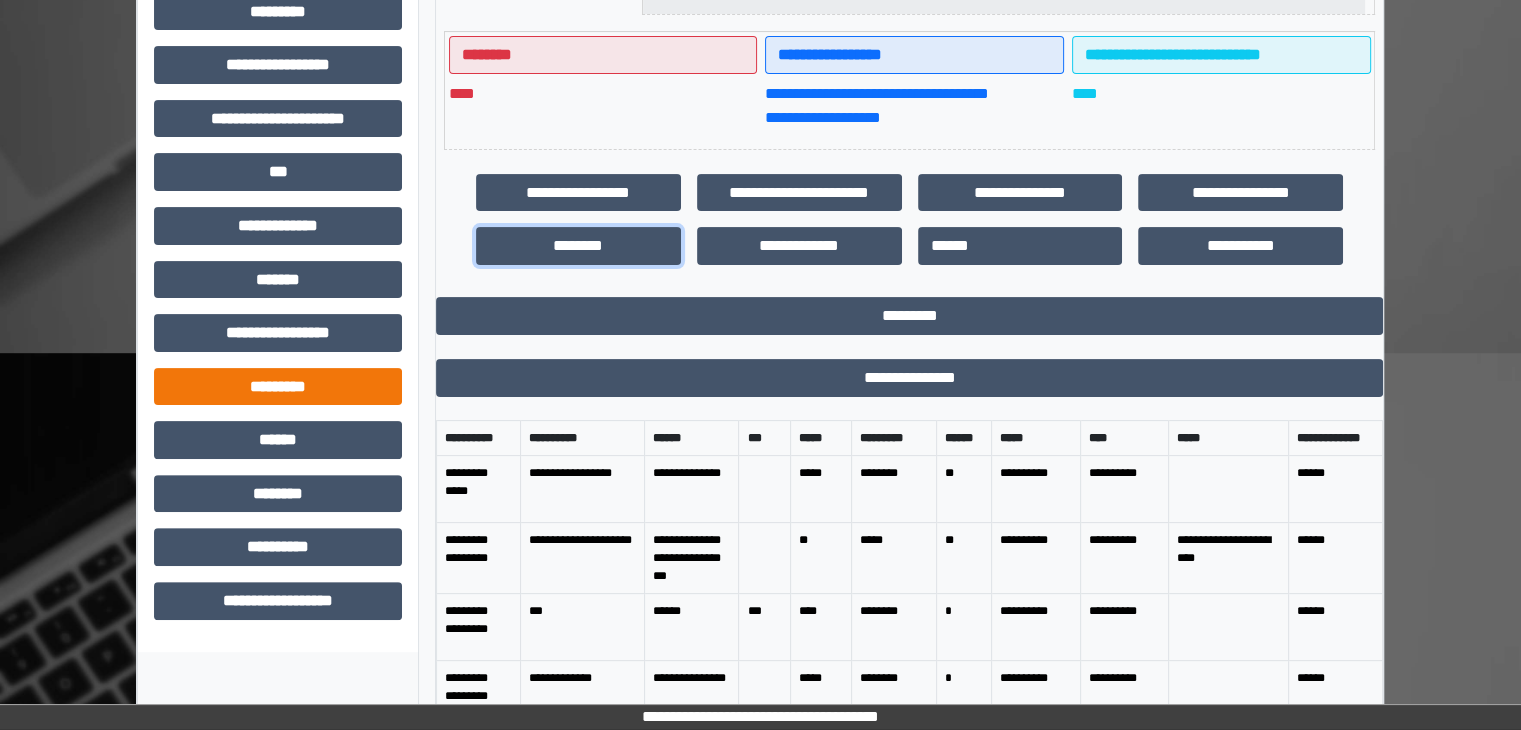 scroll, scrollTop: 484, scrollLeft: 0, axis: vertical 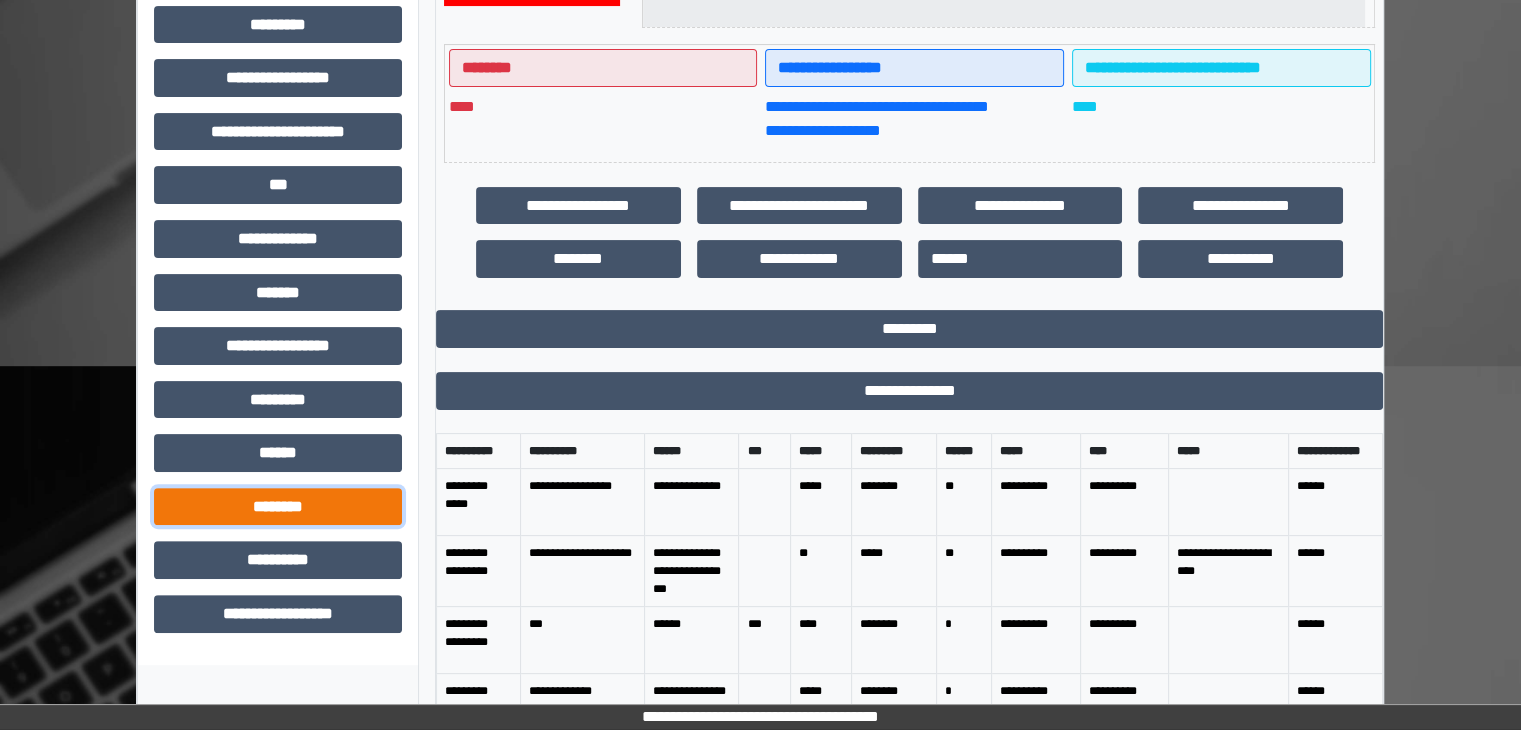 click on "********" at bounding box center (278, 507) 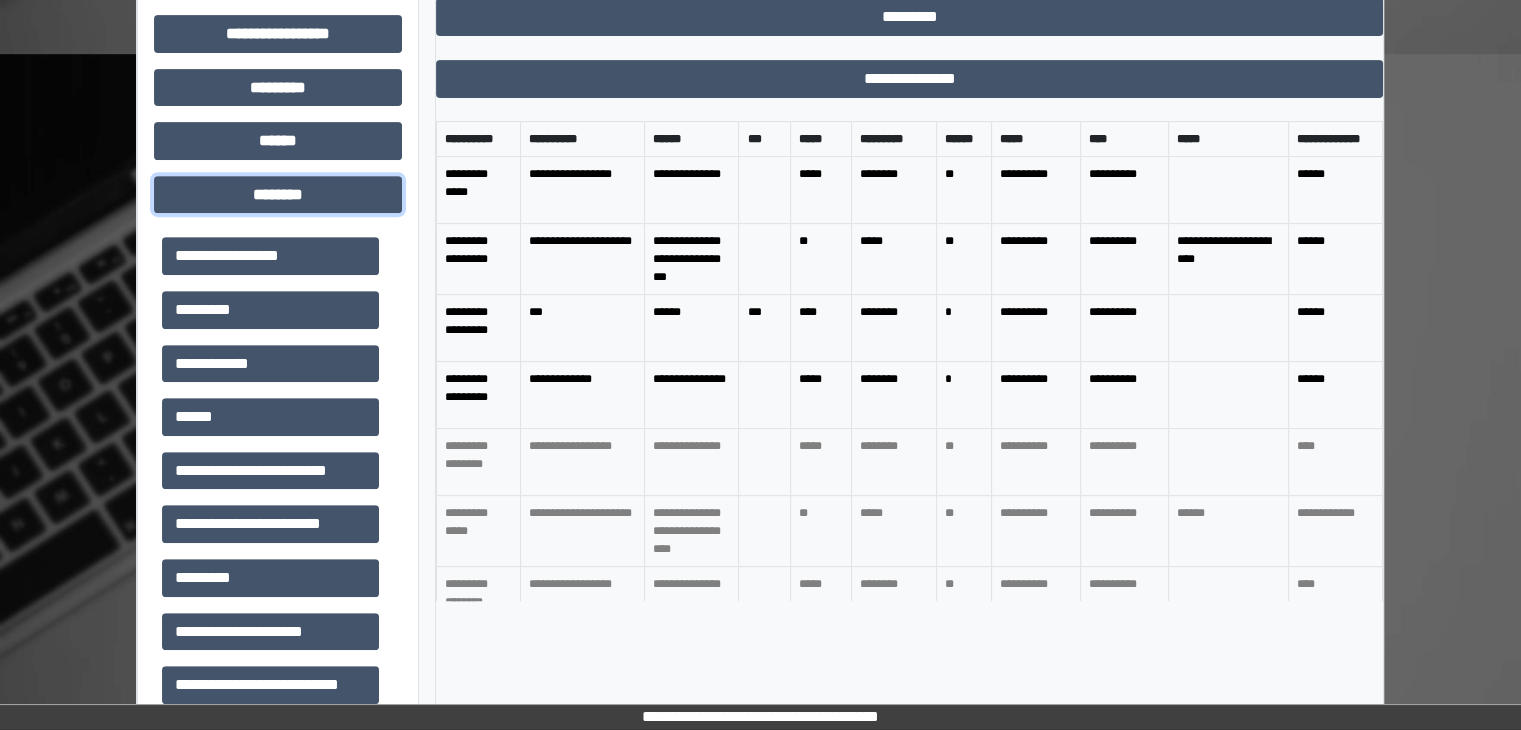 scroll, scrollTop: 884, scrollLeft: 0, axis: vertical 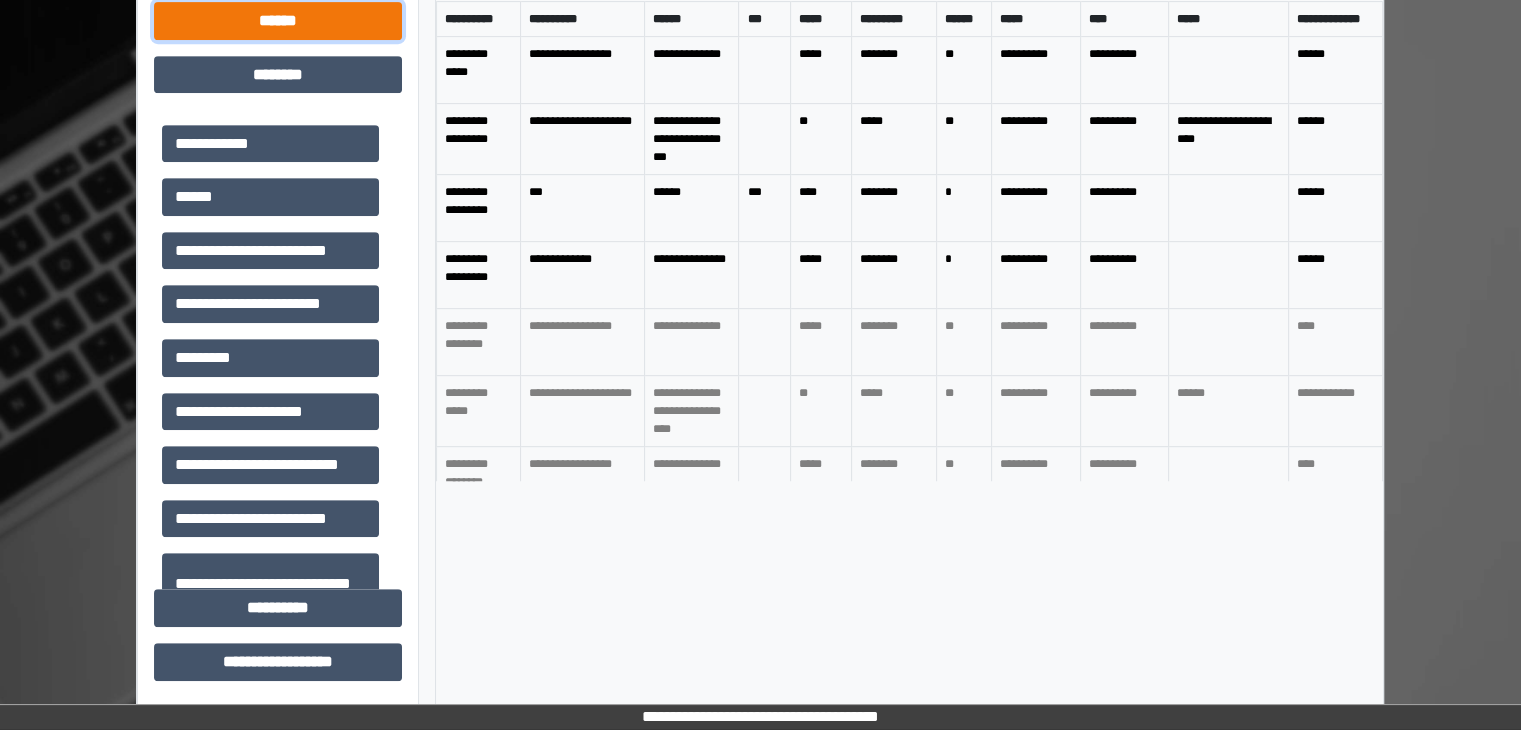 click on "******" at bounding box center [278, 21] 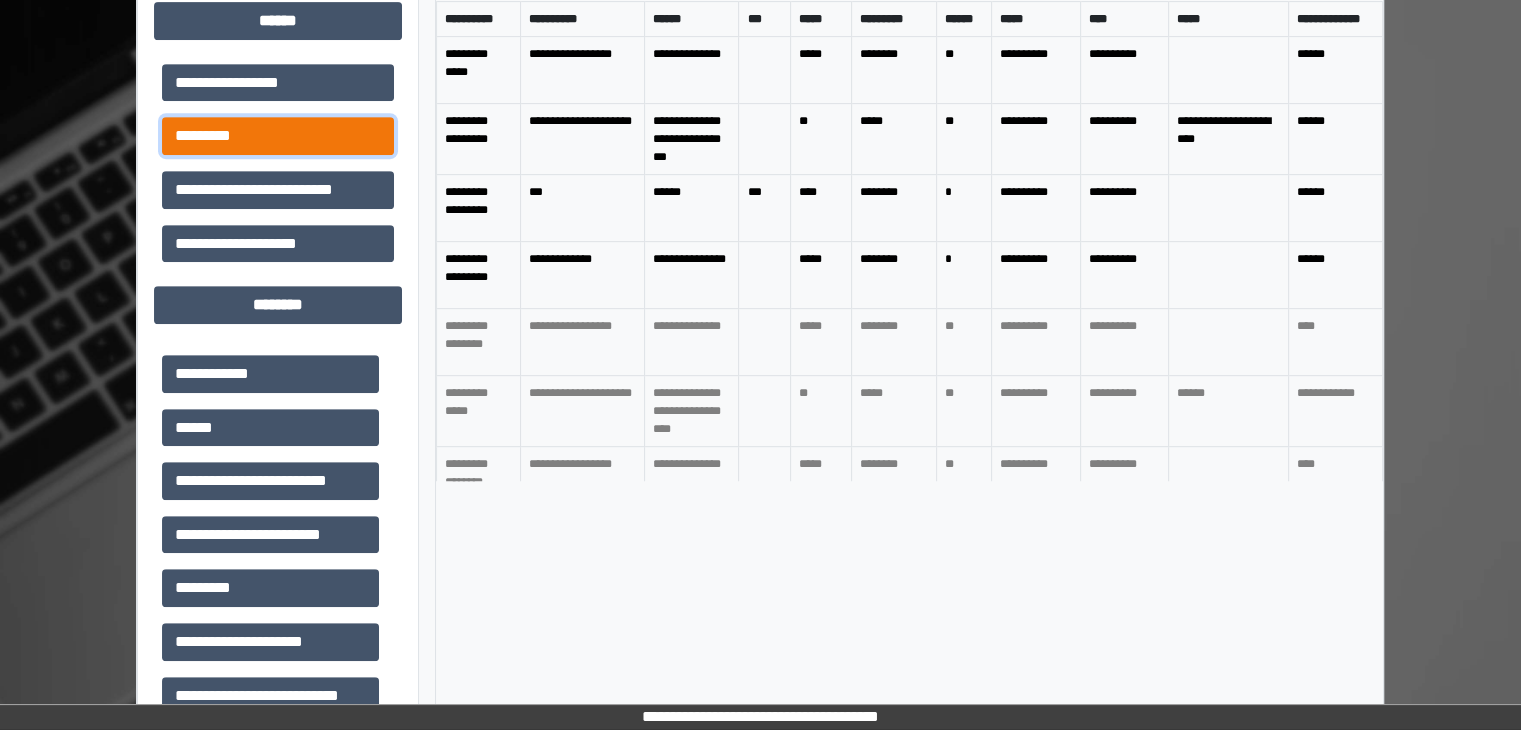 click on "*********" at bounding box center [278, 136] 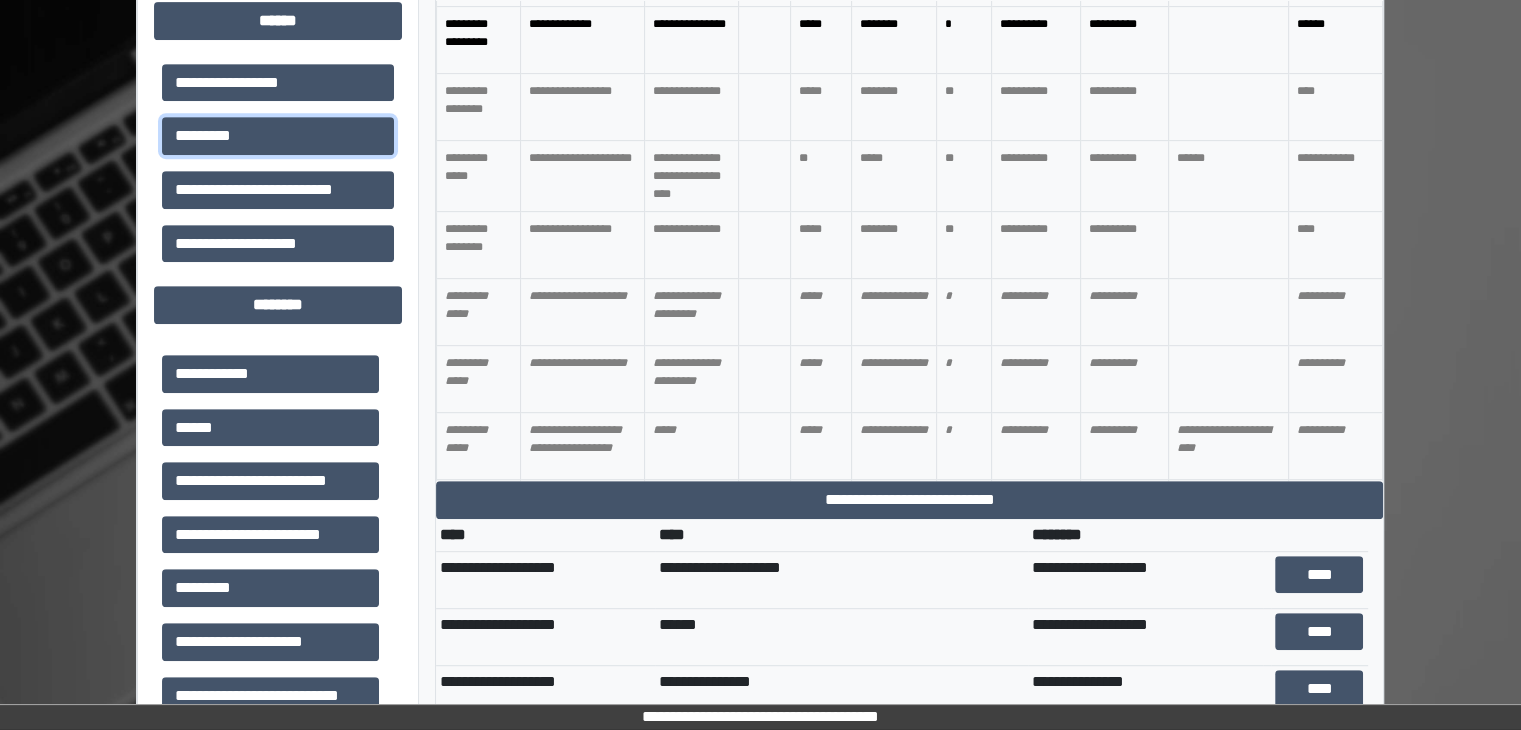 scroll, scrollTop: 300, scrollLeft: 0, axis: vertical 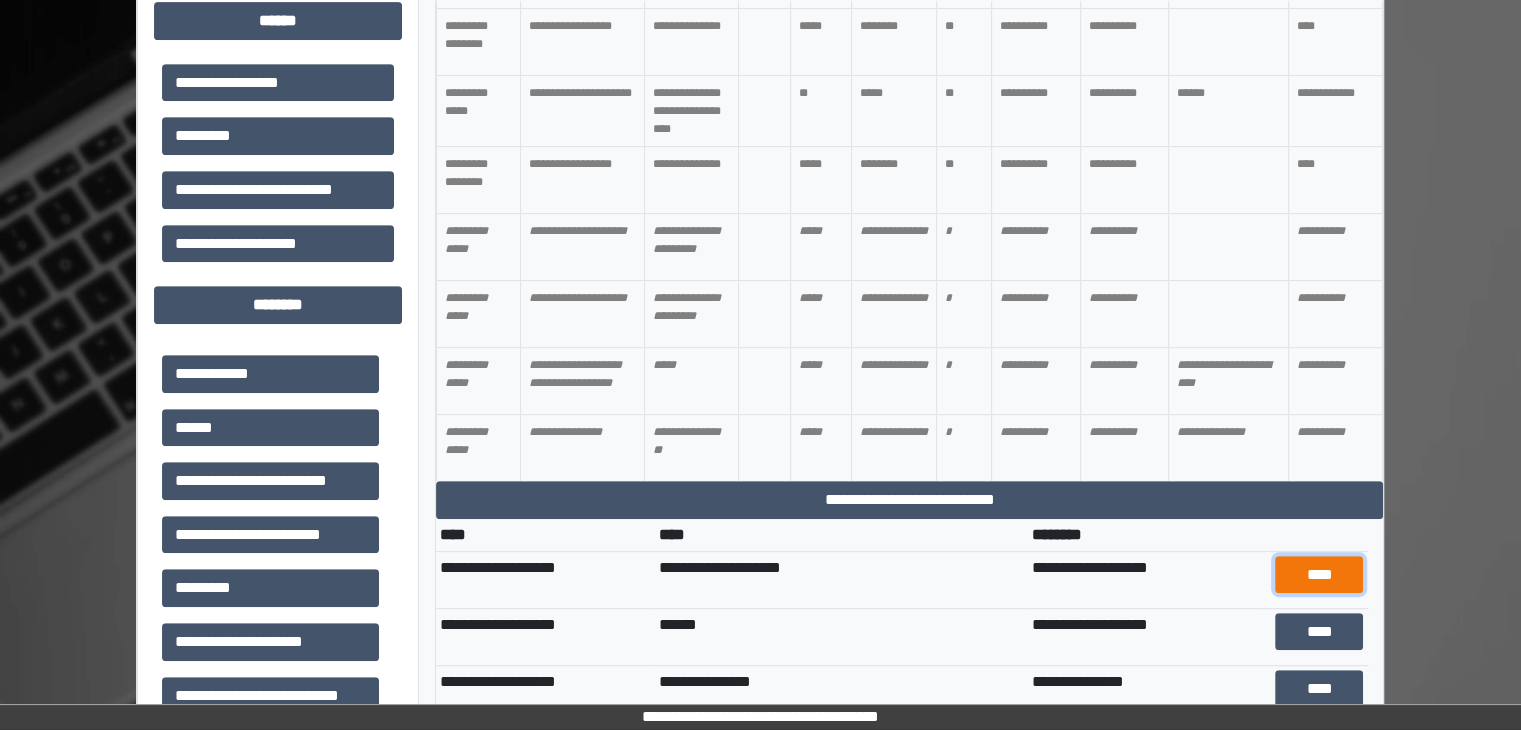 click on "****" at bounding box center (1319, 575) 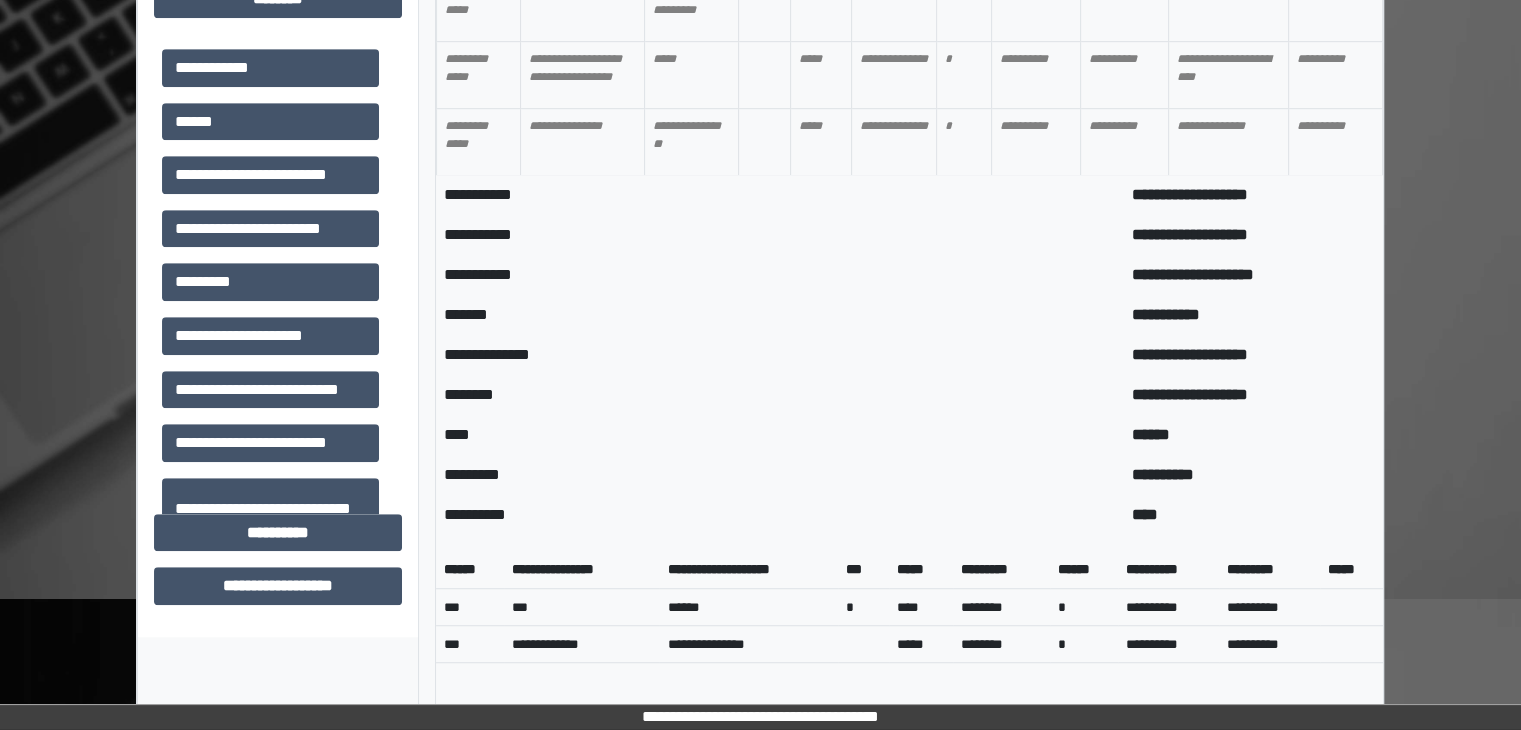 scroll, scrollTop: 1316, scrollLeft: 0, axis: vertical 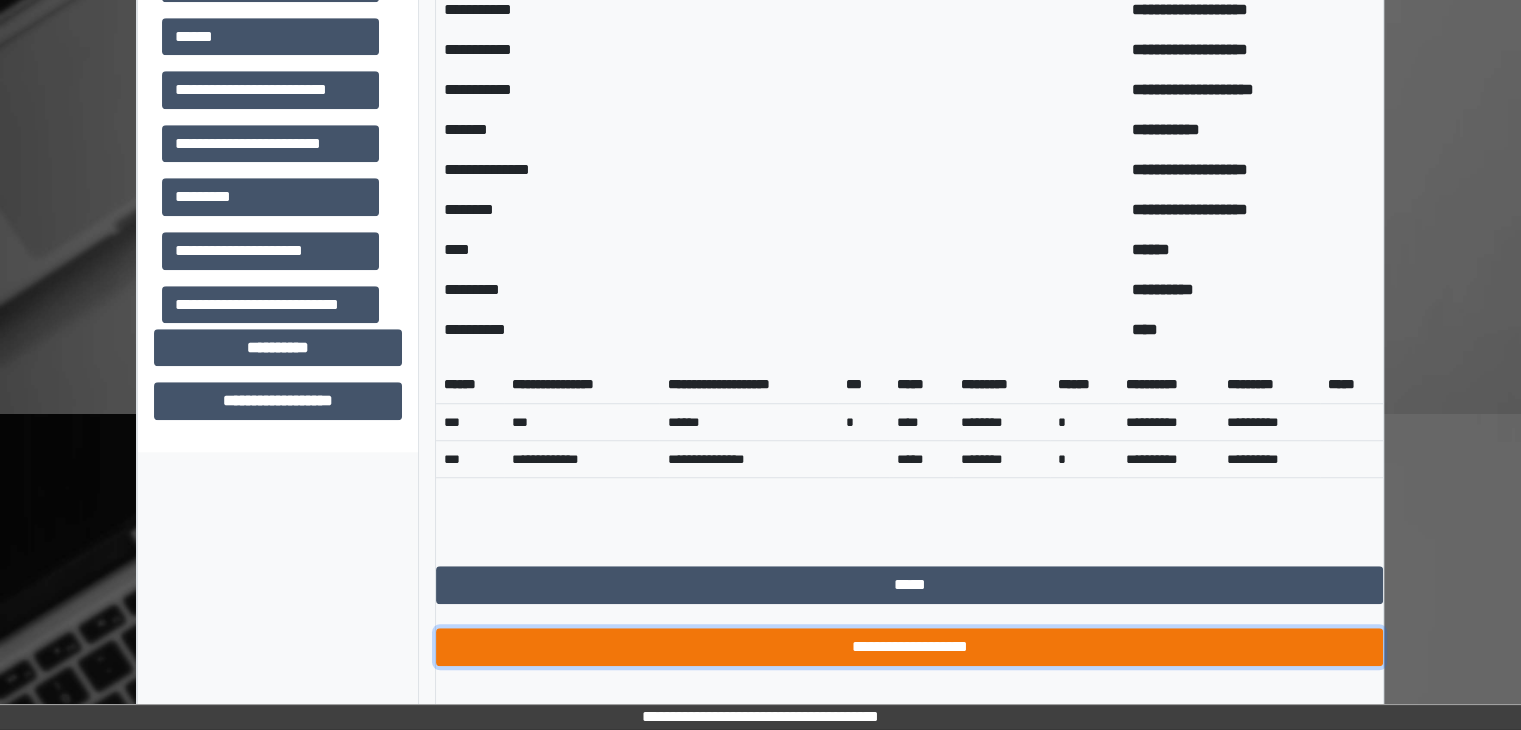 click on "**********" at bounding box center [909, 647] 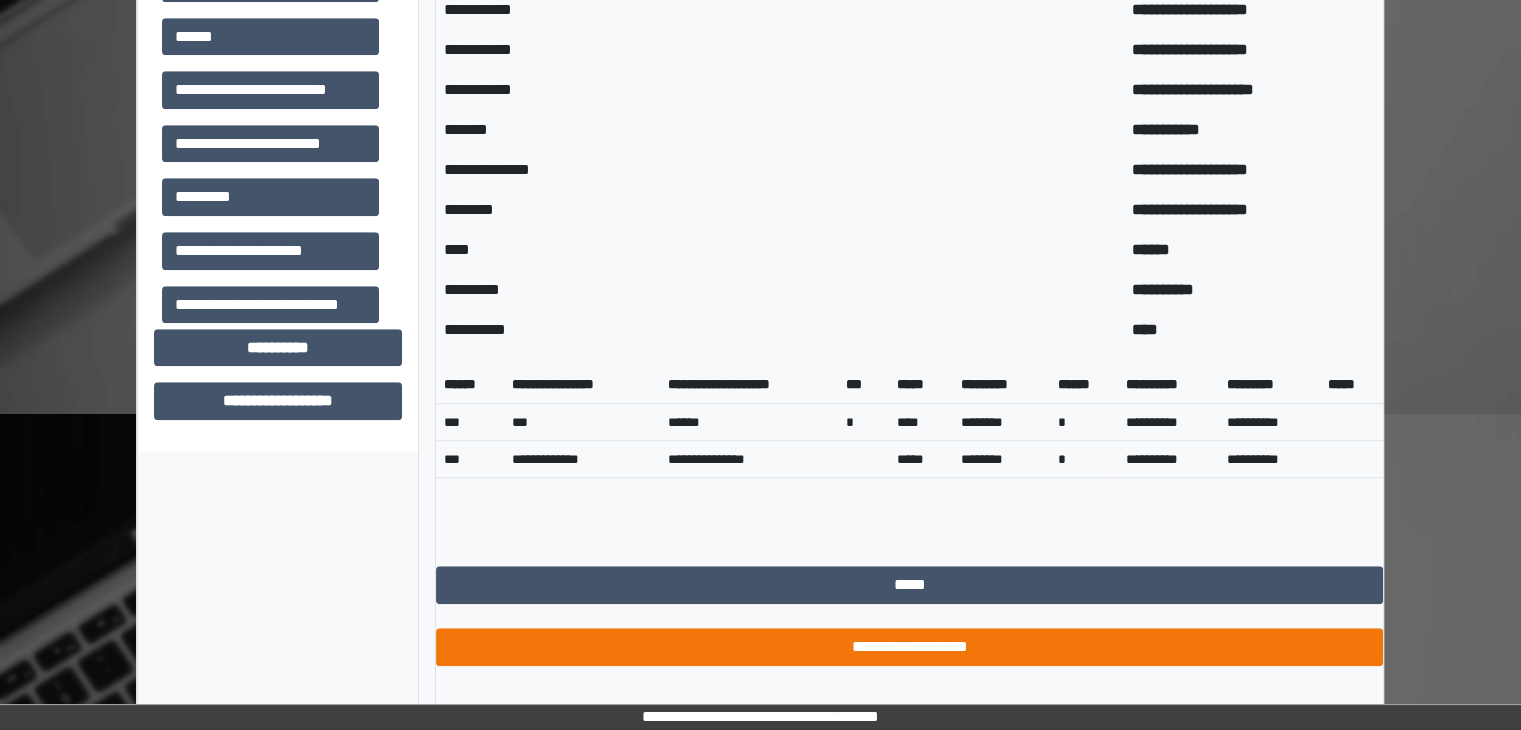 scroll, scrollTop: 1240, scrollLeft: 0, axis: vertical 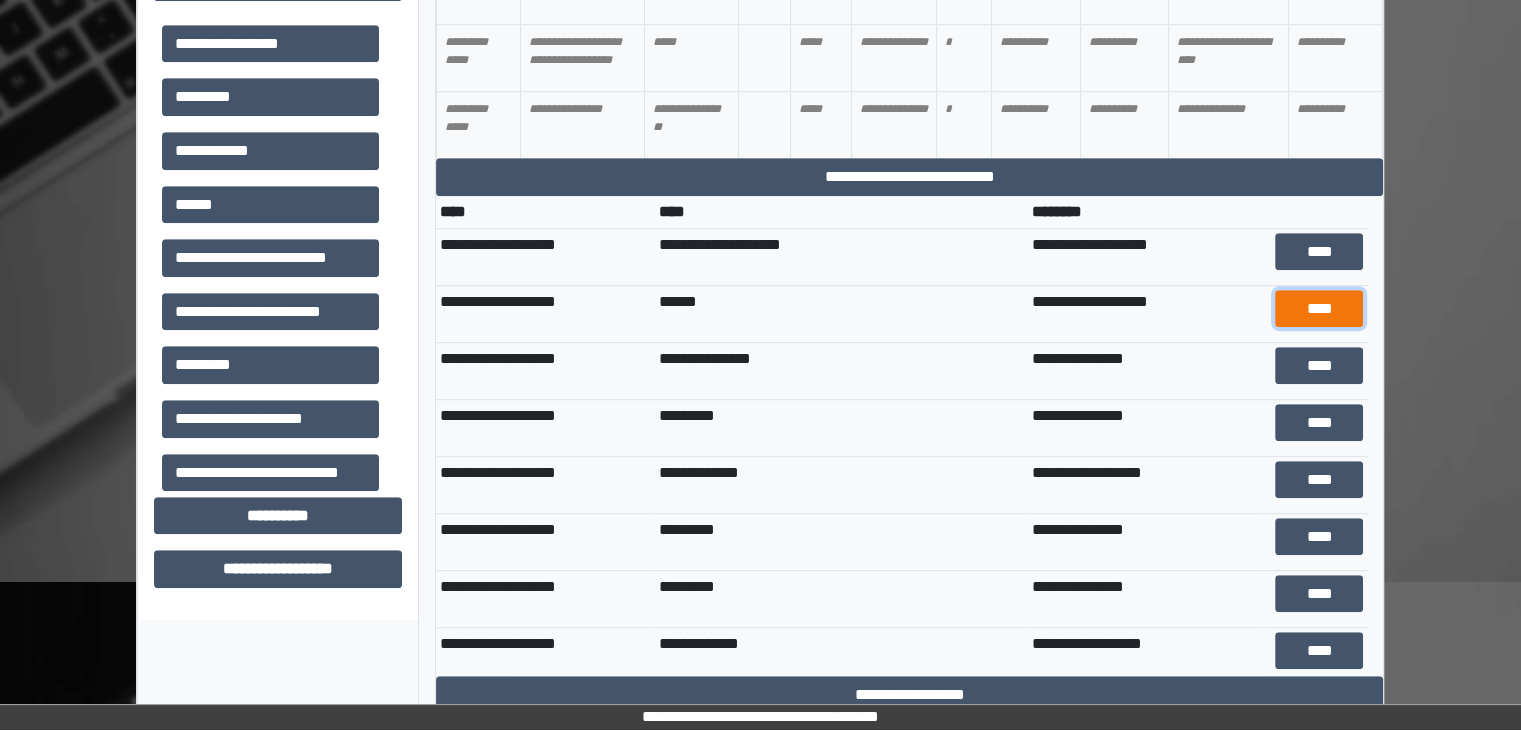 click on "****" at bounding box center [1319, 309] 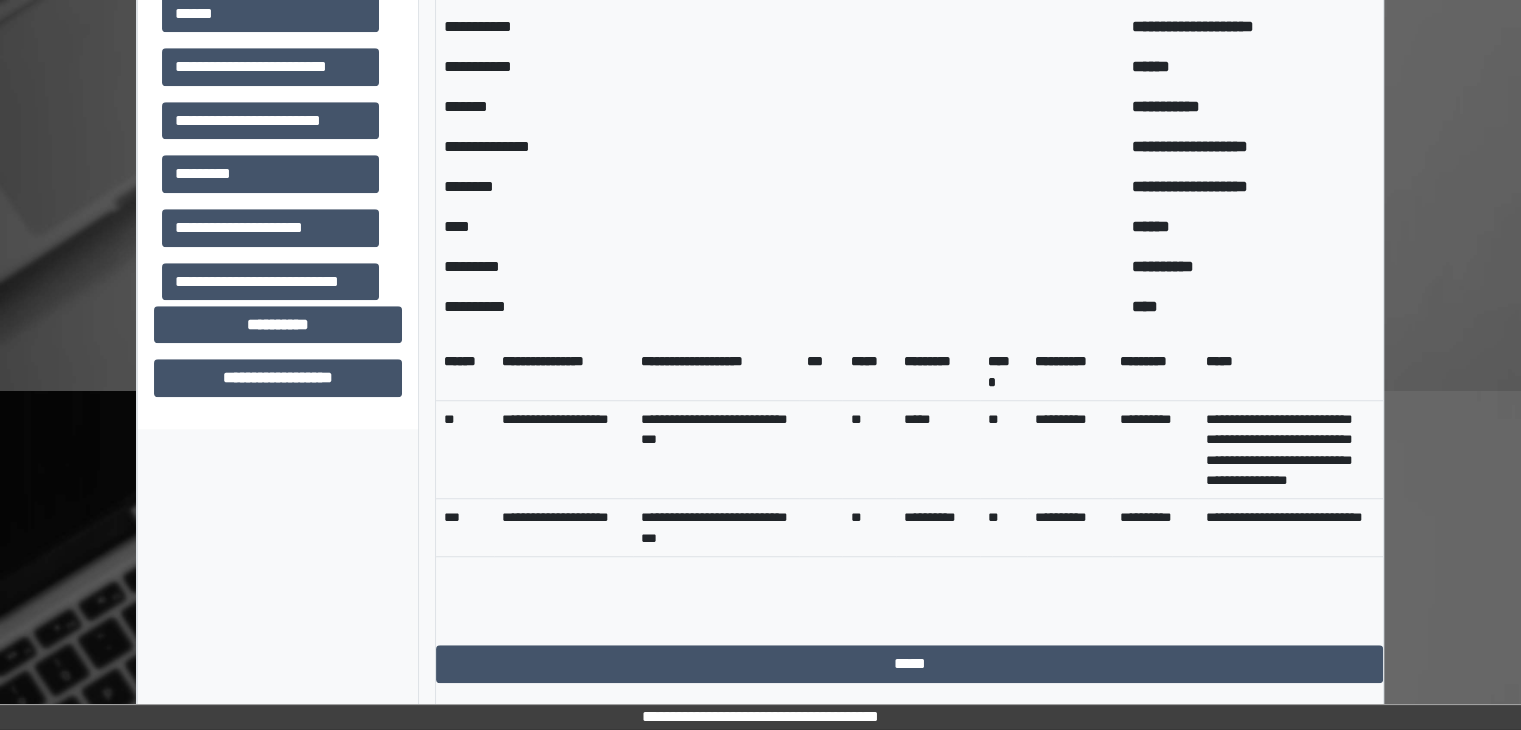 scroll, scrollTop: 1440, scrollLeft: 0, axis: vertical 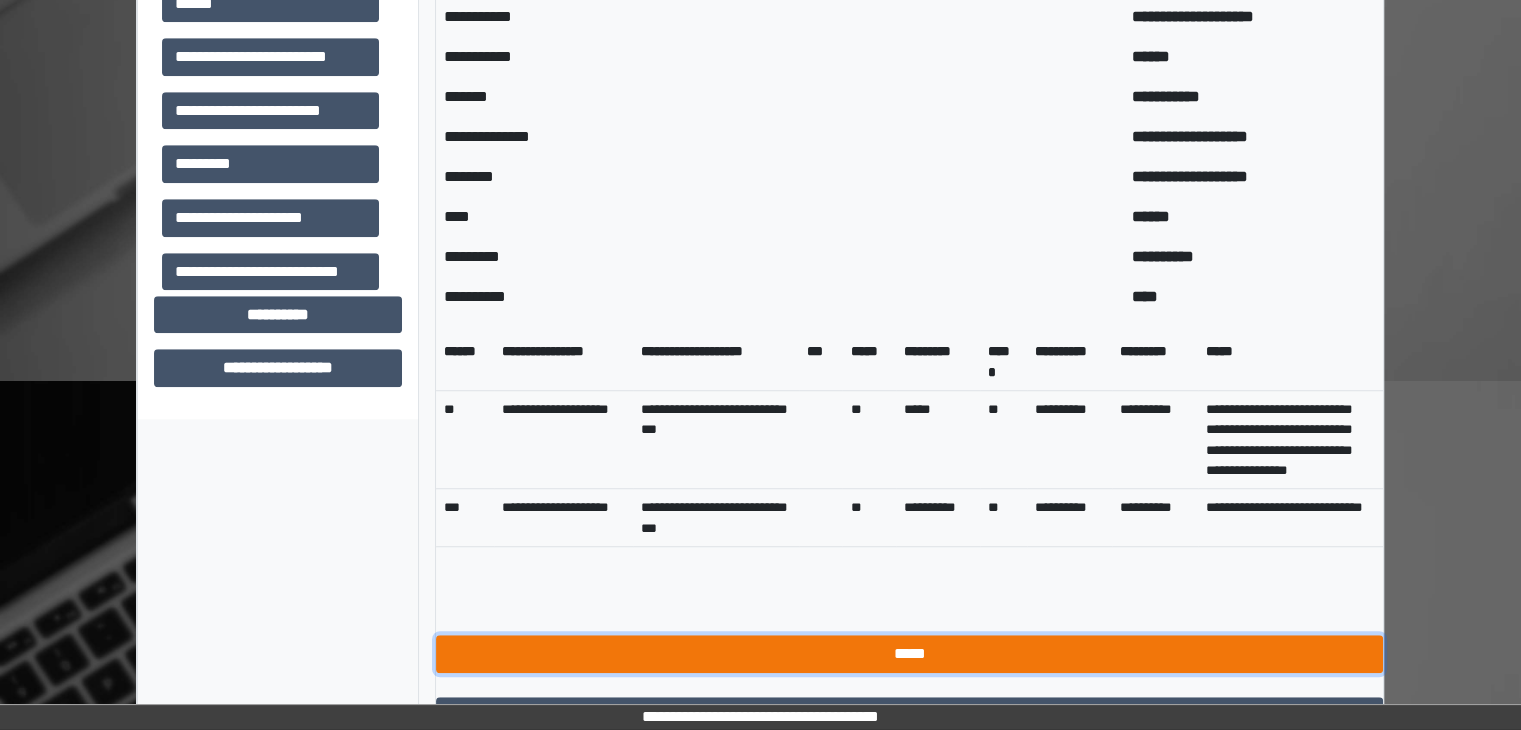 click on "*****" at bounding box center (909, 654) 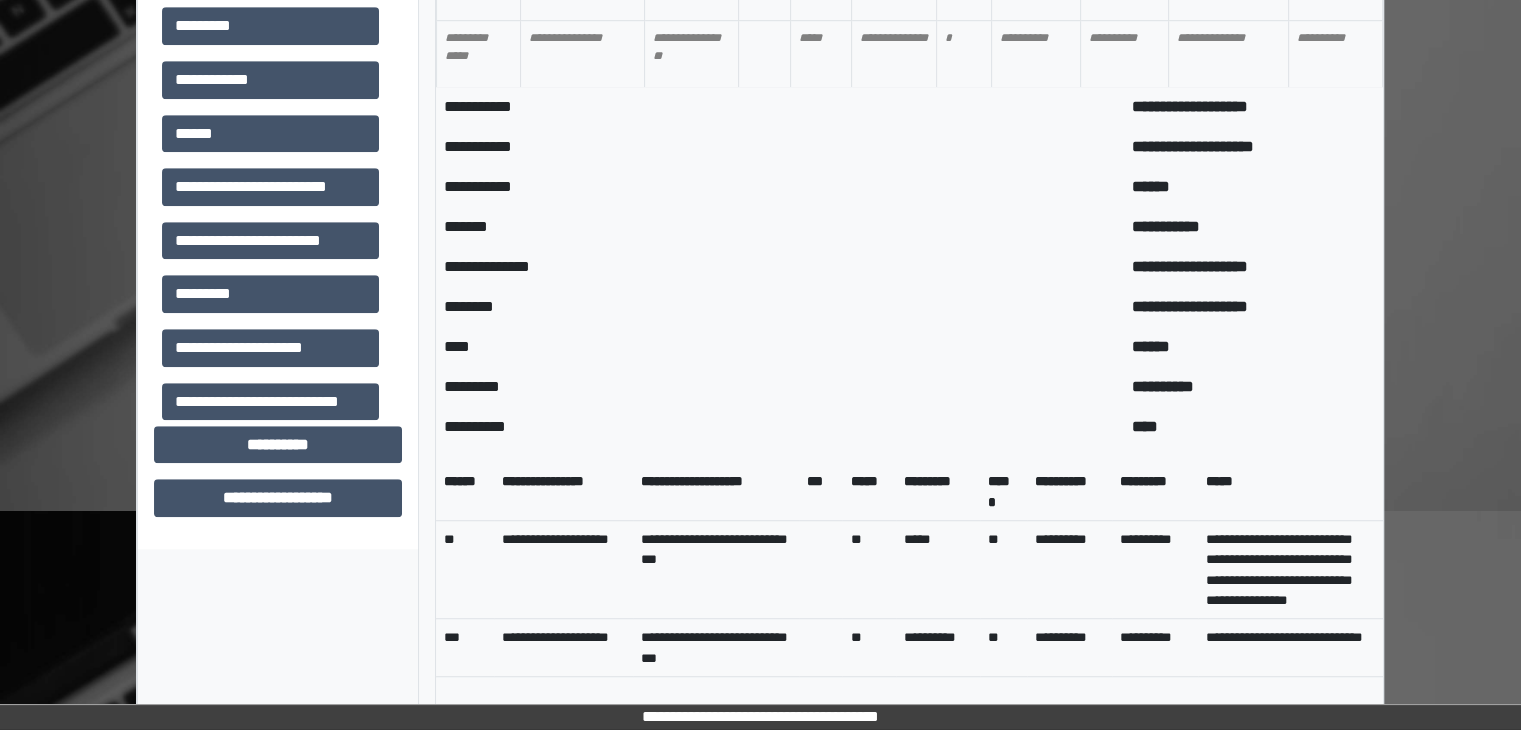 scroll, scrollTop: 940, scrollLeft: 0, axis: vertical 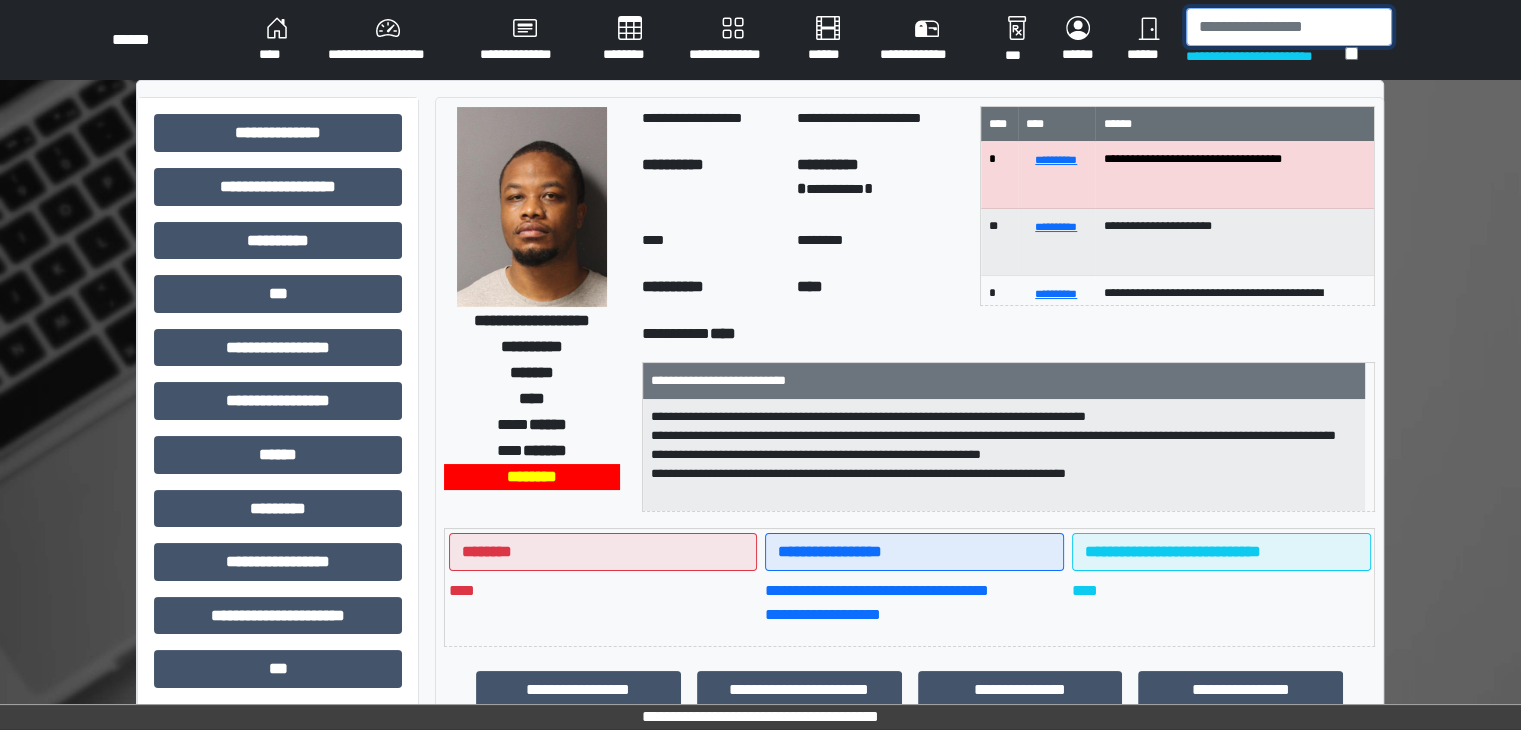 click at bounding box center [1289, 27] 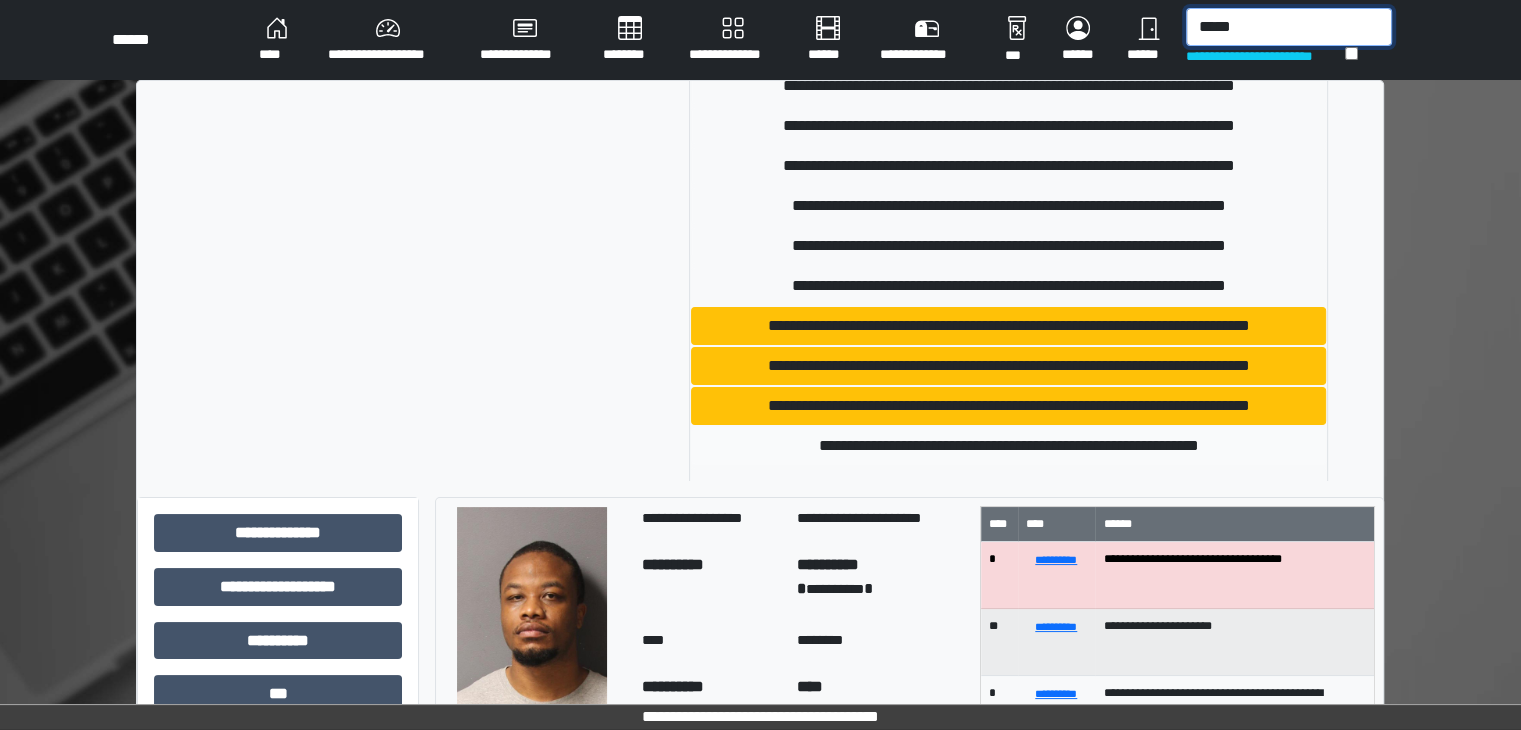 scroll, scrollTop: 200, scrollLeft: 0, axis: vertical 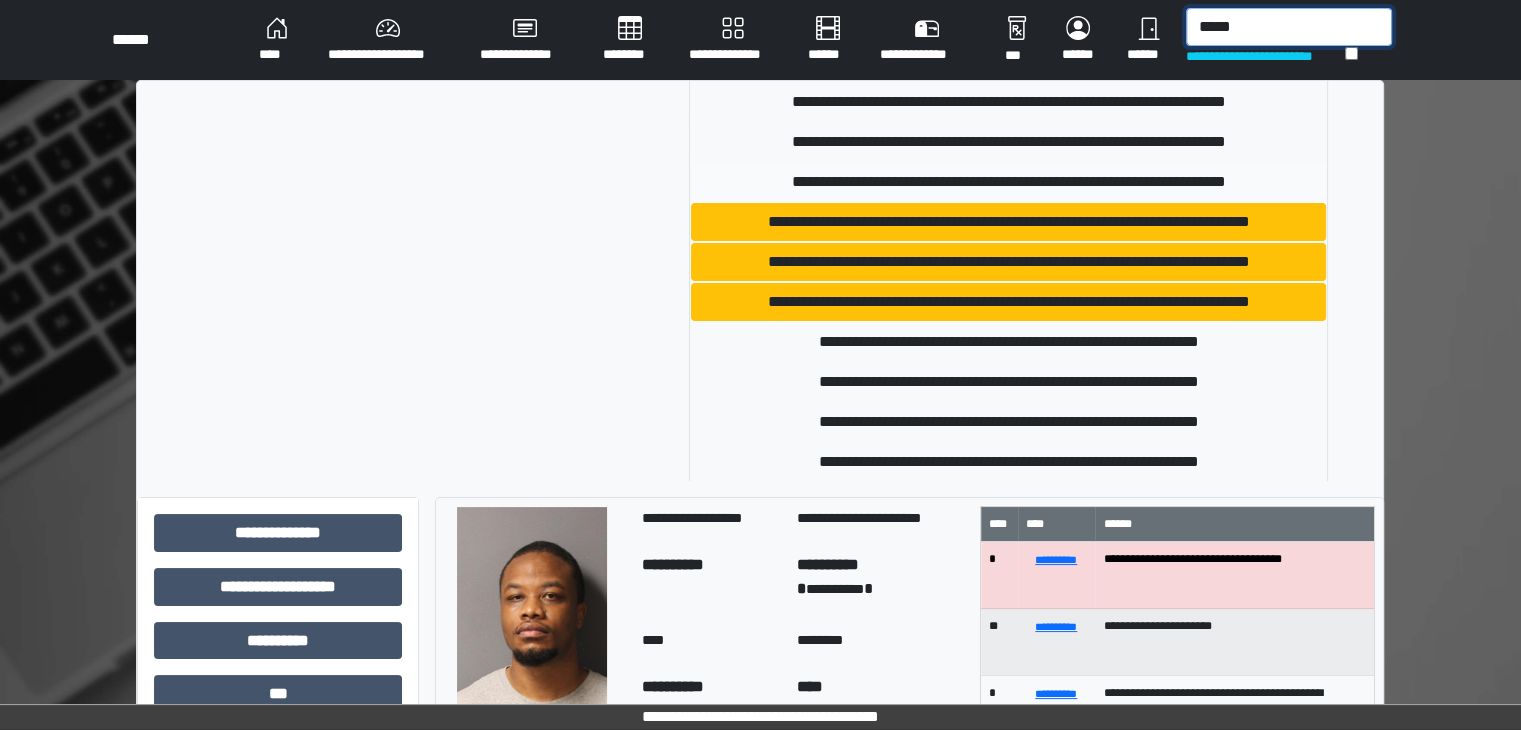 type on "*****" 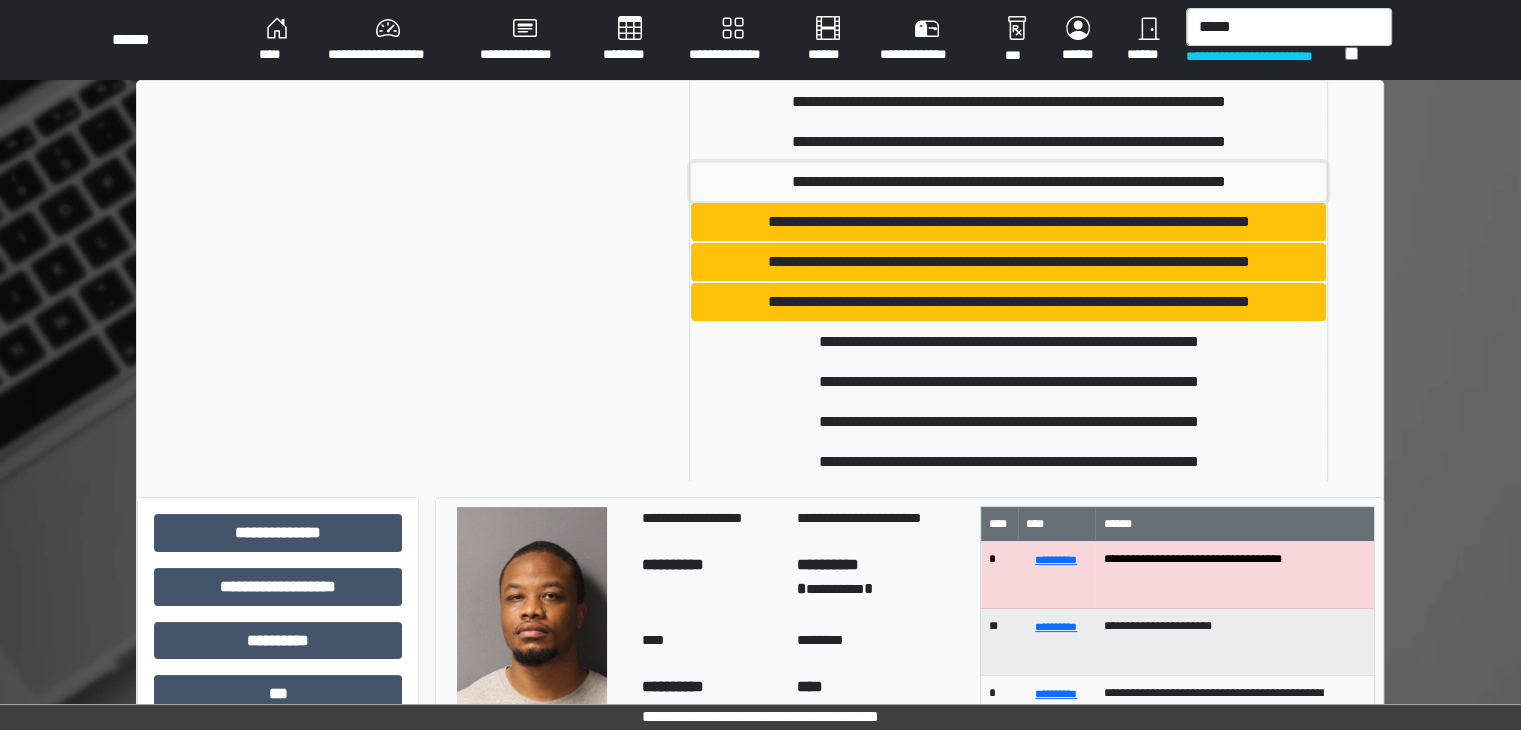 click on "**********" at bounding box center [1008, 182] 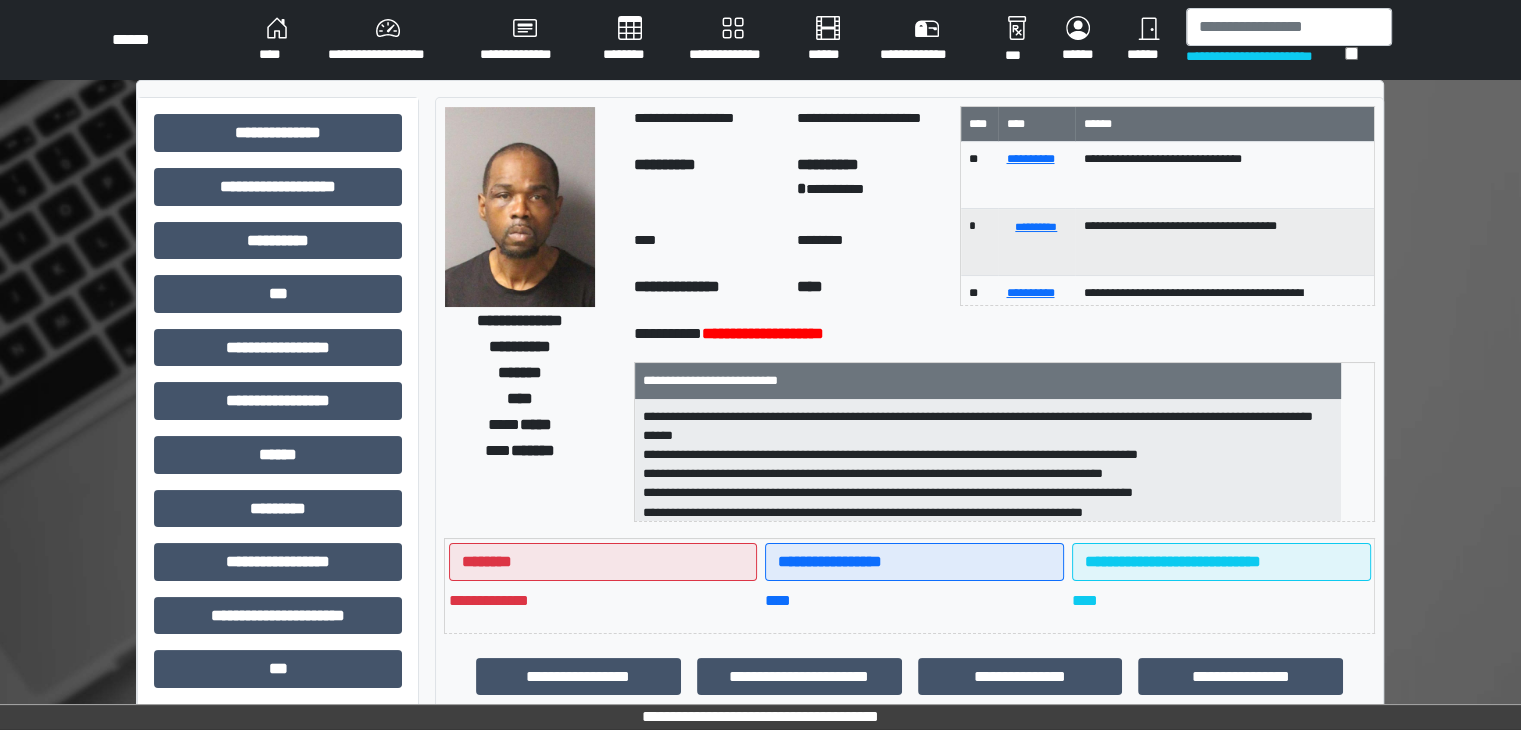 scroll, scrollTop: 6, scrollLeft: 0, axis: vertical 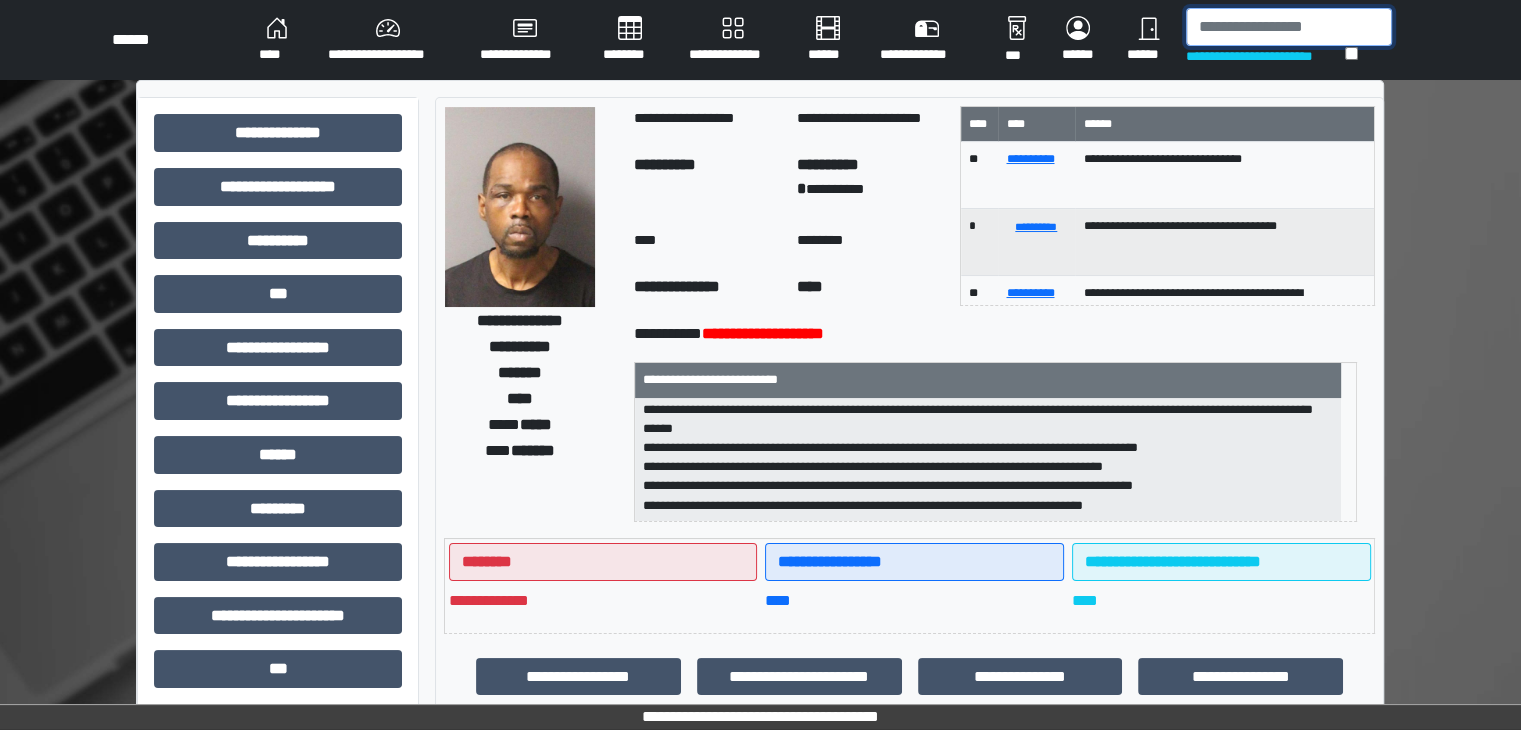 click at bounding box center [1289, 27] 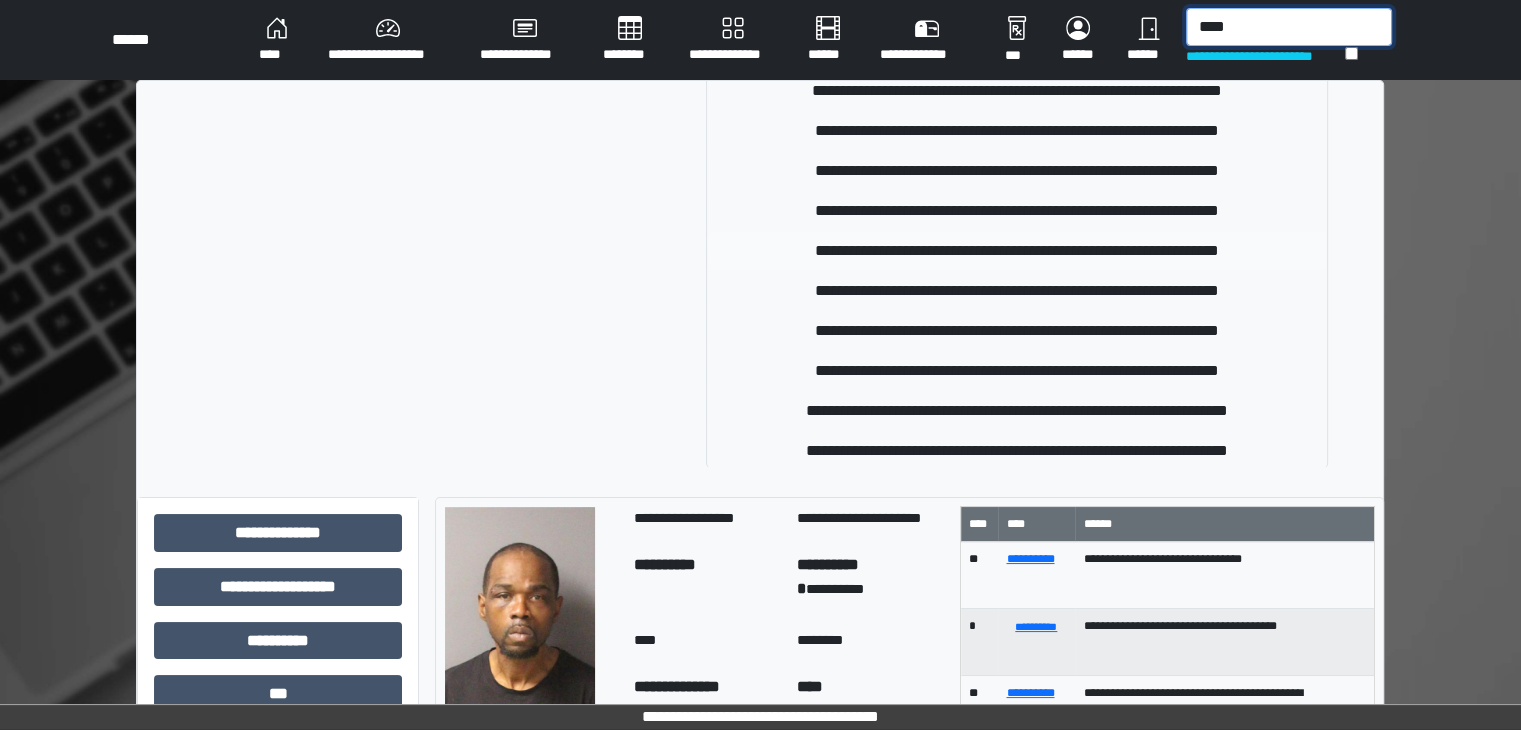 scroll, scrollTop: 92, scrollLeft: 0, axis: vertical 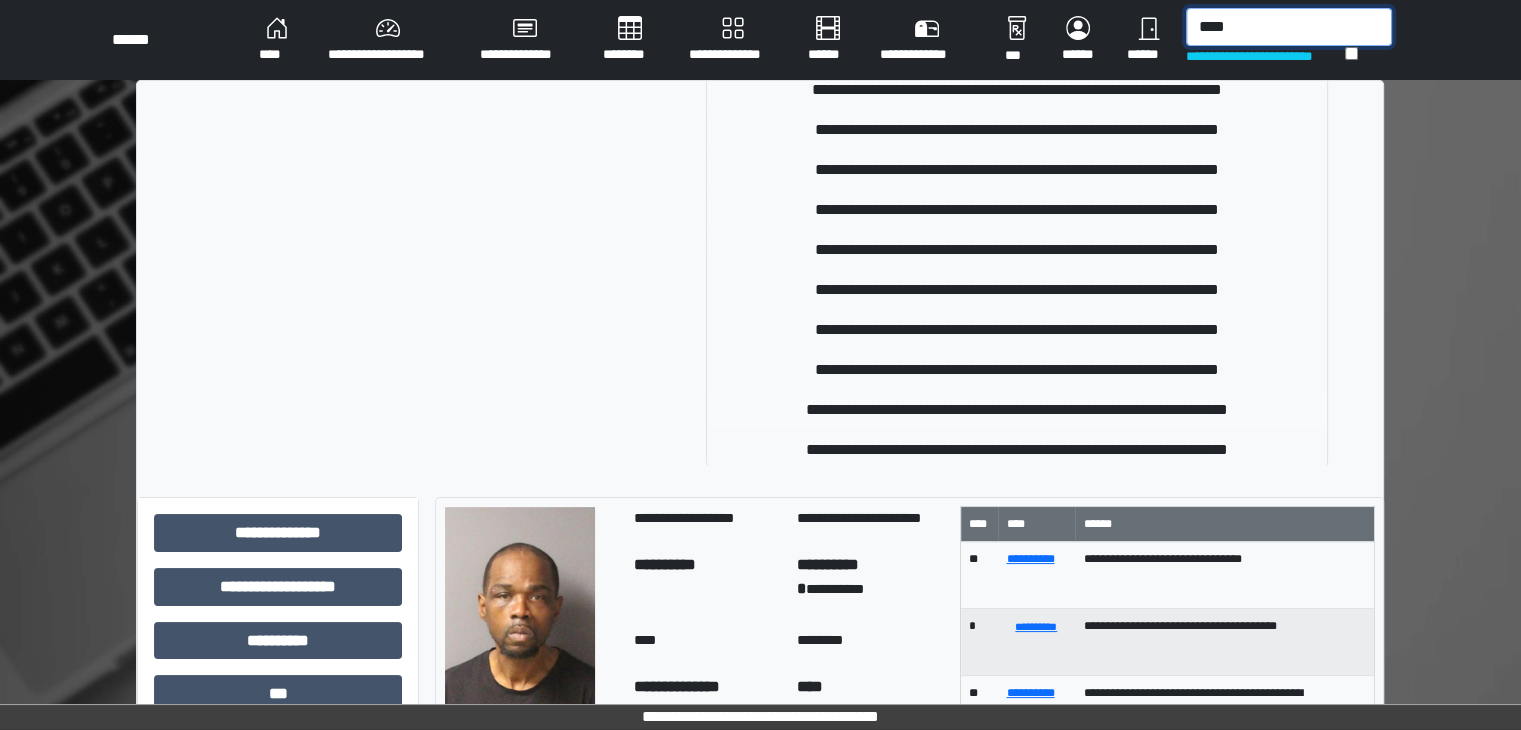 type on "****" 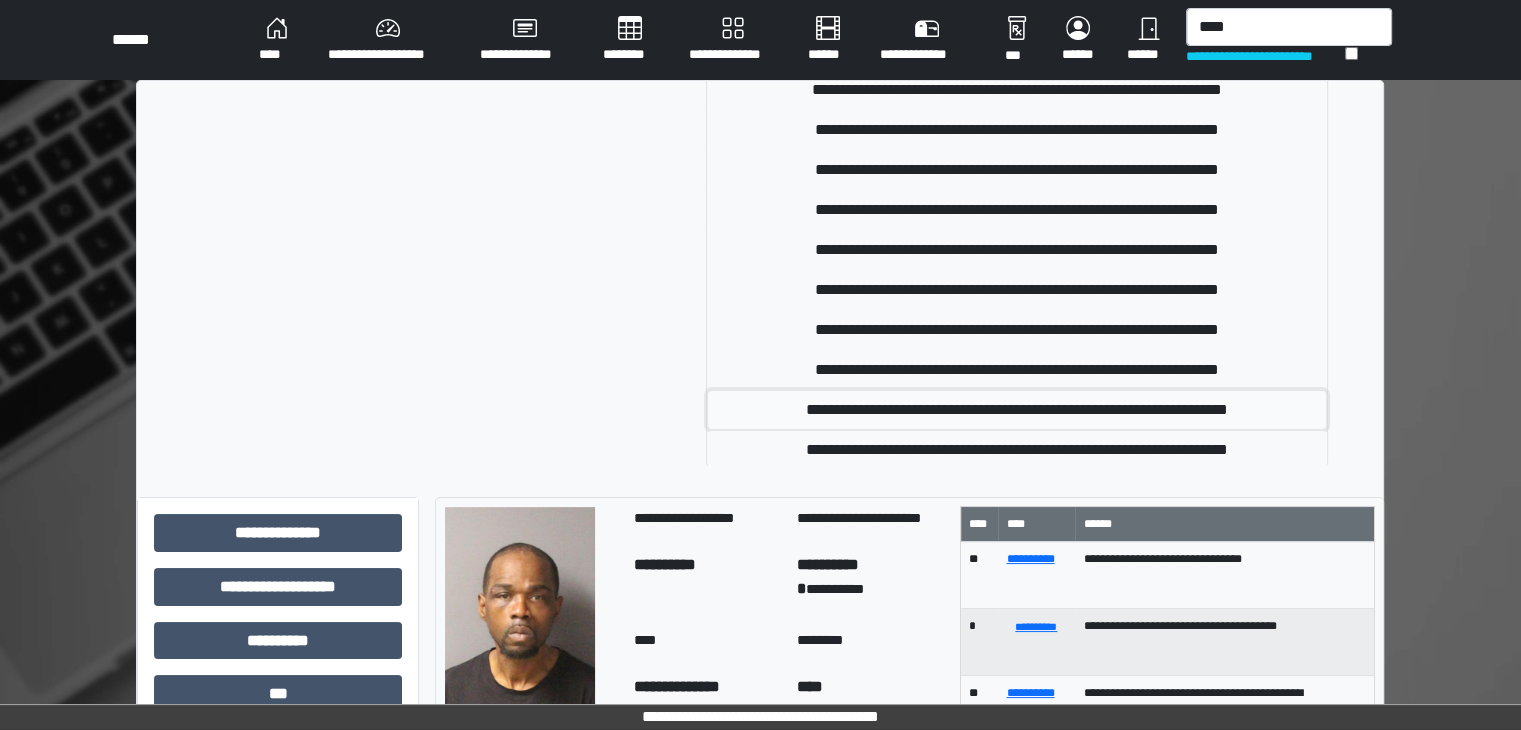 click on "**********" at bounding box center (1017, 410) 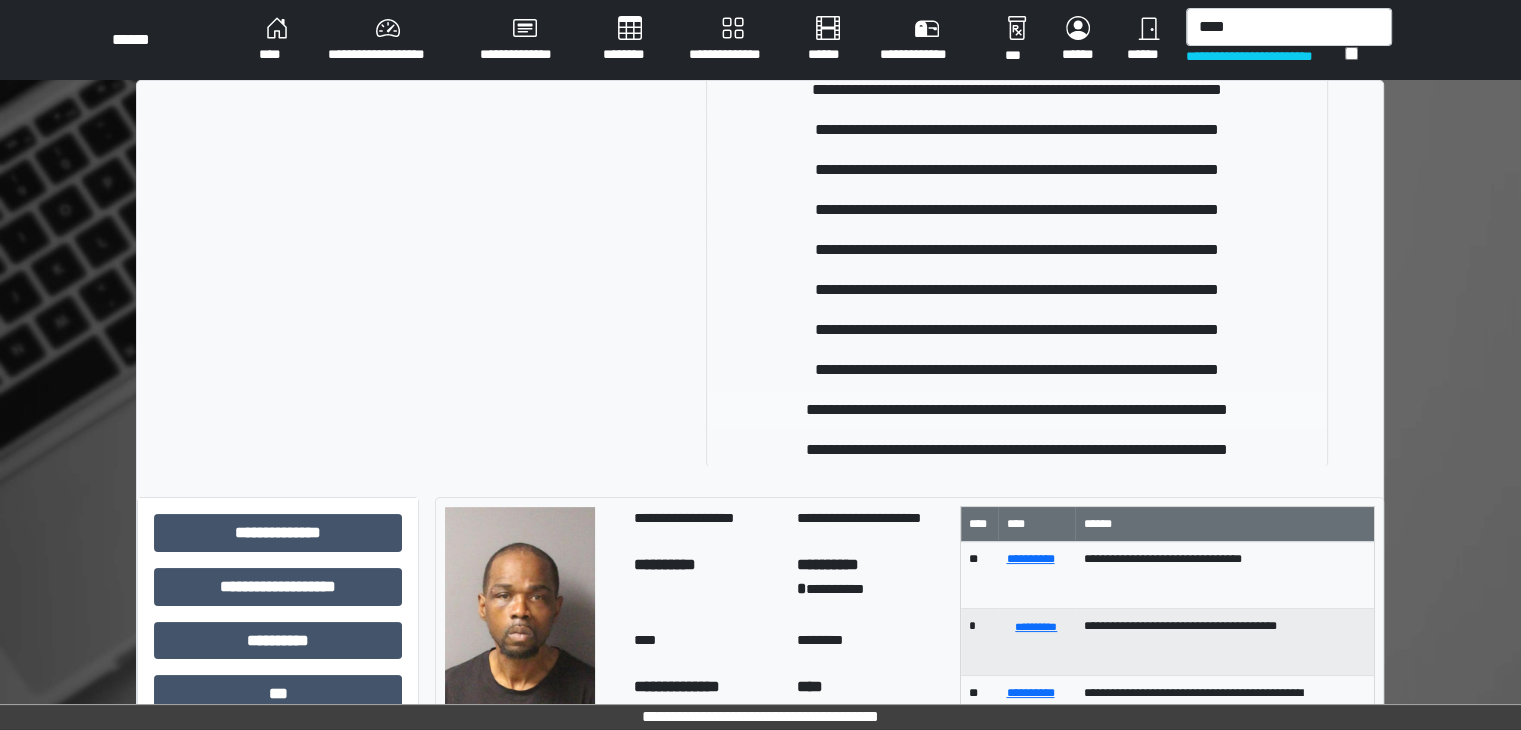 type 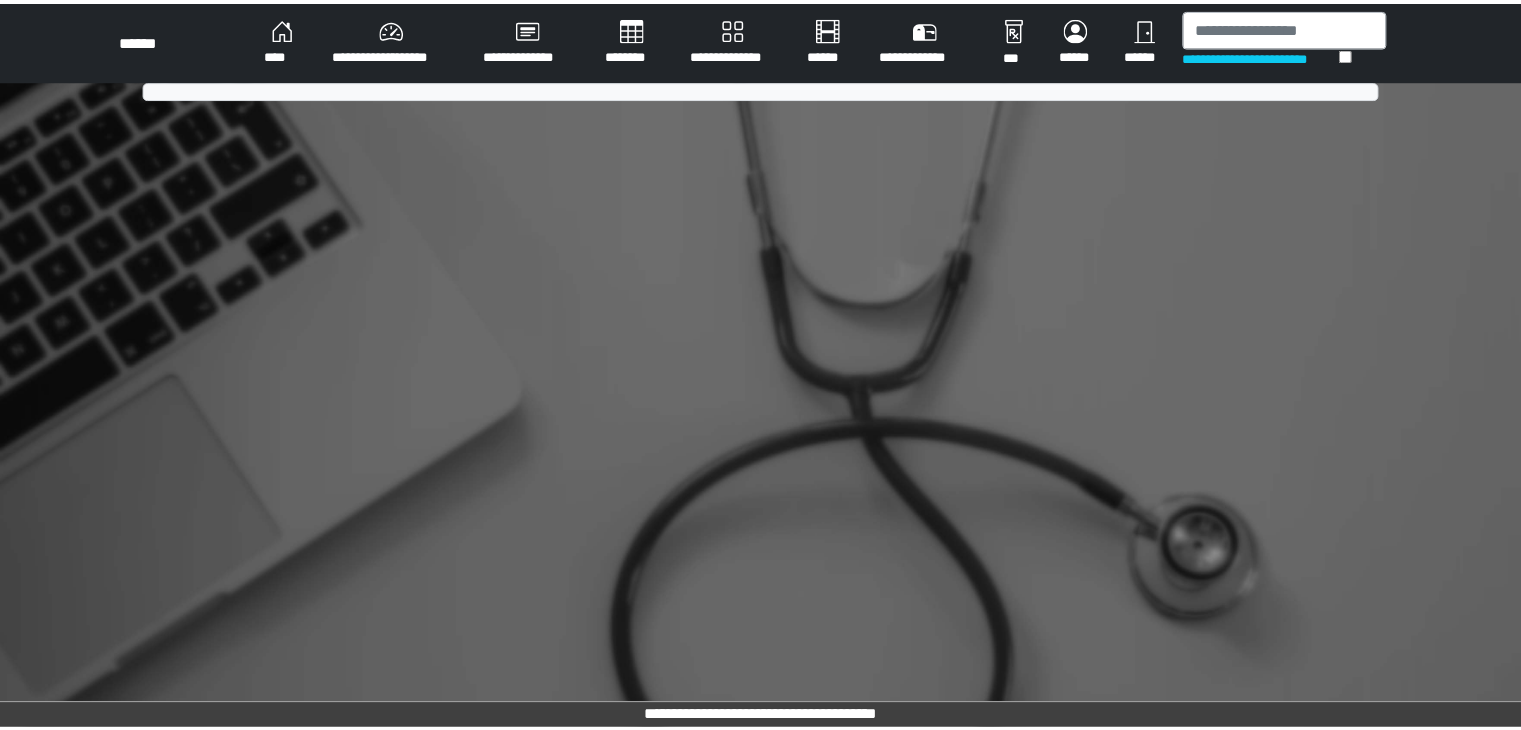 scroll, scrollTop: 0, scrollLeft: 0, axis: both 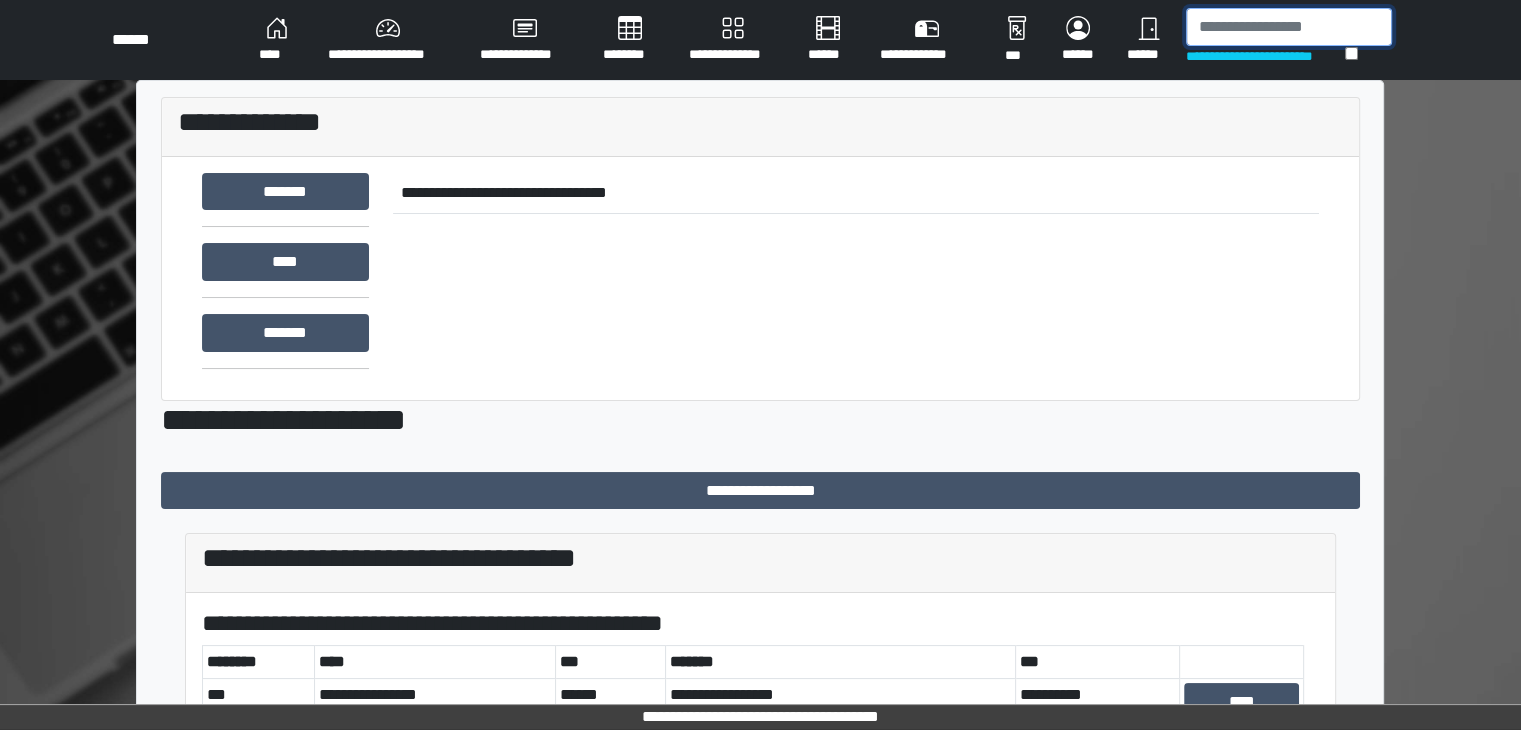 click at bounding box center (1289, 27) 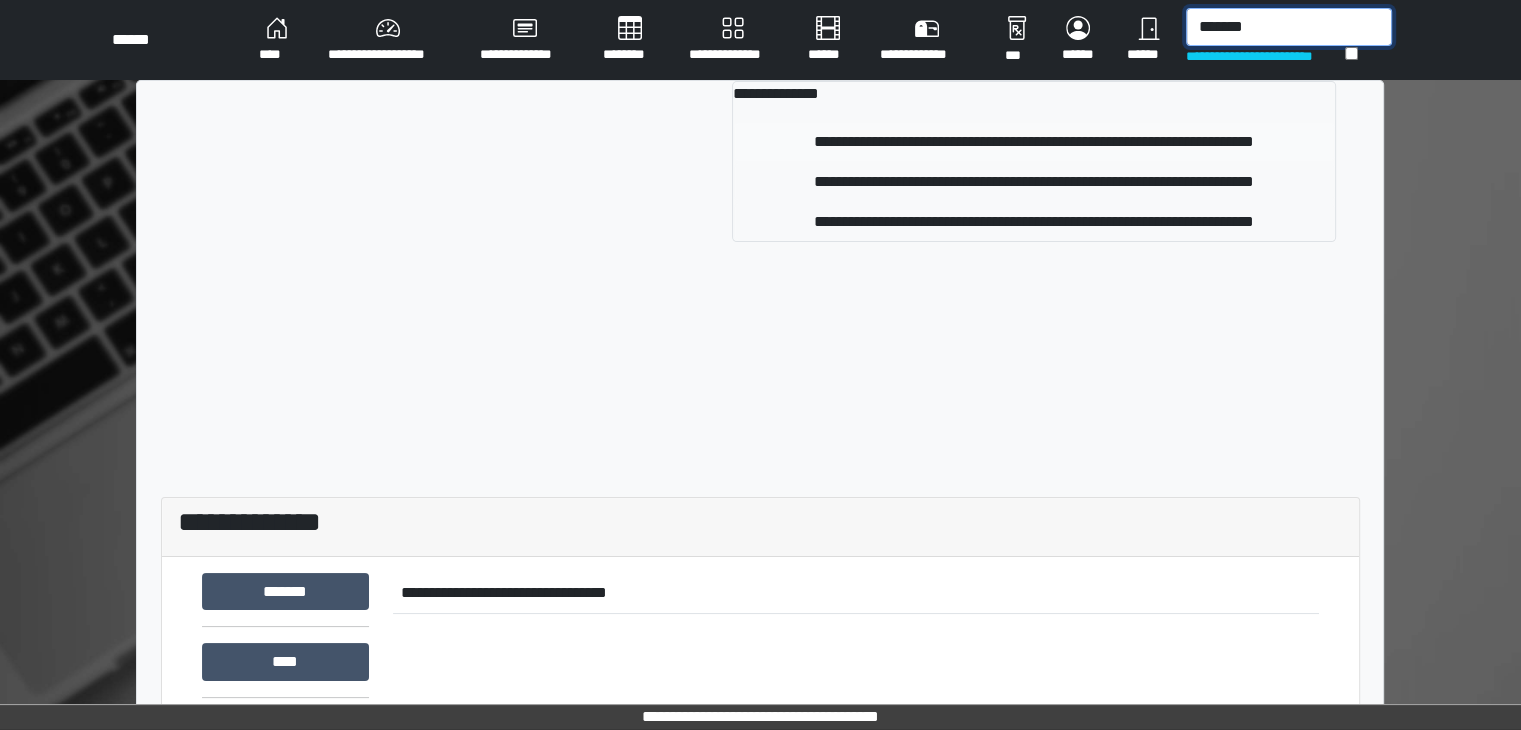 type on "*******" 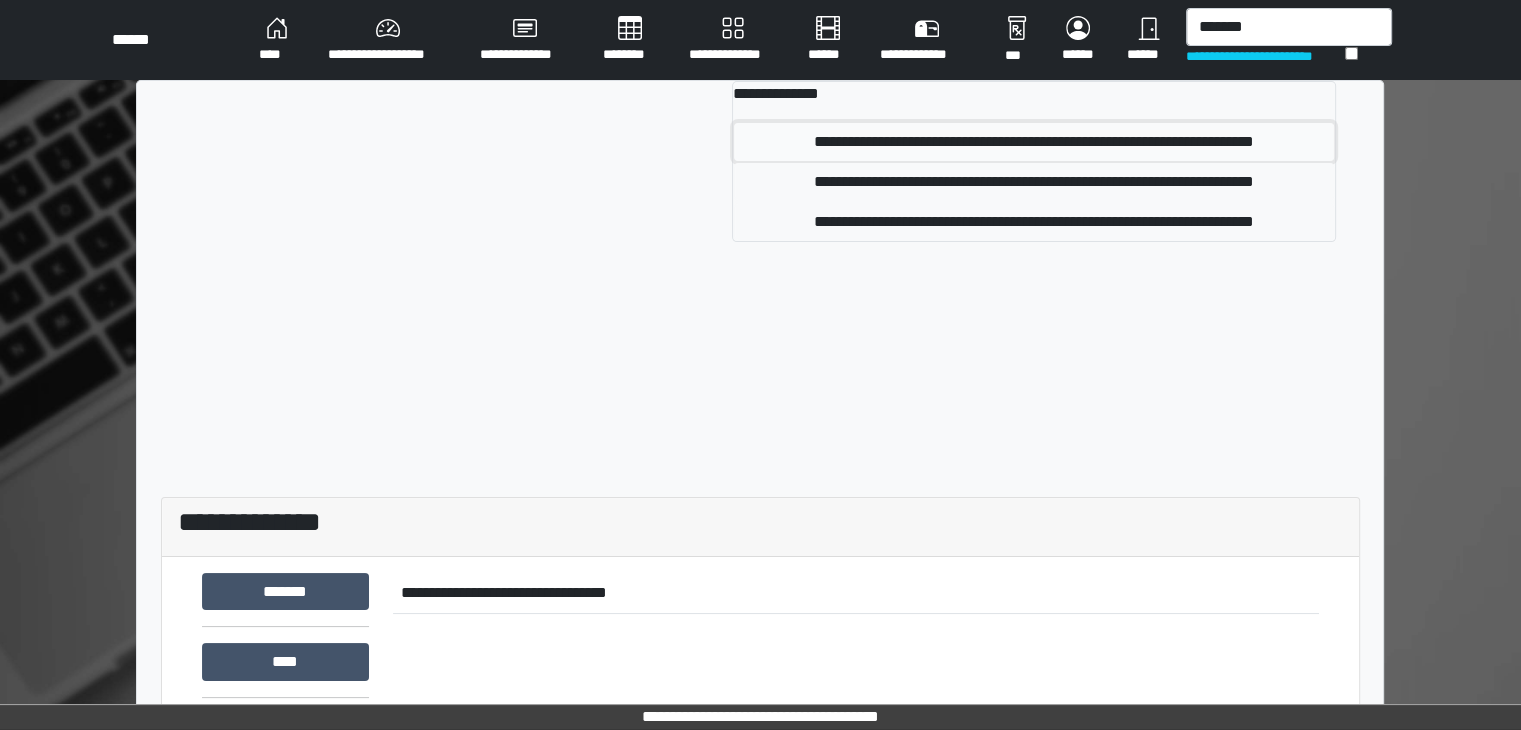 click on "**********" at bounding box center (1033, 142) 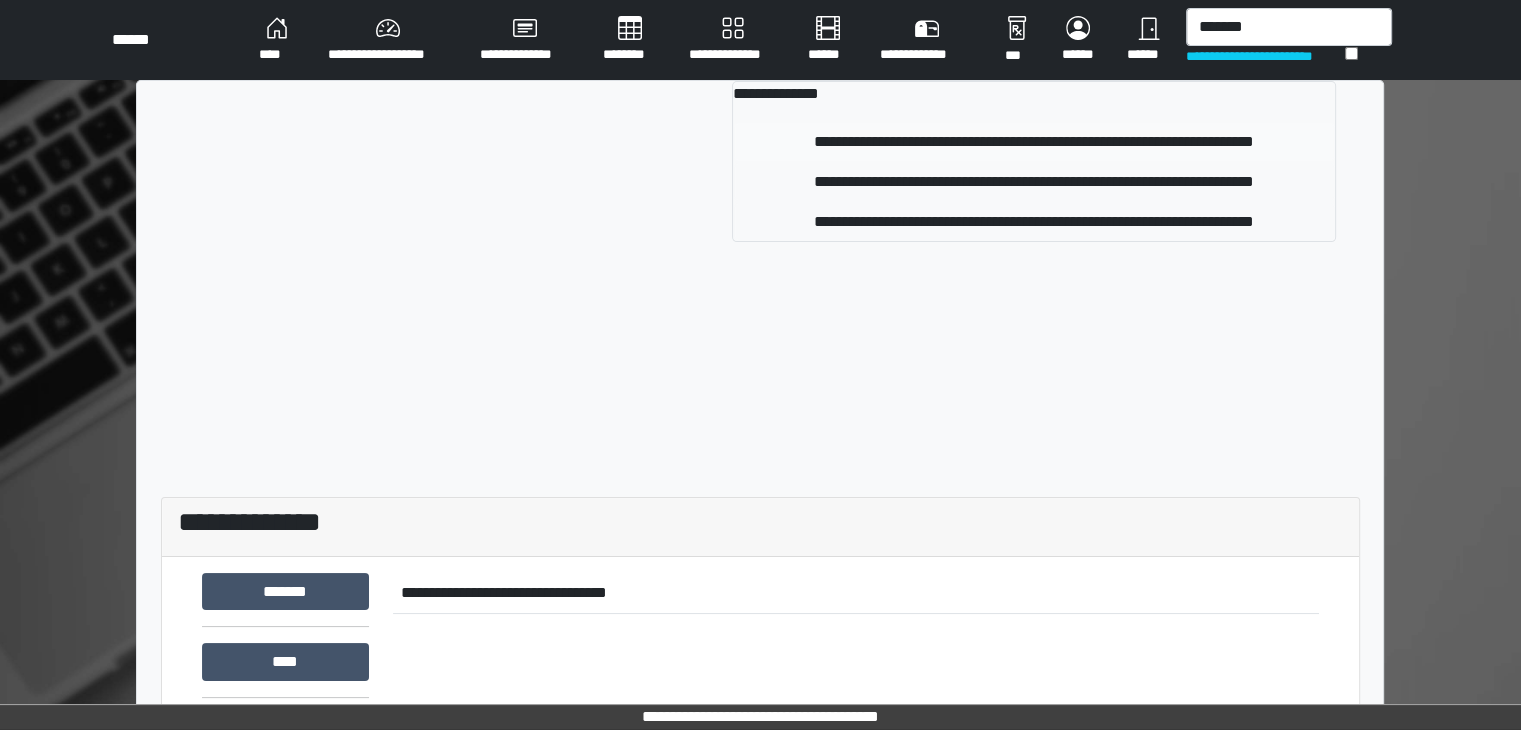 type 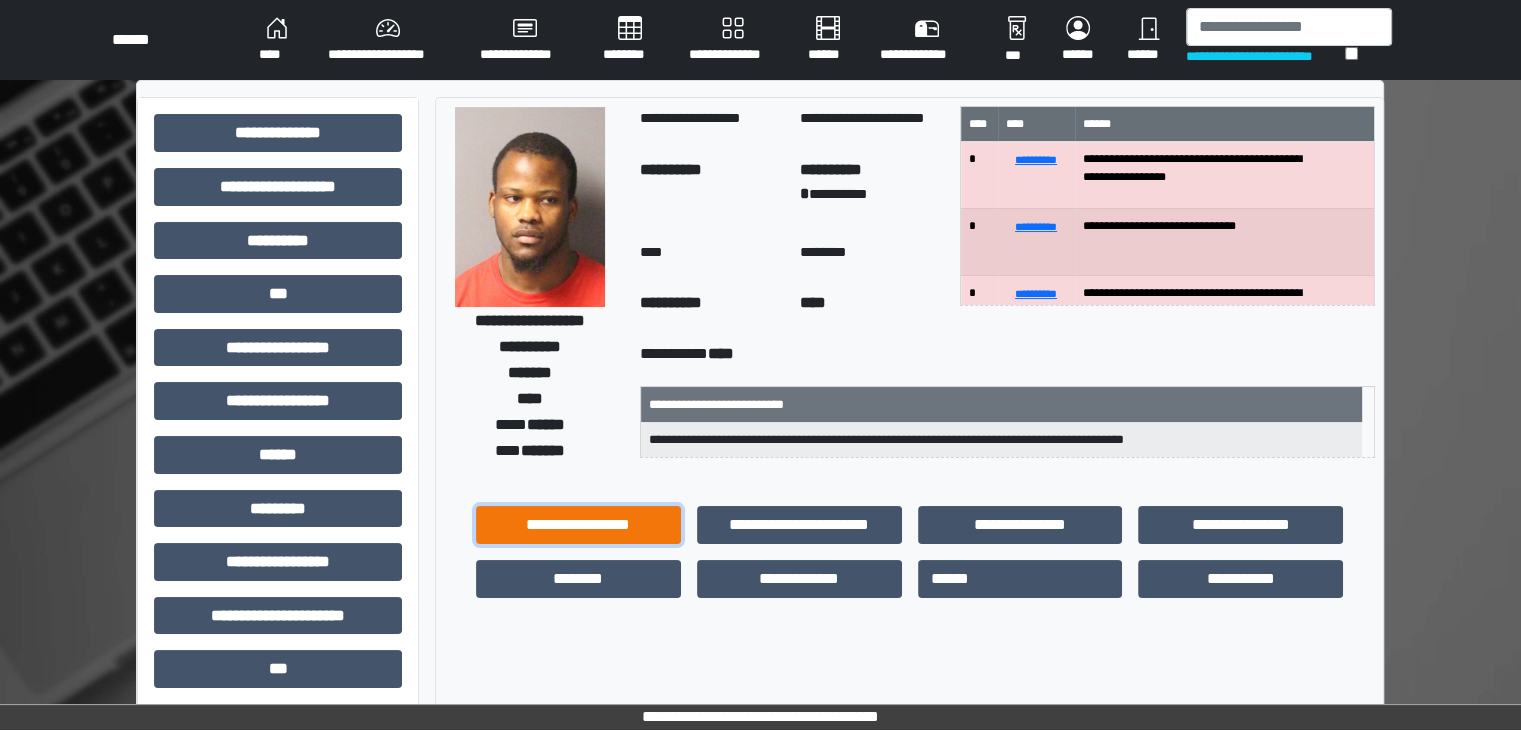 click on "**********" at bounding box center [578, 525] 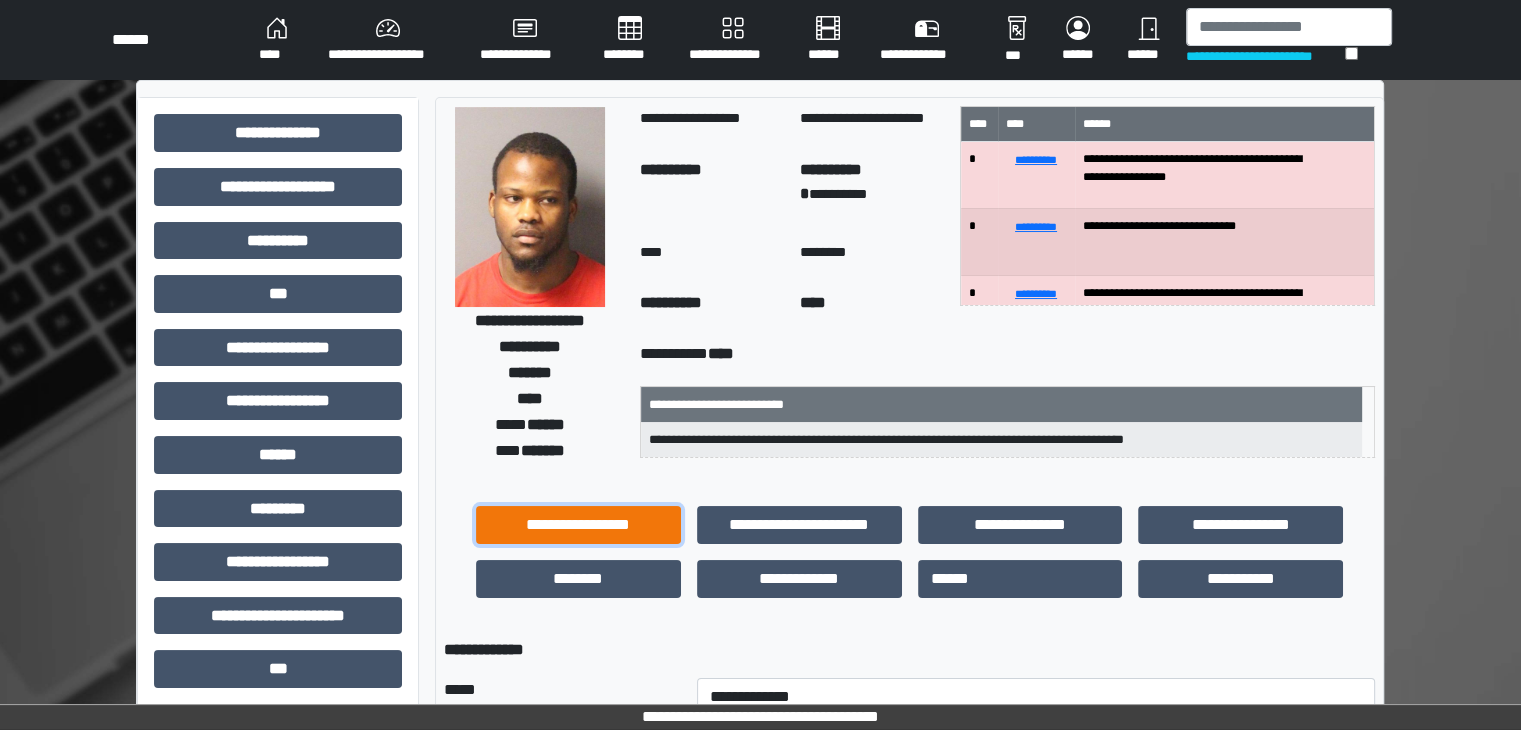 click on "**********" at bounding box center [578, 525] 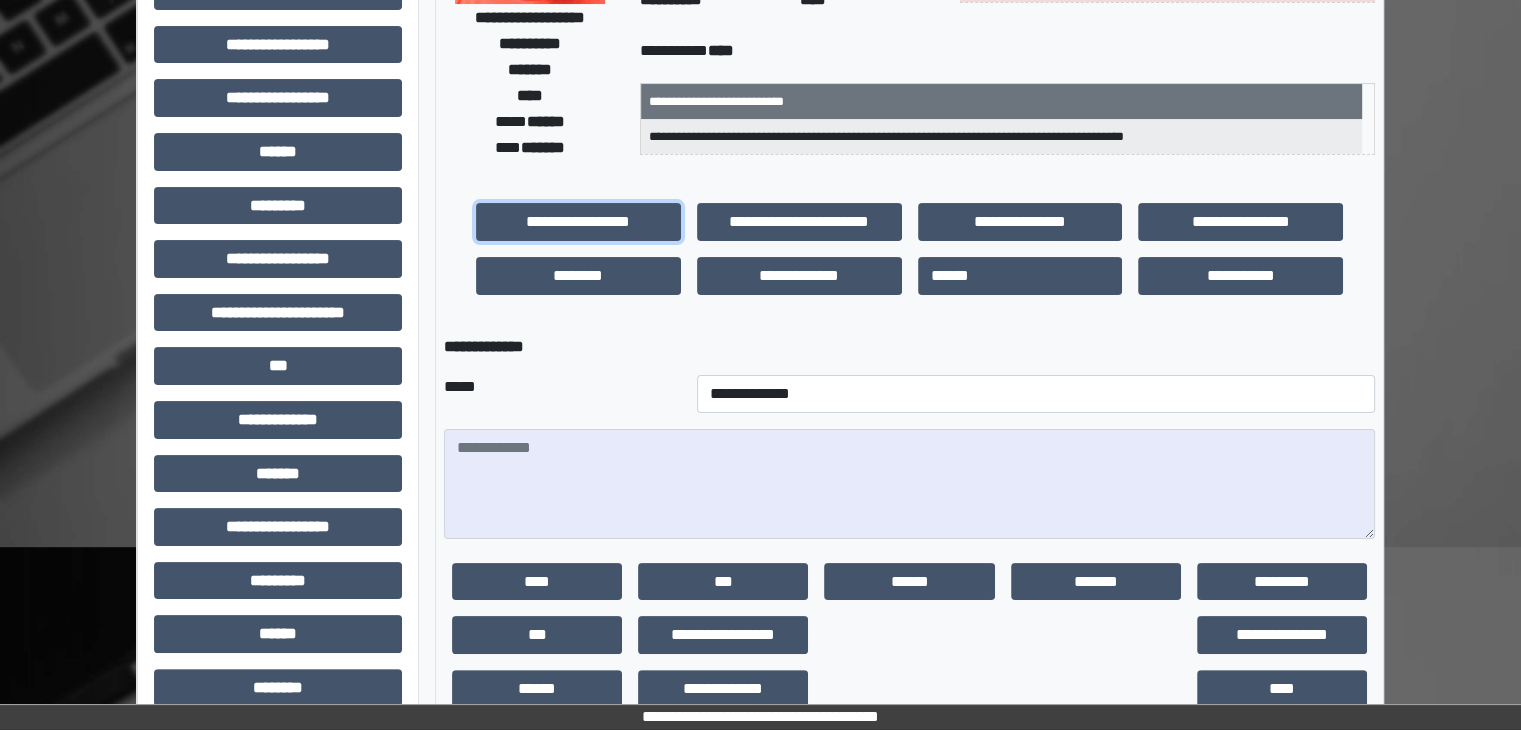 scroll, scrollTop: 400, scrollLeft: 0, axis: vertical 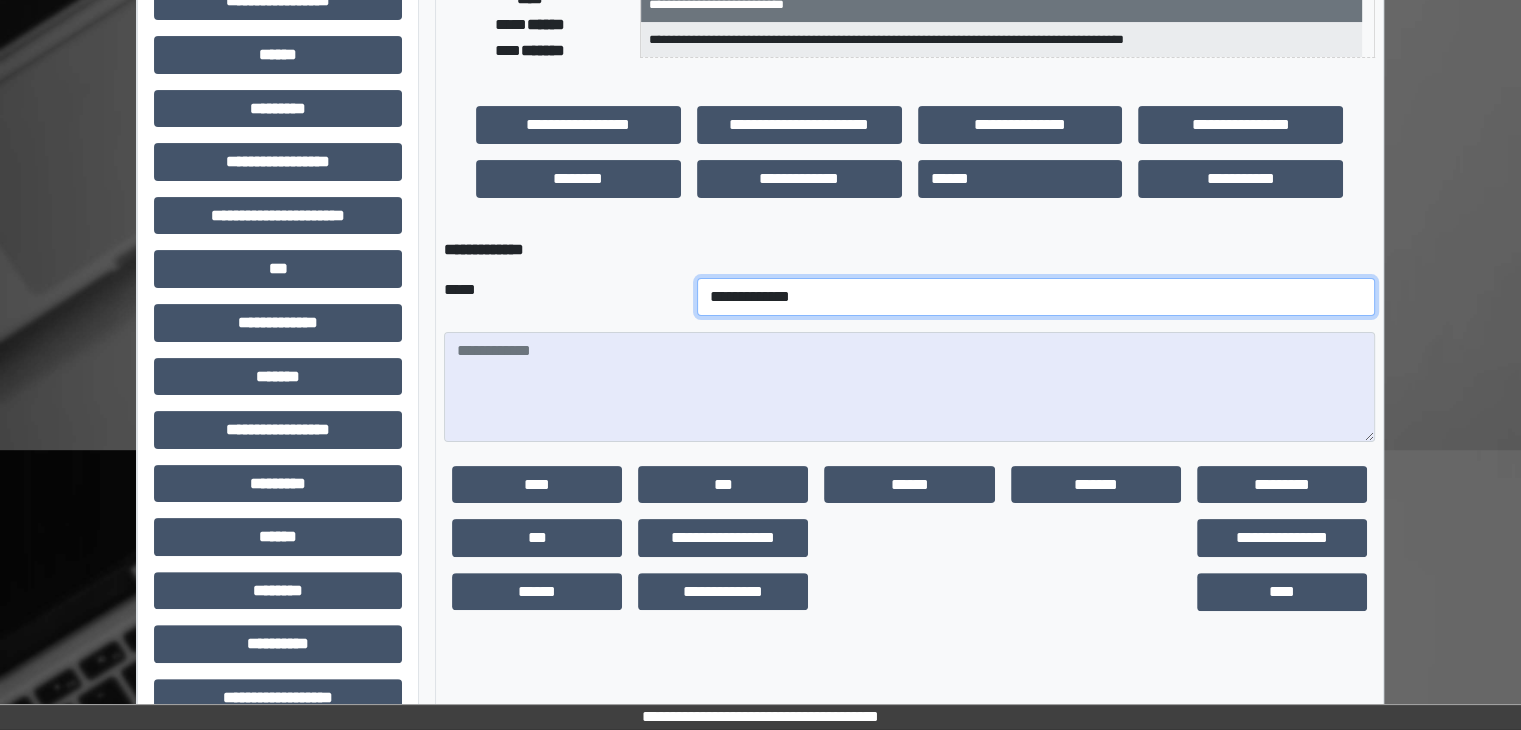click on "**********" at bounding box center [1036, 297] 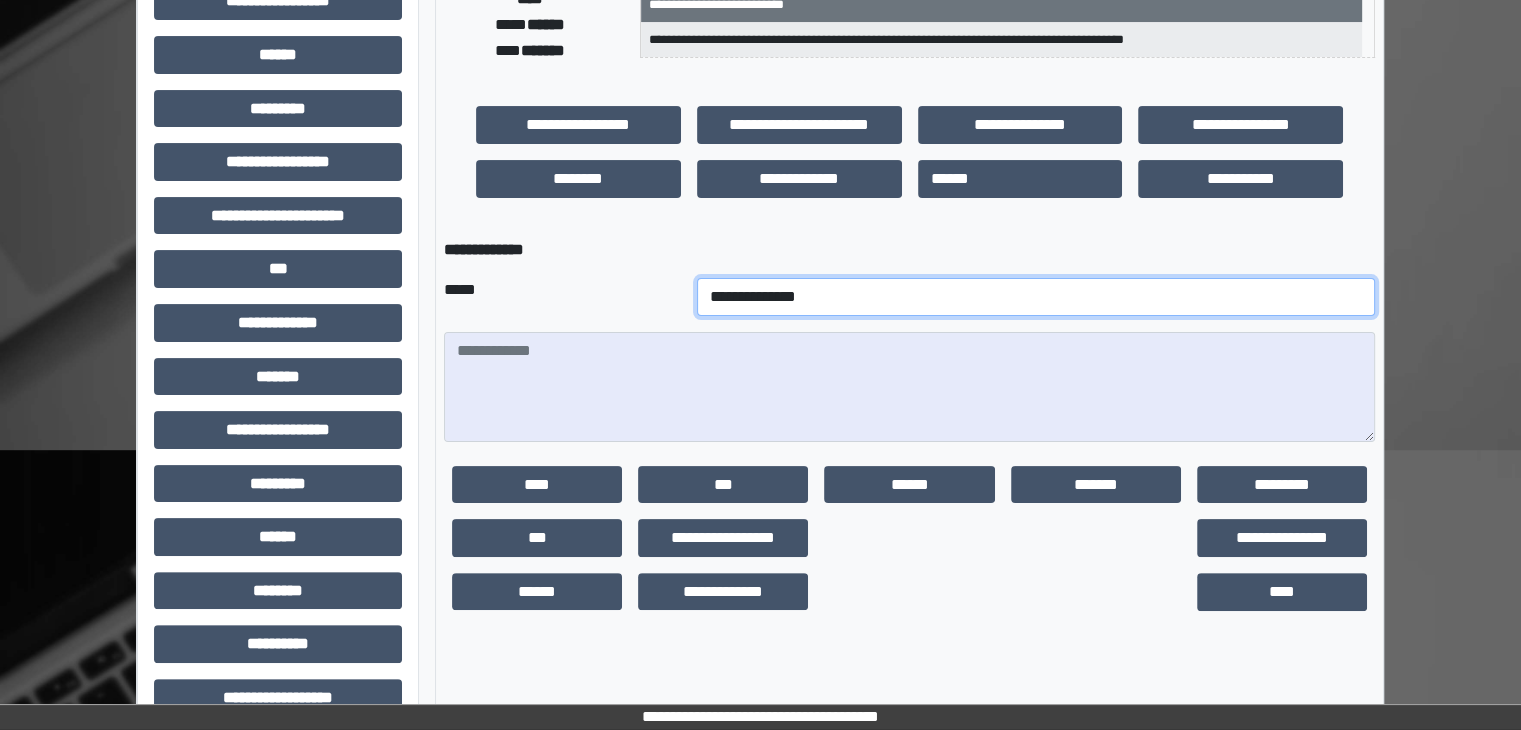 click on "**********" at bounding box center (1036, 297) 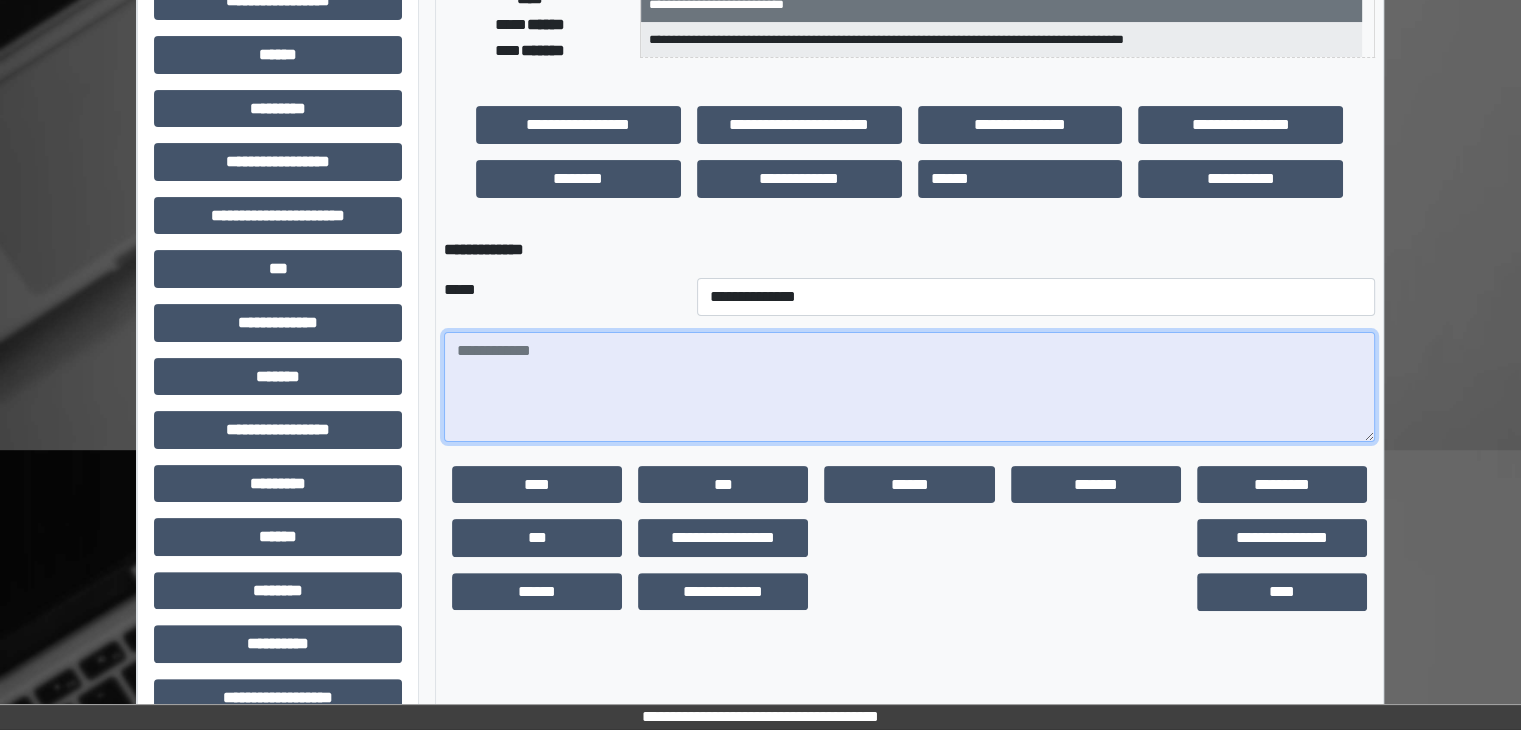click at bounding box center [909, 387] 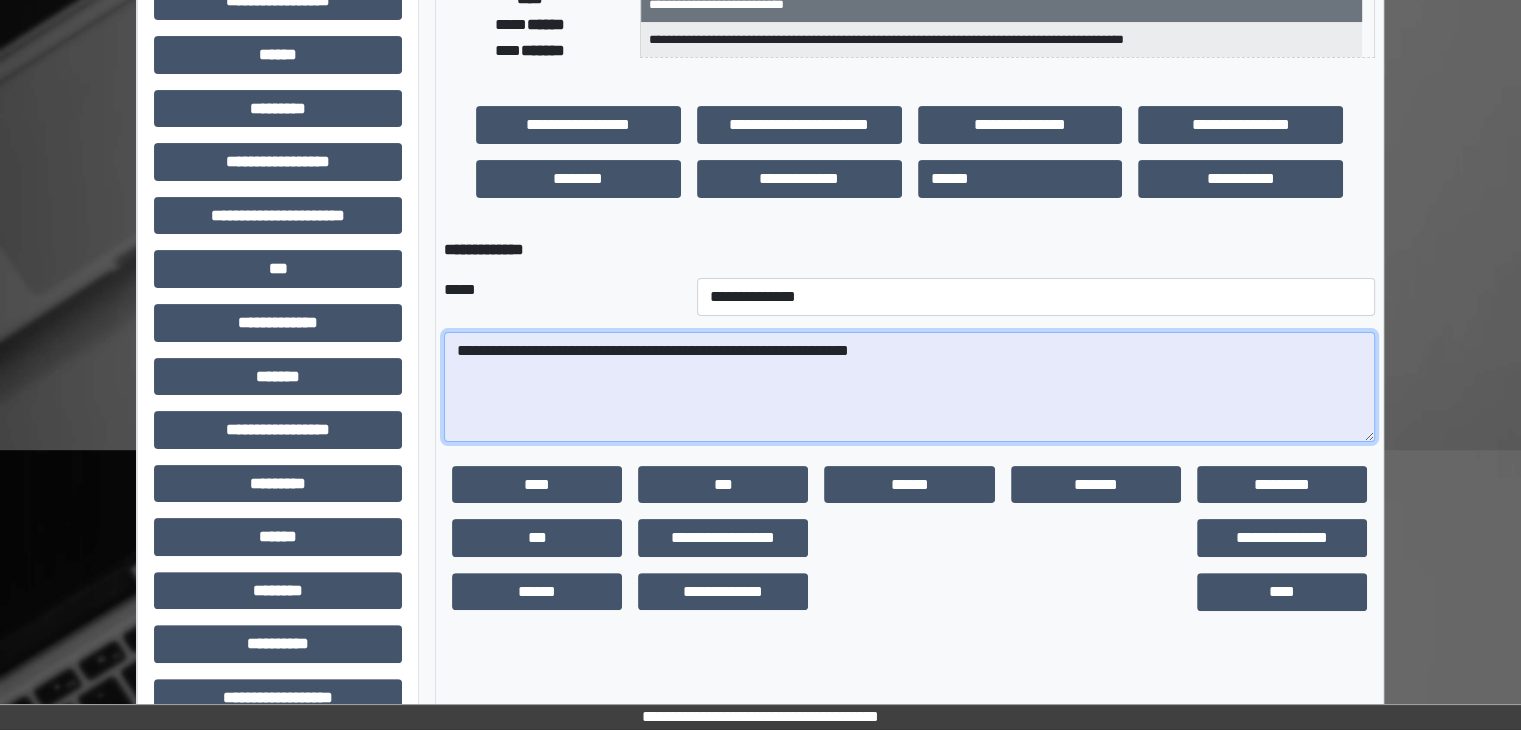 click on "**********" at bounding box center [909, 387] 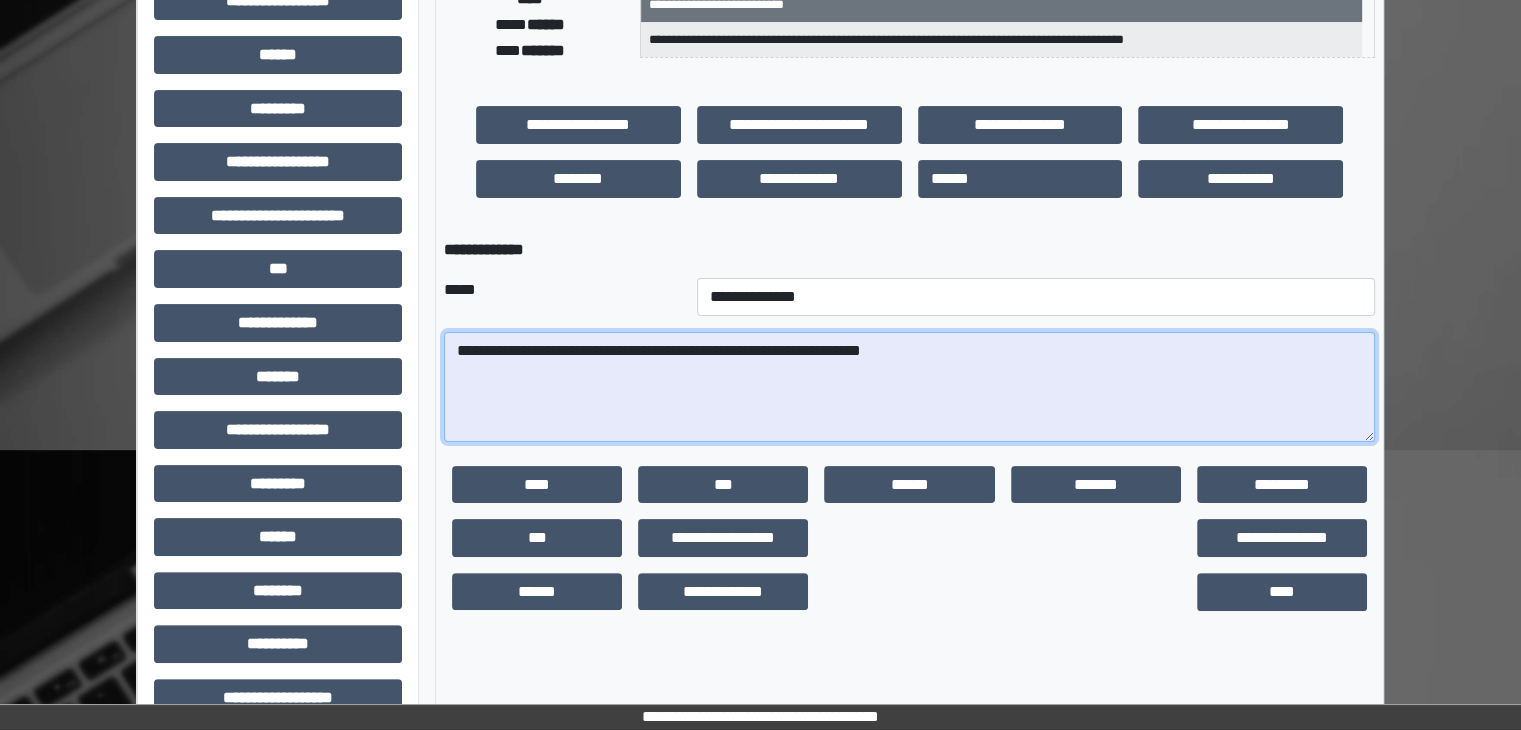 click on "**********" at bounding box center [909, 387] 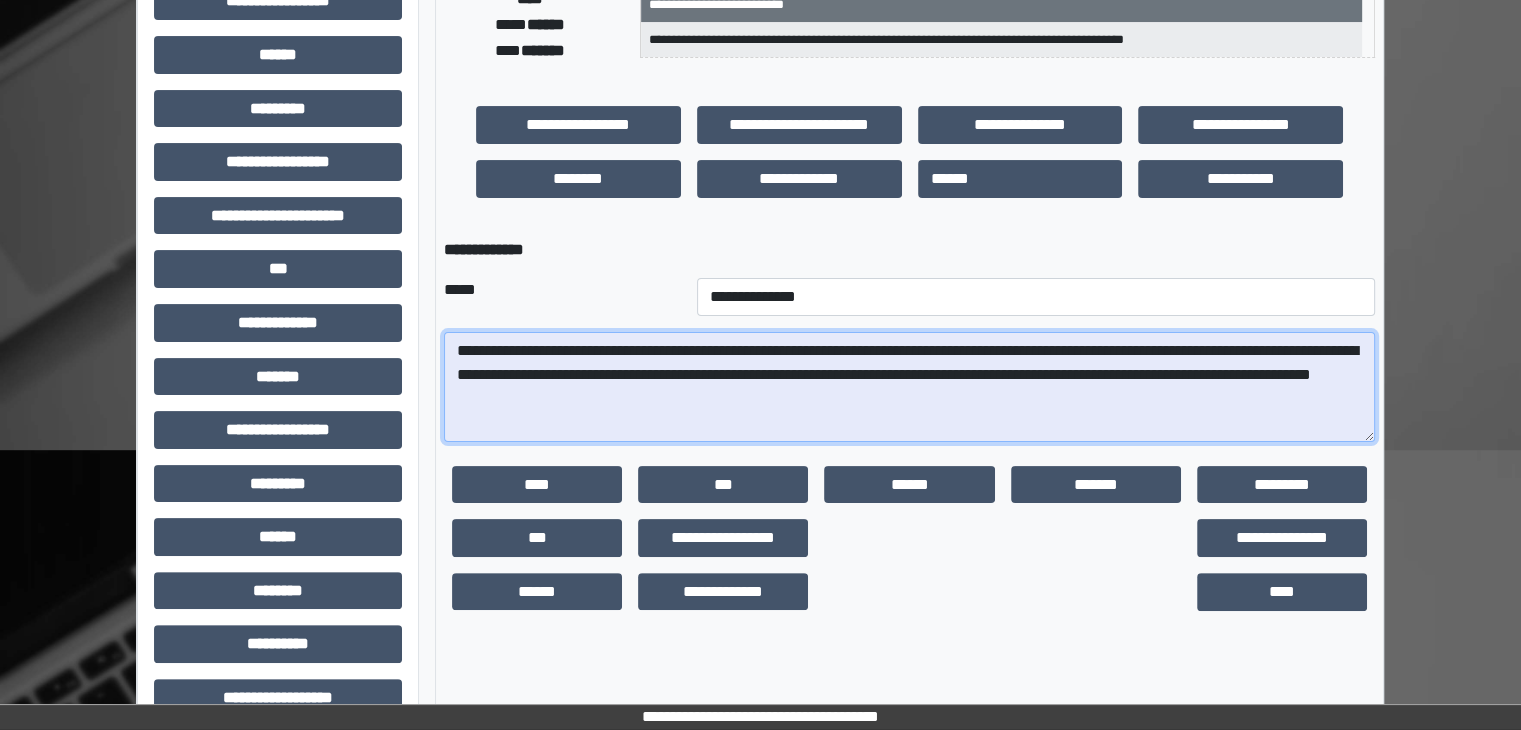 click on "**********" at bounding box center (909, 387) 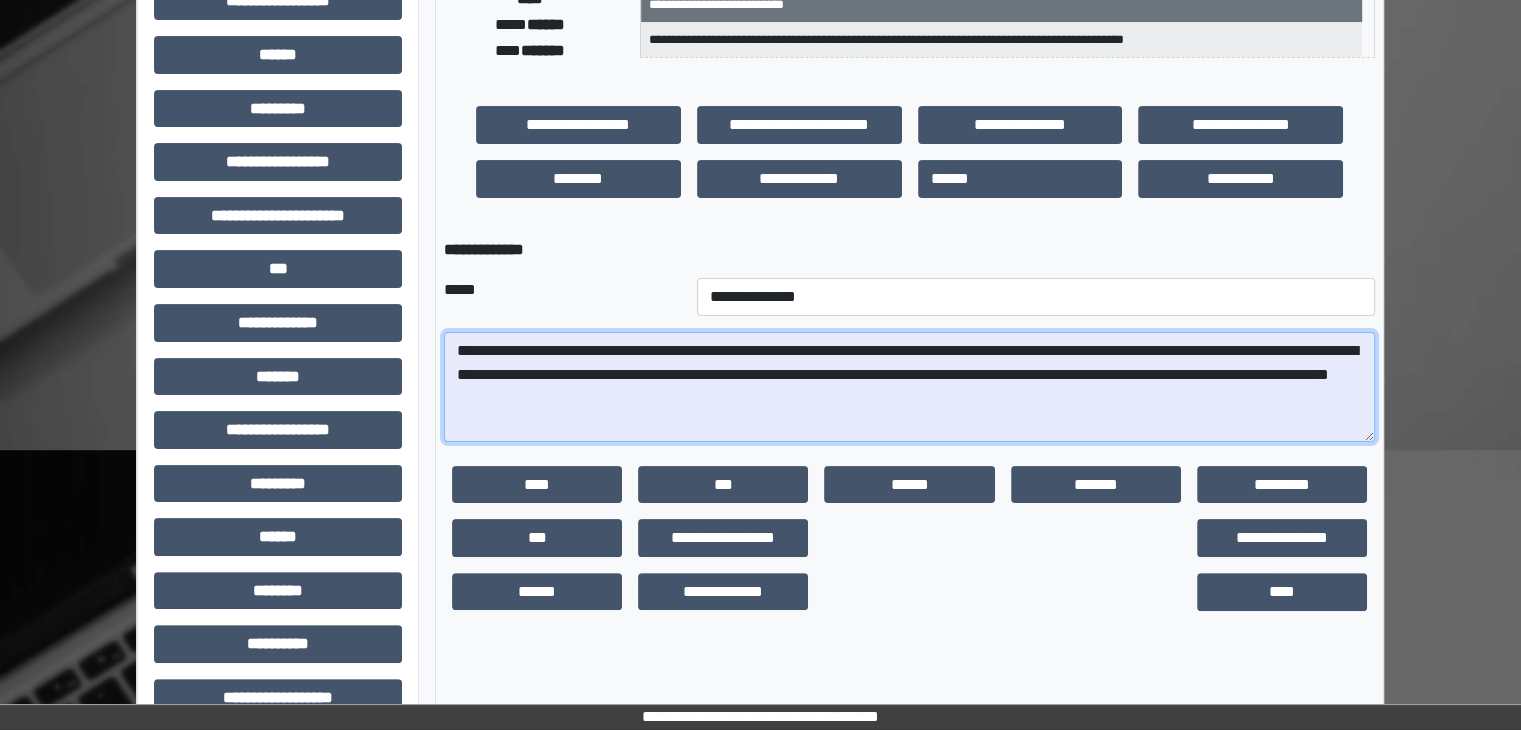 click on "**********" at bounding box center (909, 387) 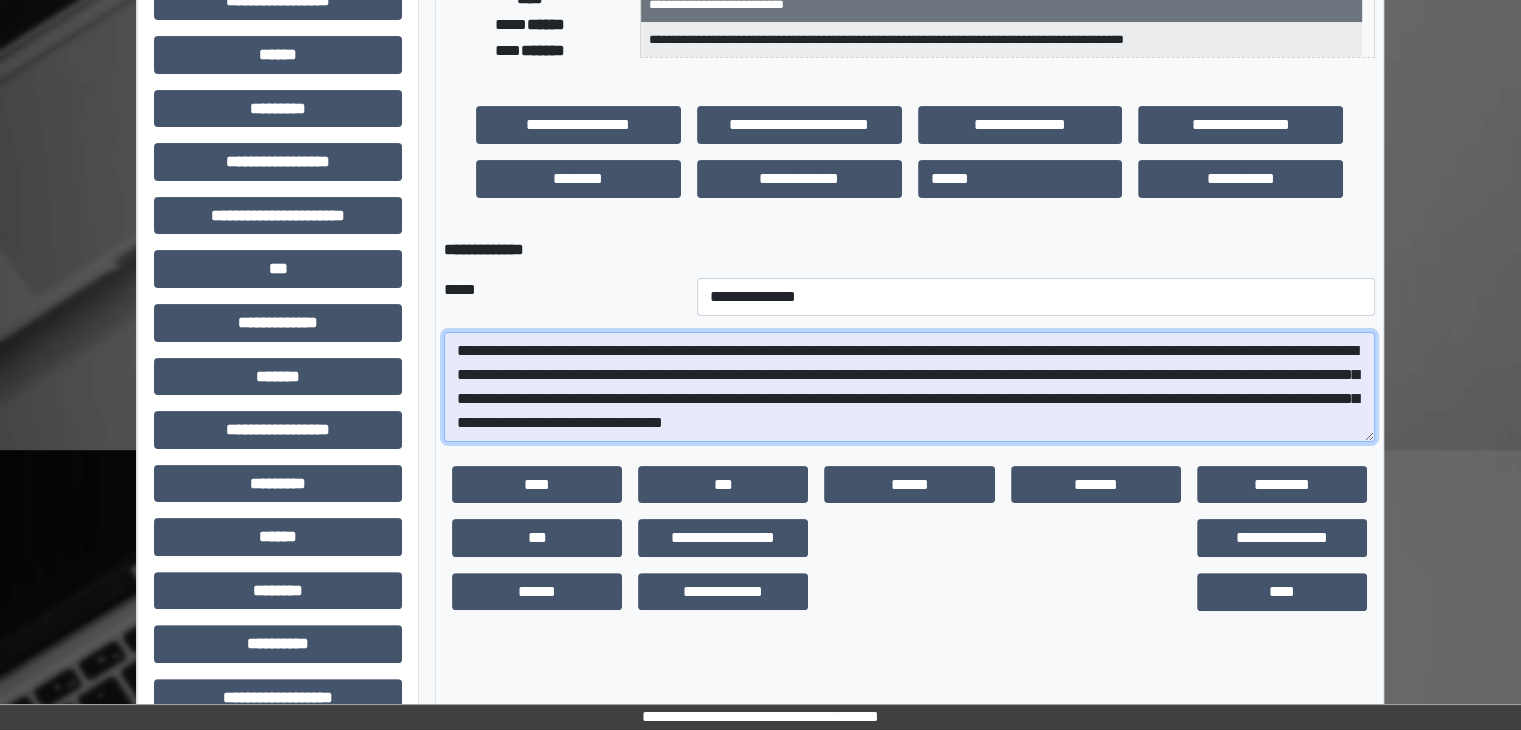 click on "**********" at bounding box center (909, 387) 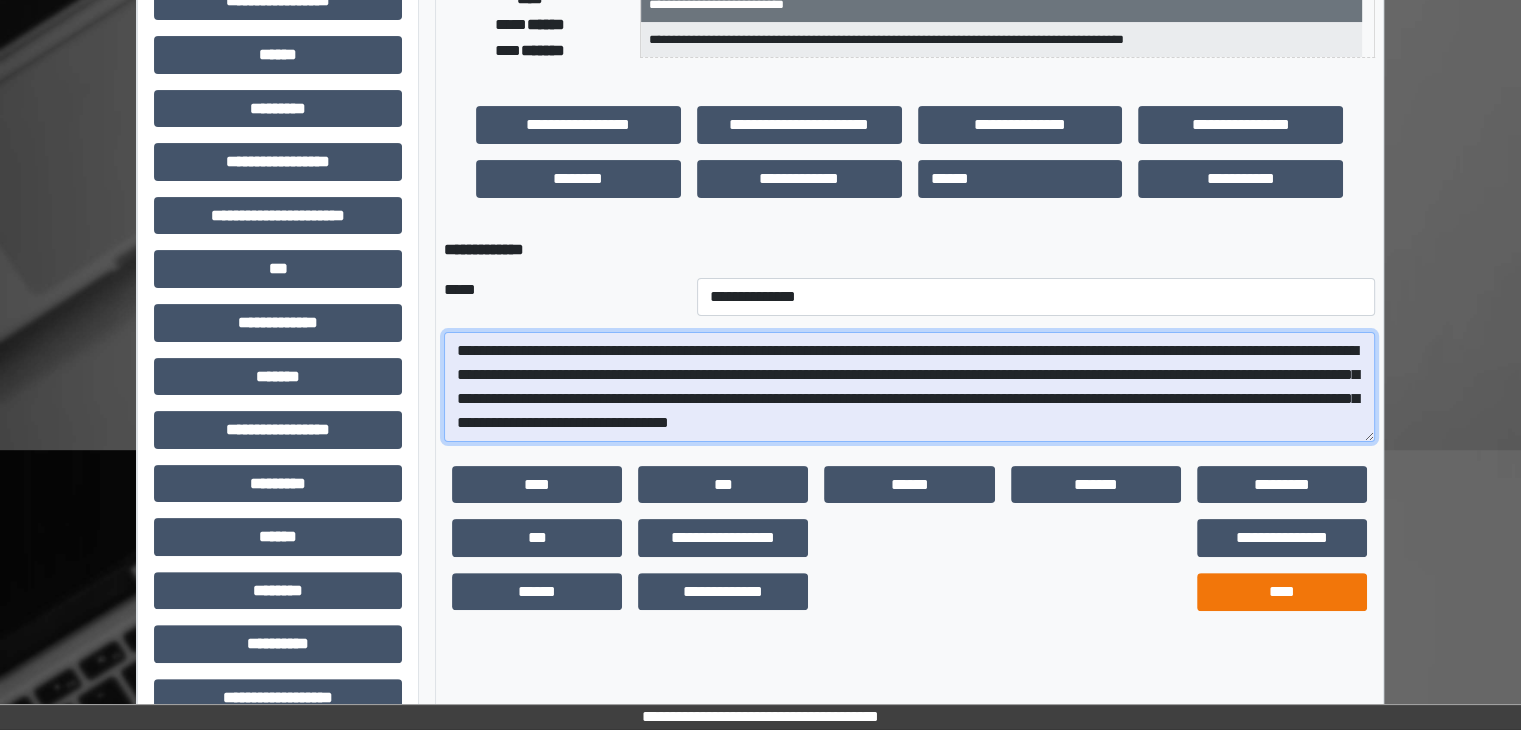 type on "**********" 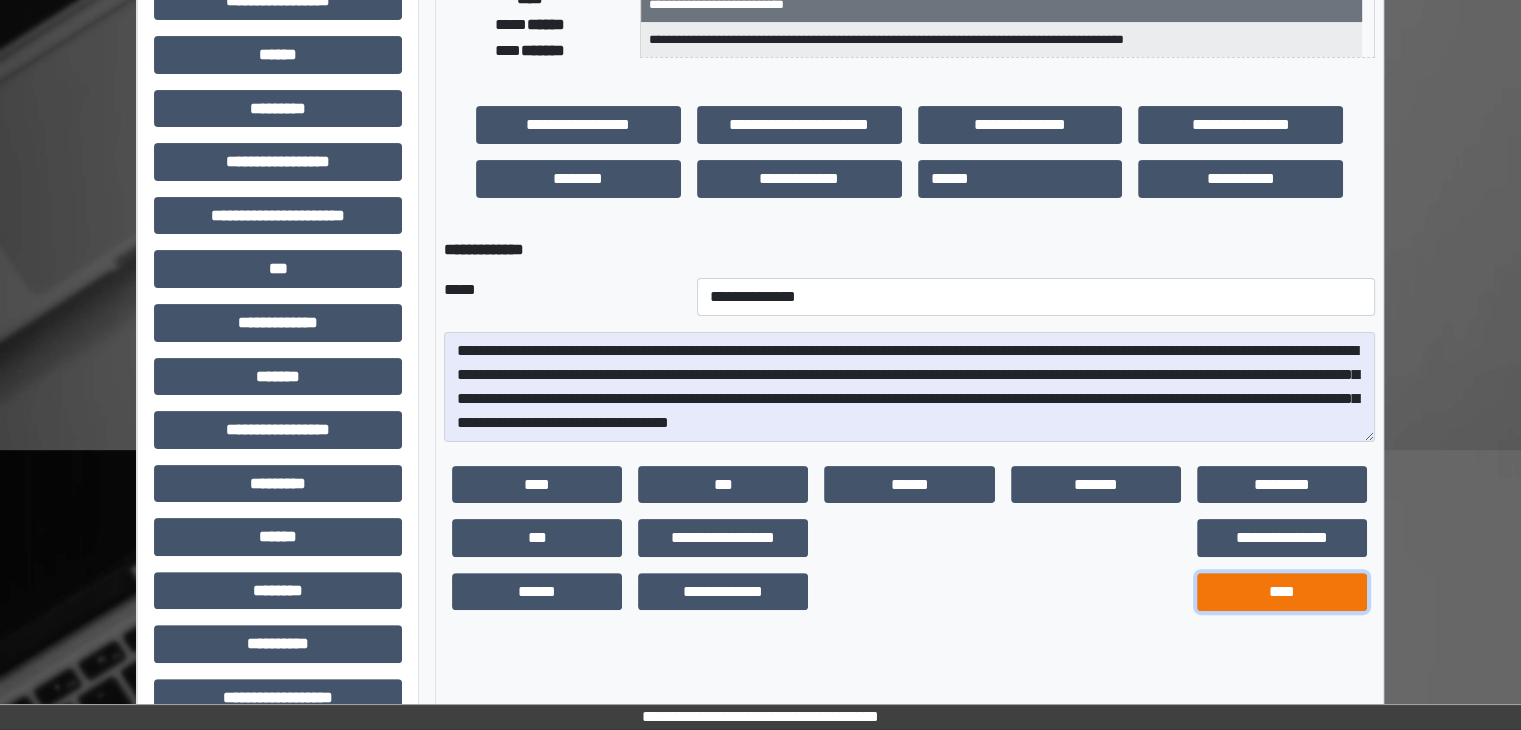 click on "****" at bounding box center (1282, 592) 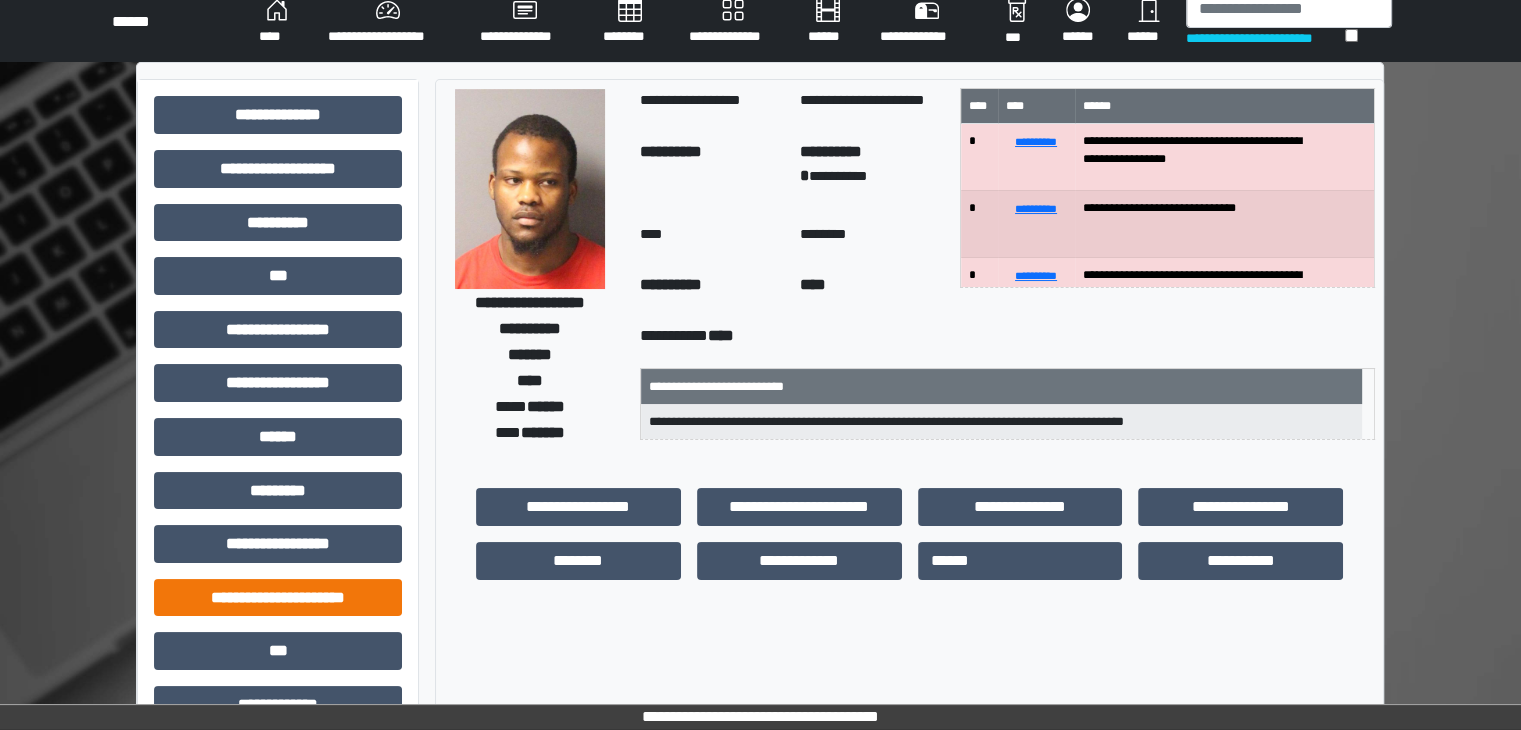 scroll, scrollTop: 0, scrollLeft: 0, axis: both 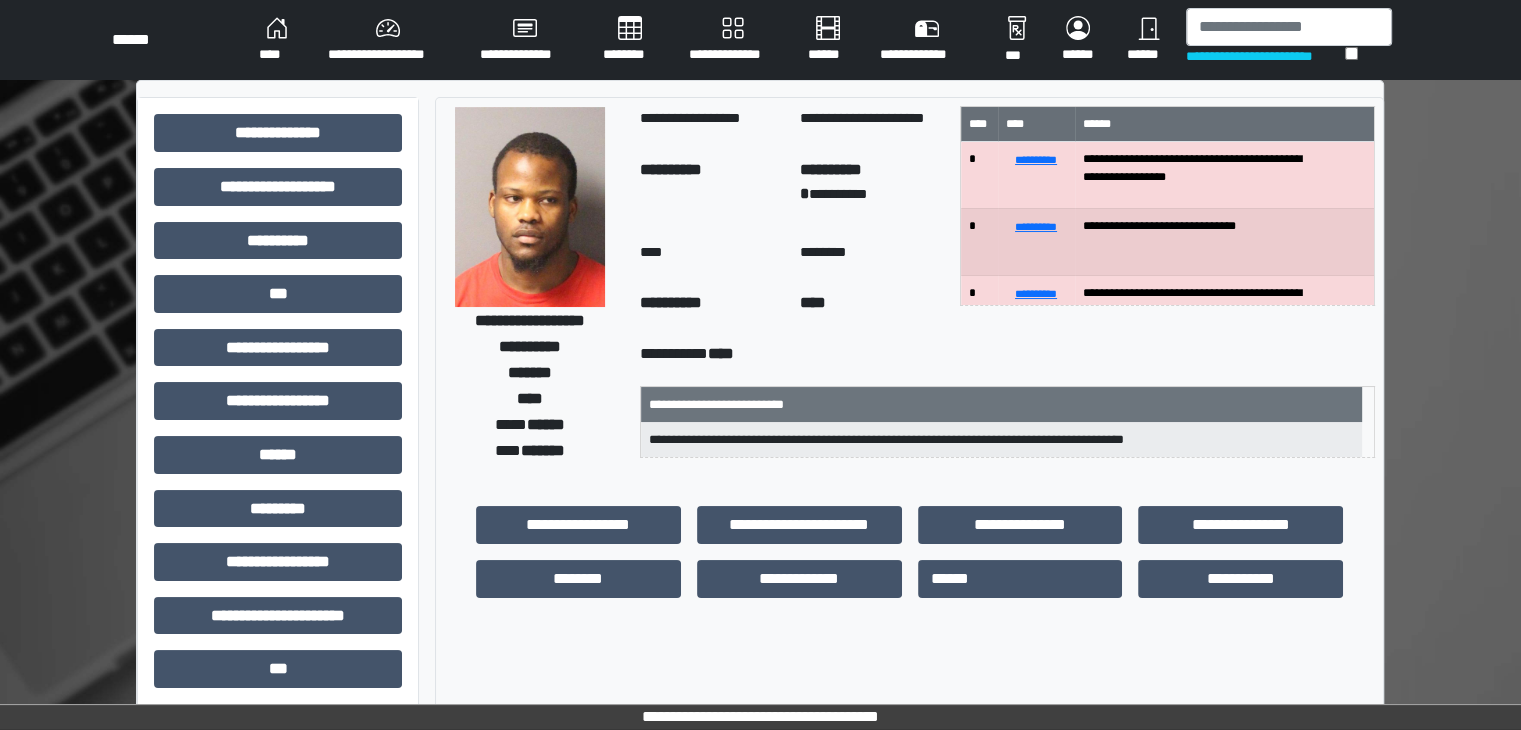 click on "****" at bounding box center (277, 40) 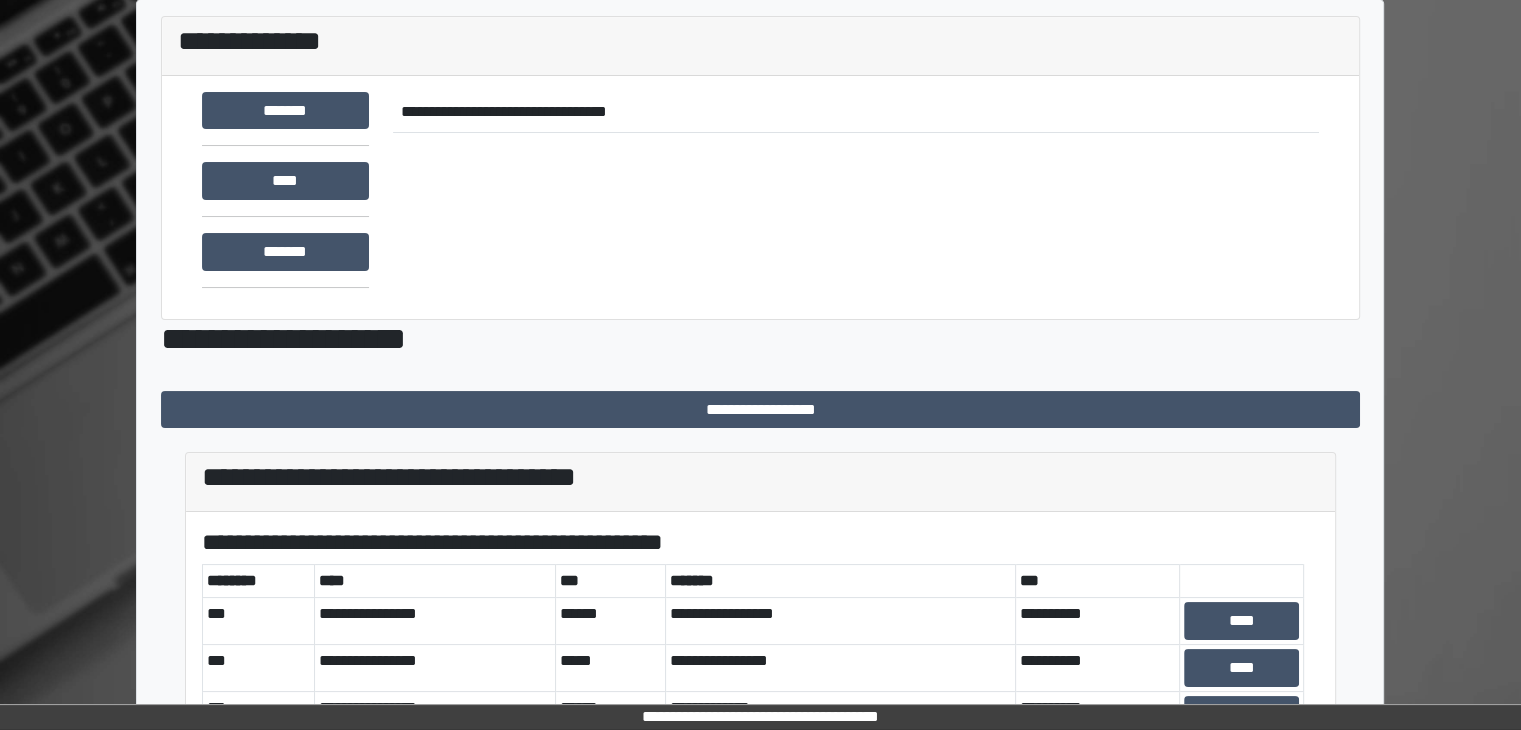 scroll, scrollTop: 0, scrollLeft: 0, axis: both 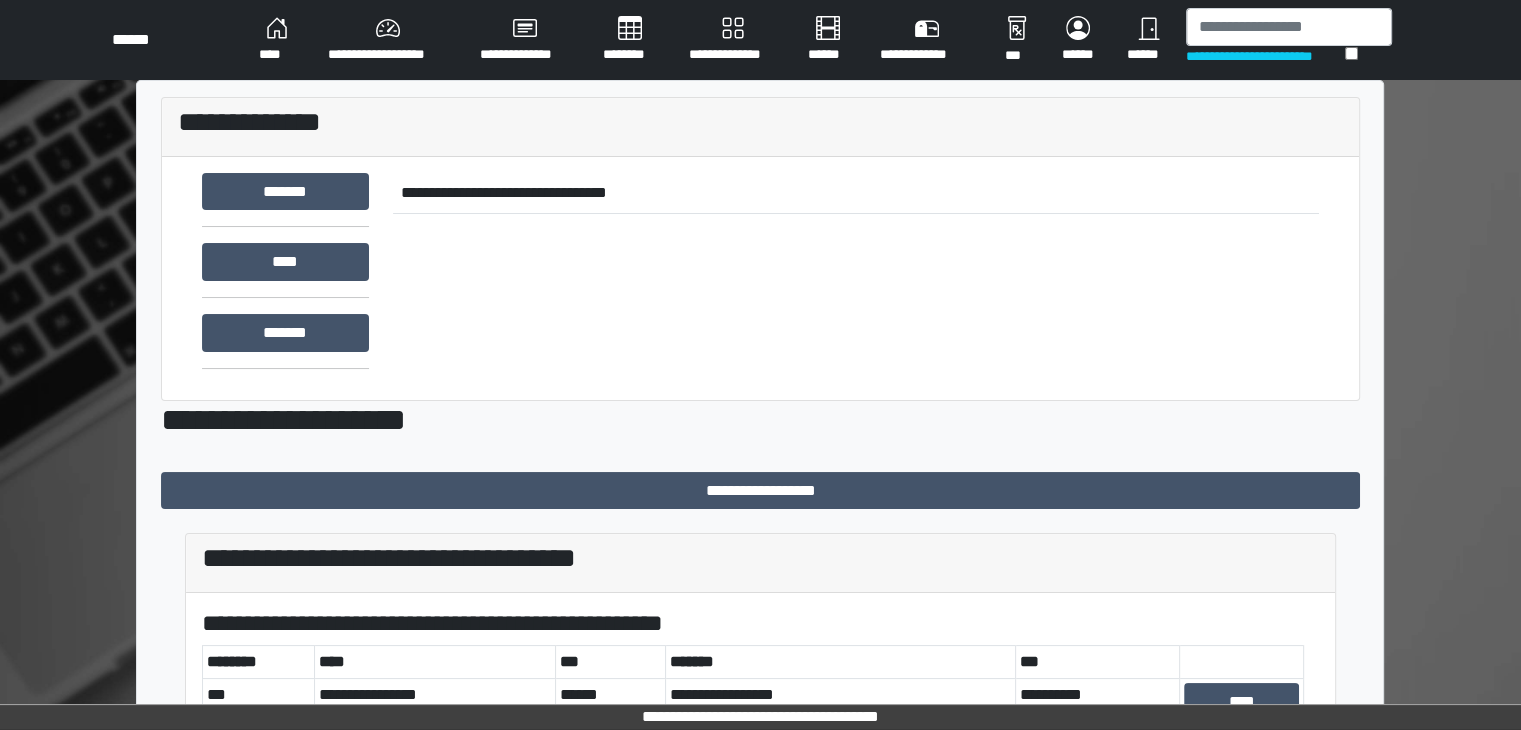 click on "**********" at bounding box center [388, 40] 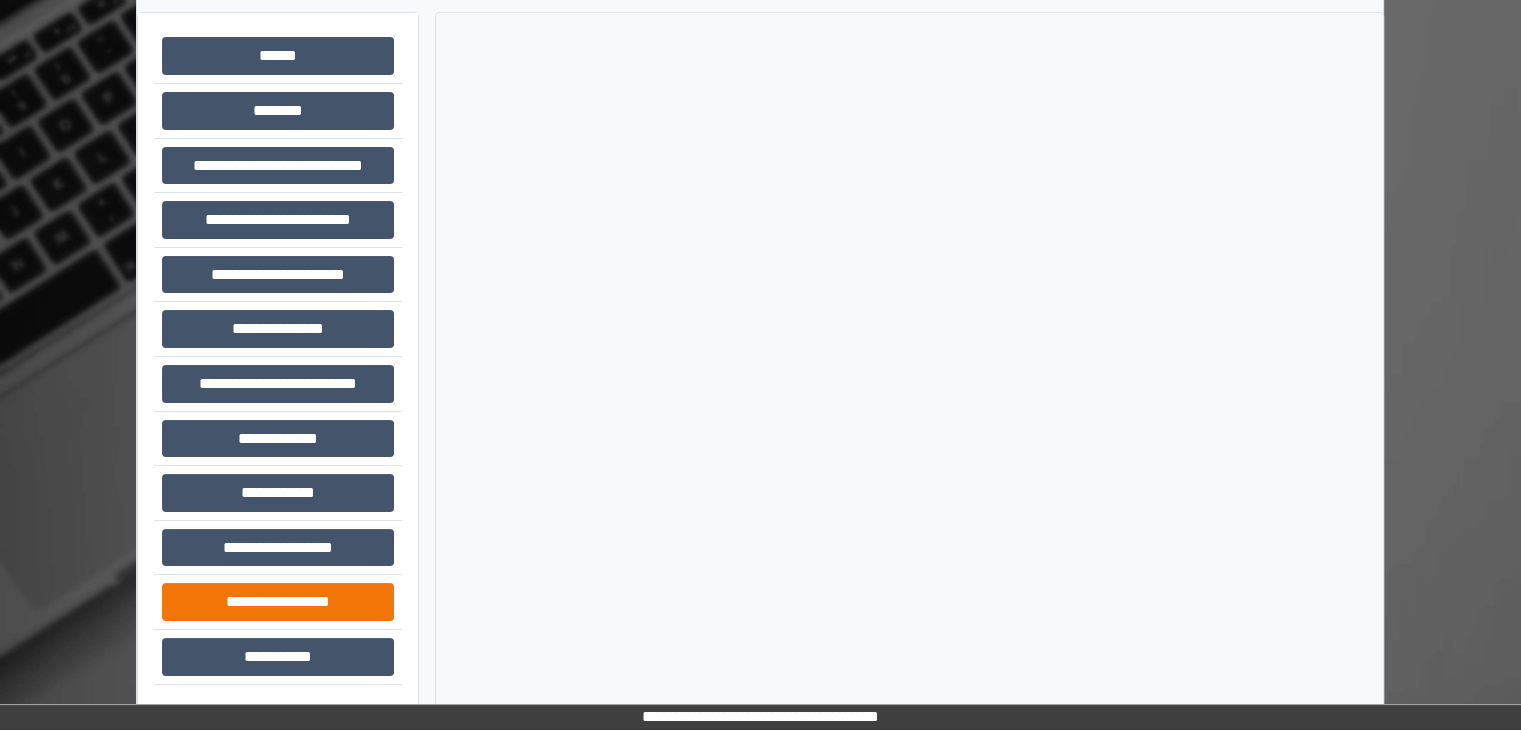 scroll, scrollTop: 87, scrollLeft: 0, axis: vertical 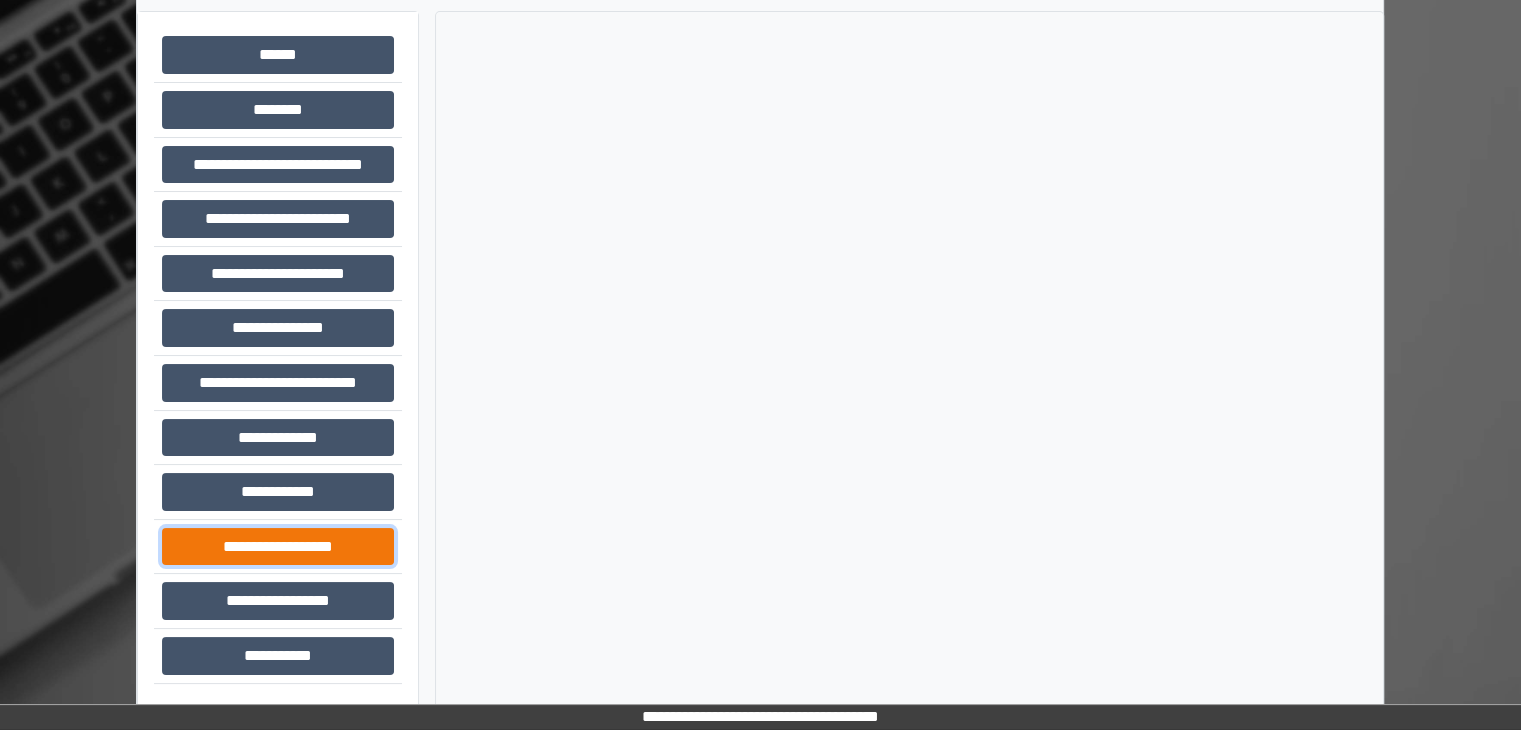 click on "**********" at bounding box center (278, 547) 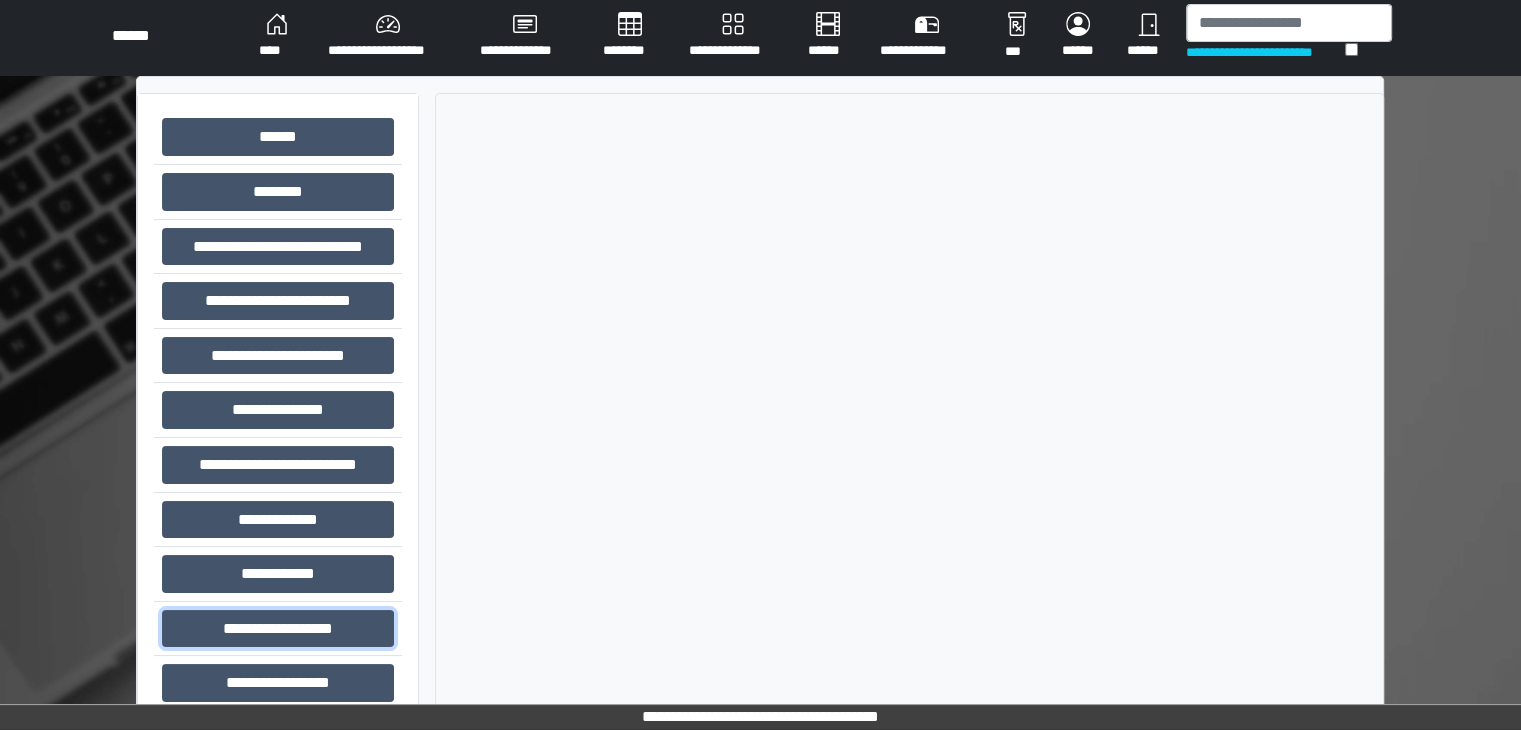 scroll, scrollTop: 0, scrollLeft: 0, axis: both 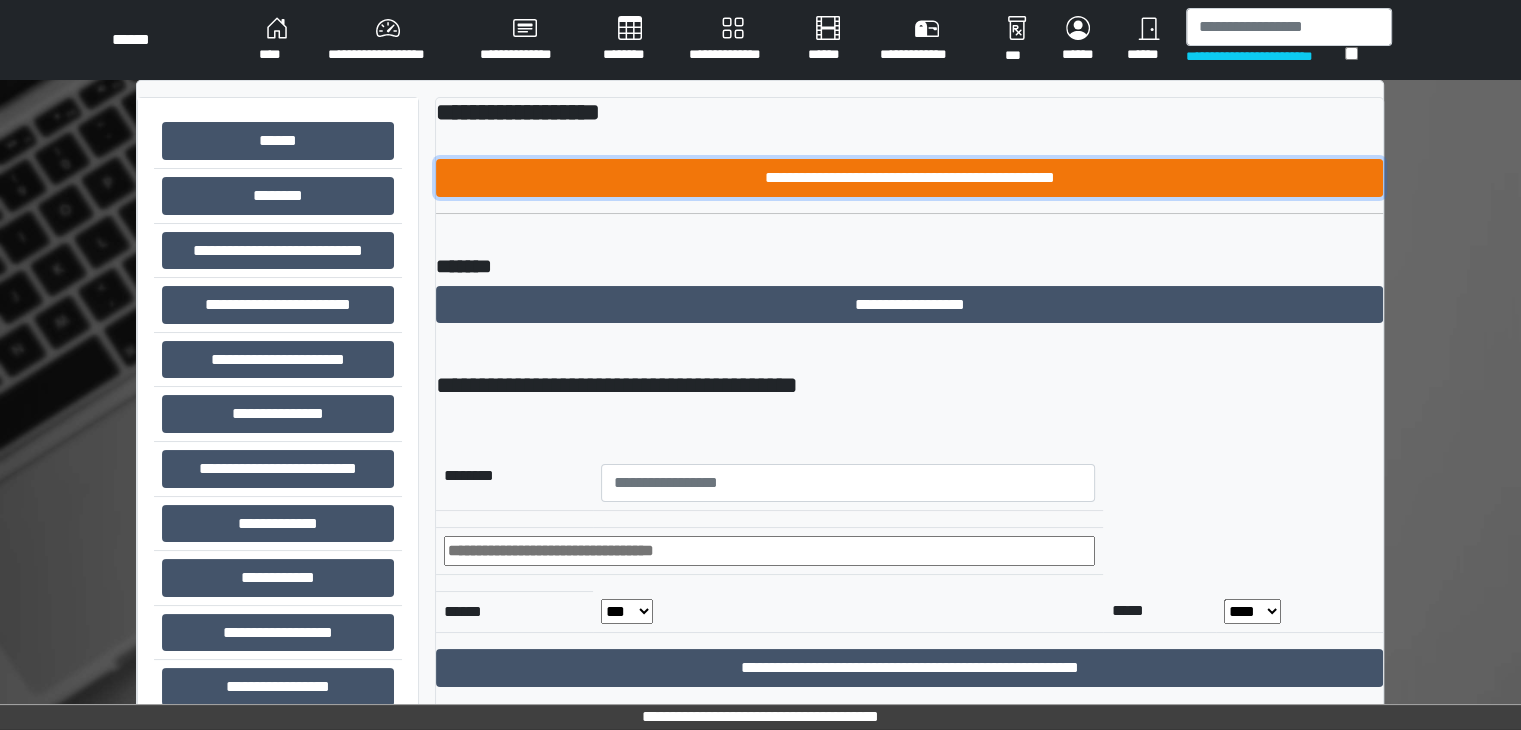 click on "**********" at bounding box center [909, 178] 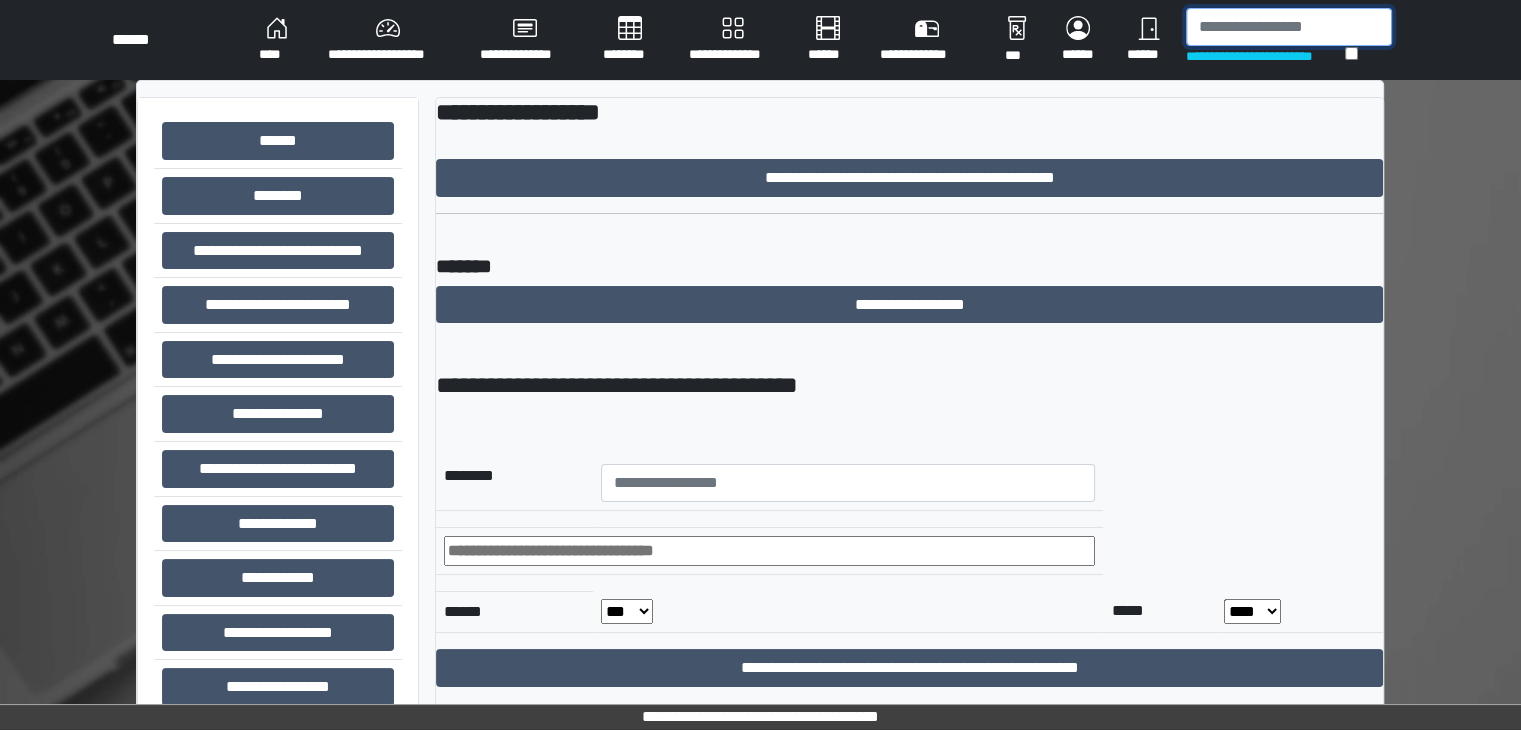 click at bounding box center (1289, 27) 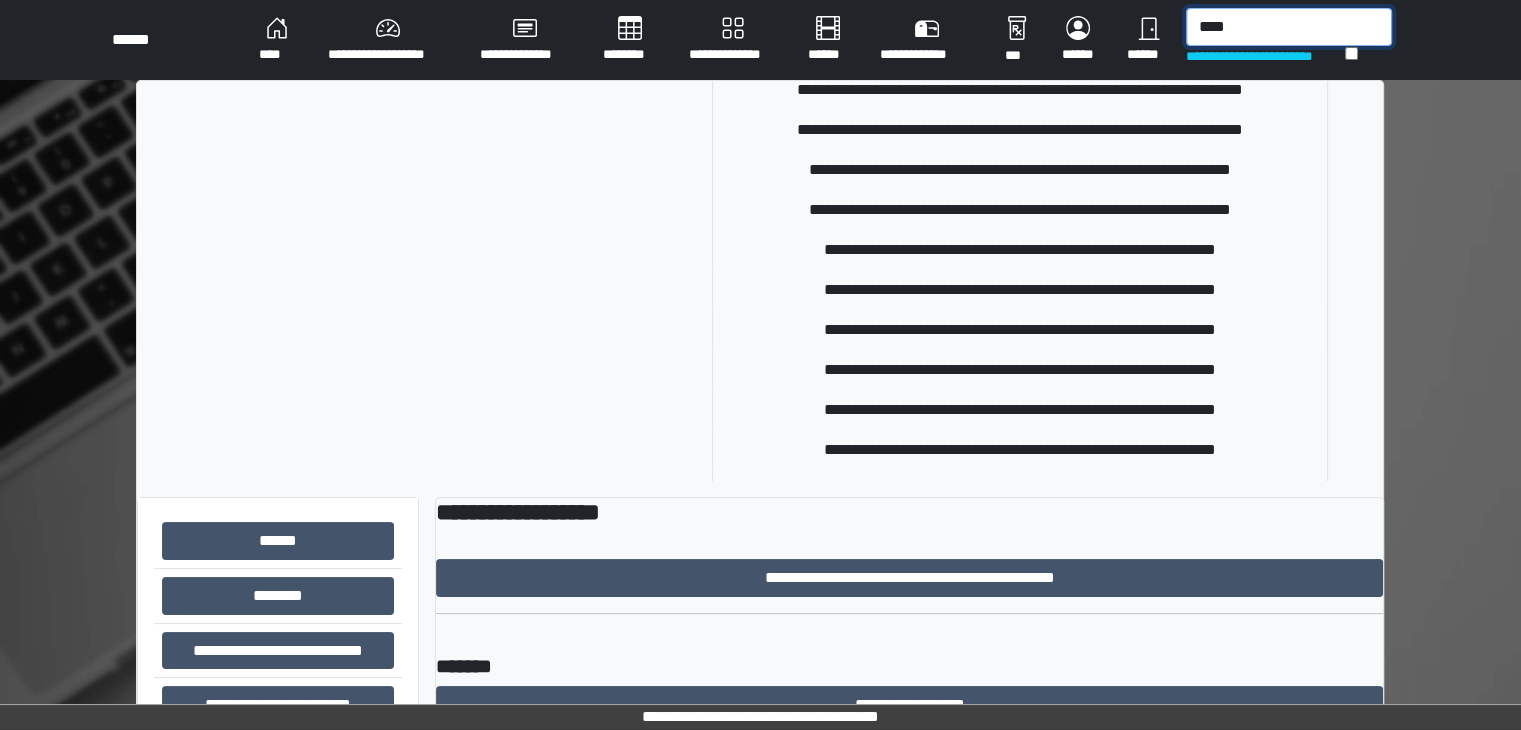 scroll, scrollTop: 300, scrollLeft: 0, axis: vertical 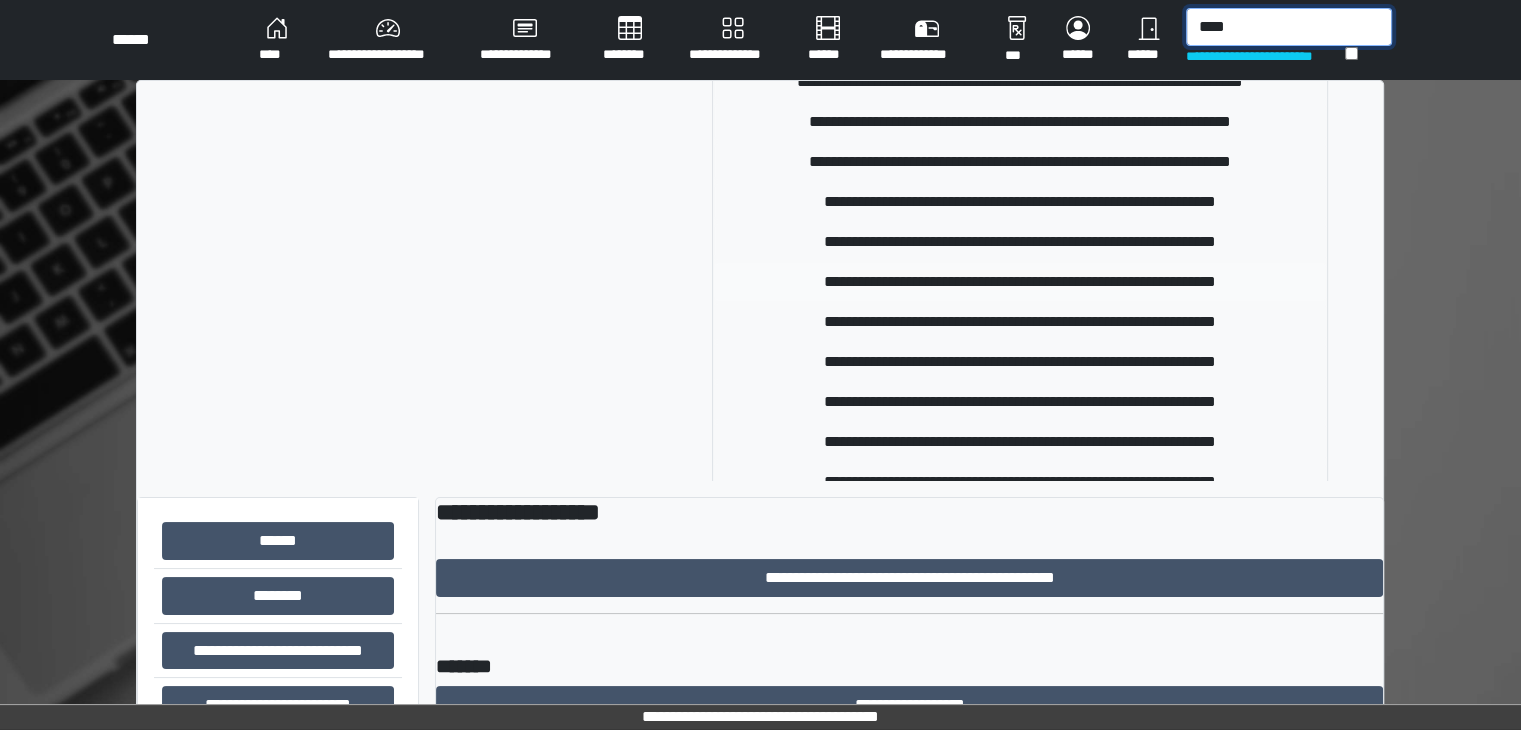 type on "****" 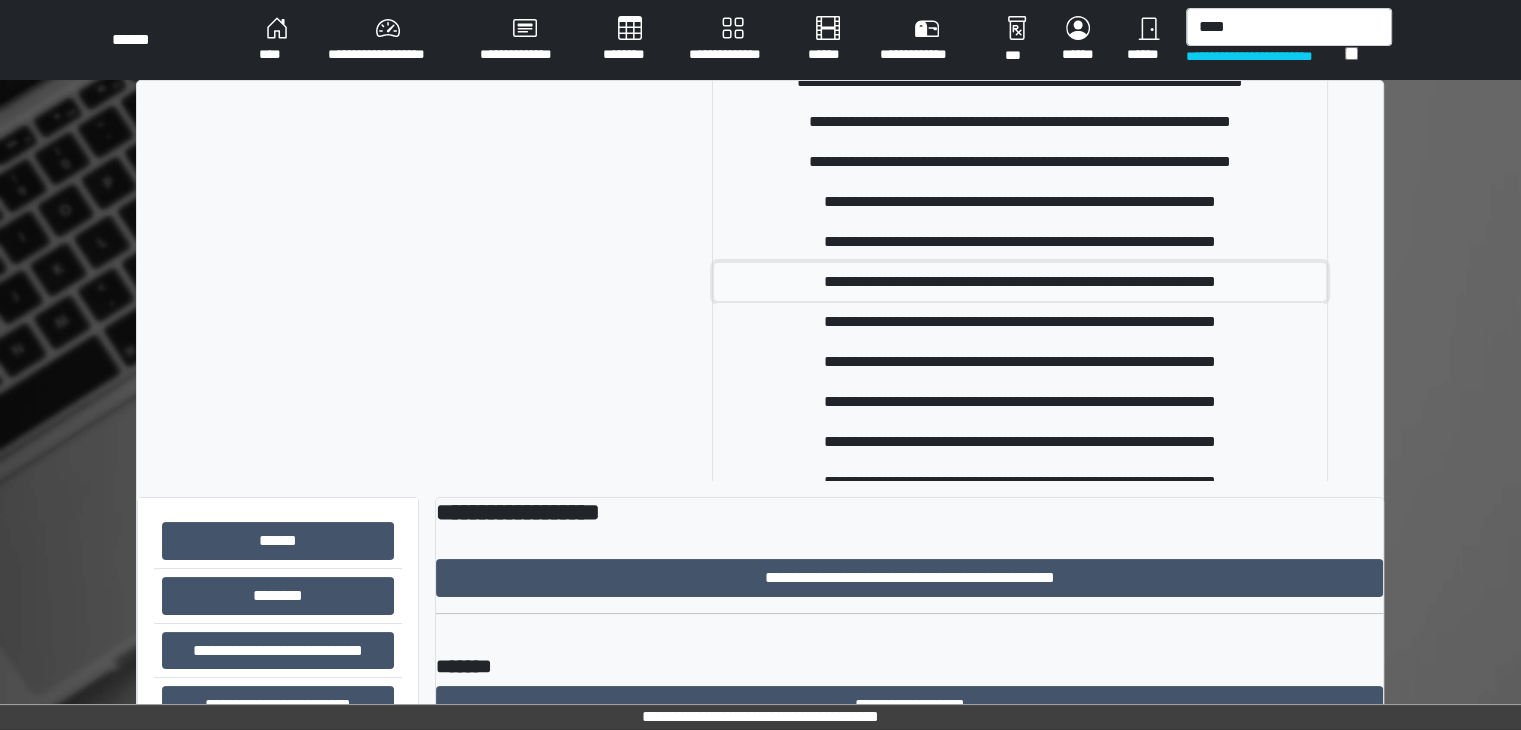 click on "**********" at bounding box center [1020, 282] 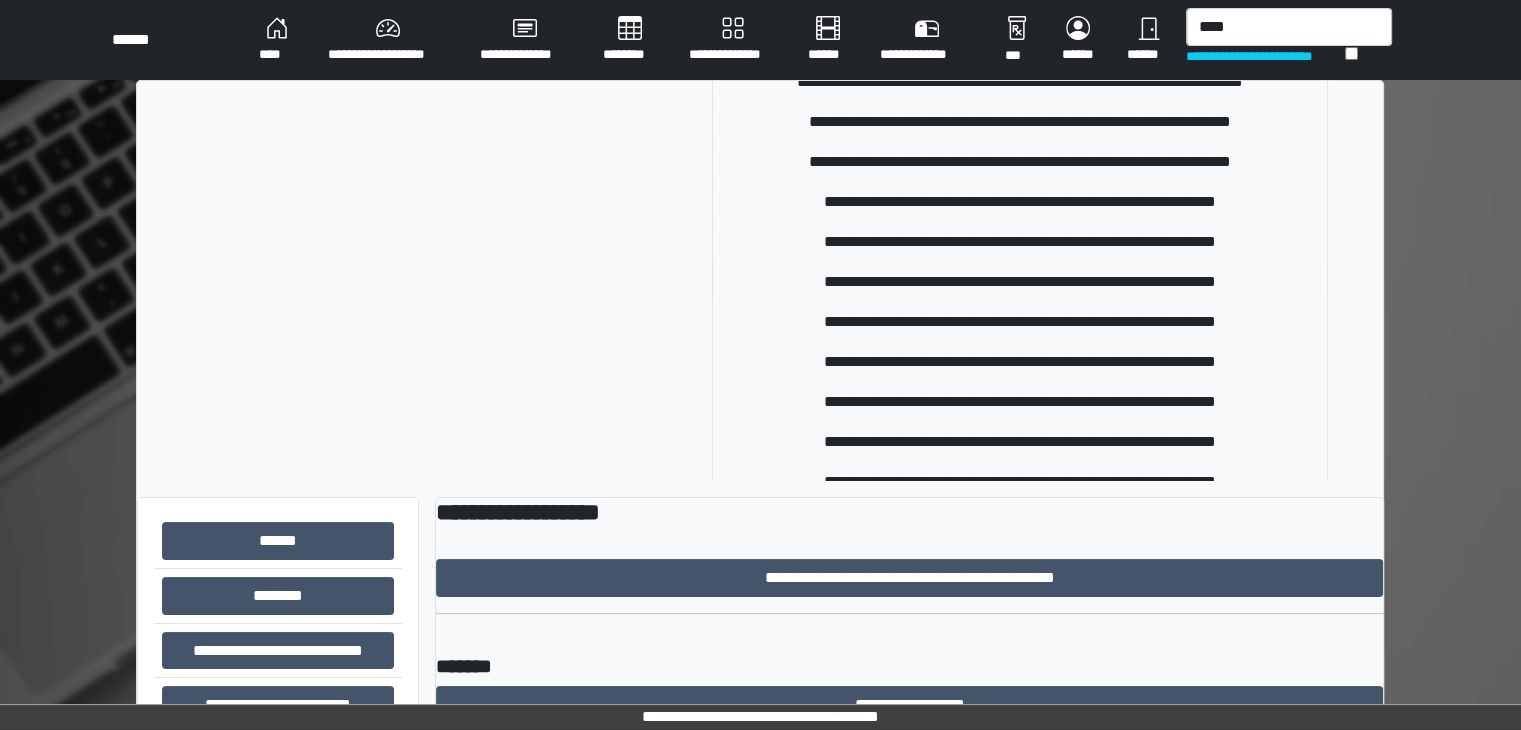type 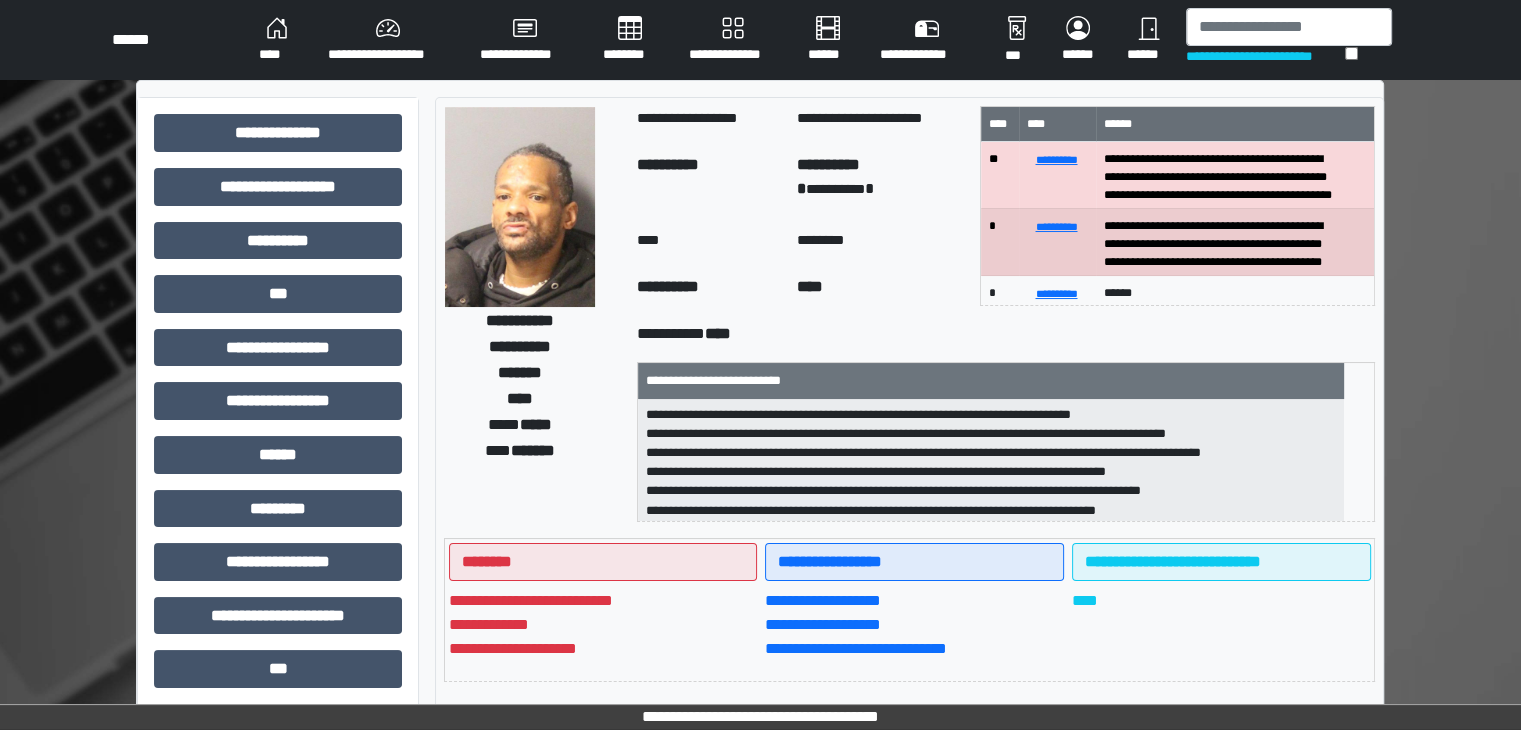 scroll, scrollTop: 0, scrollLeft: 0, axis: both 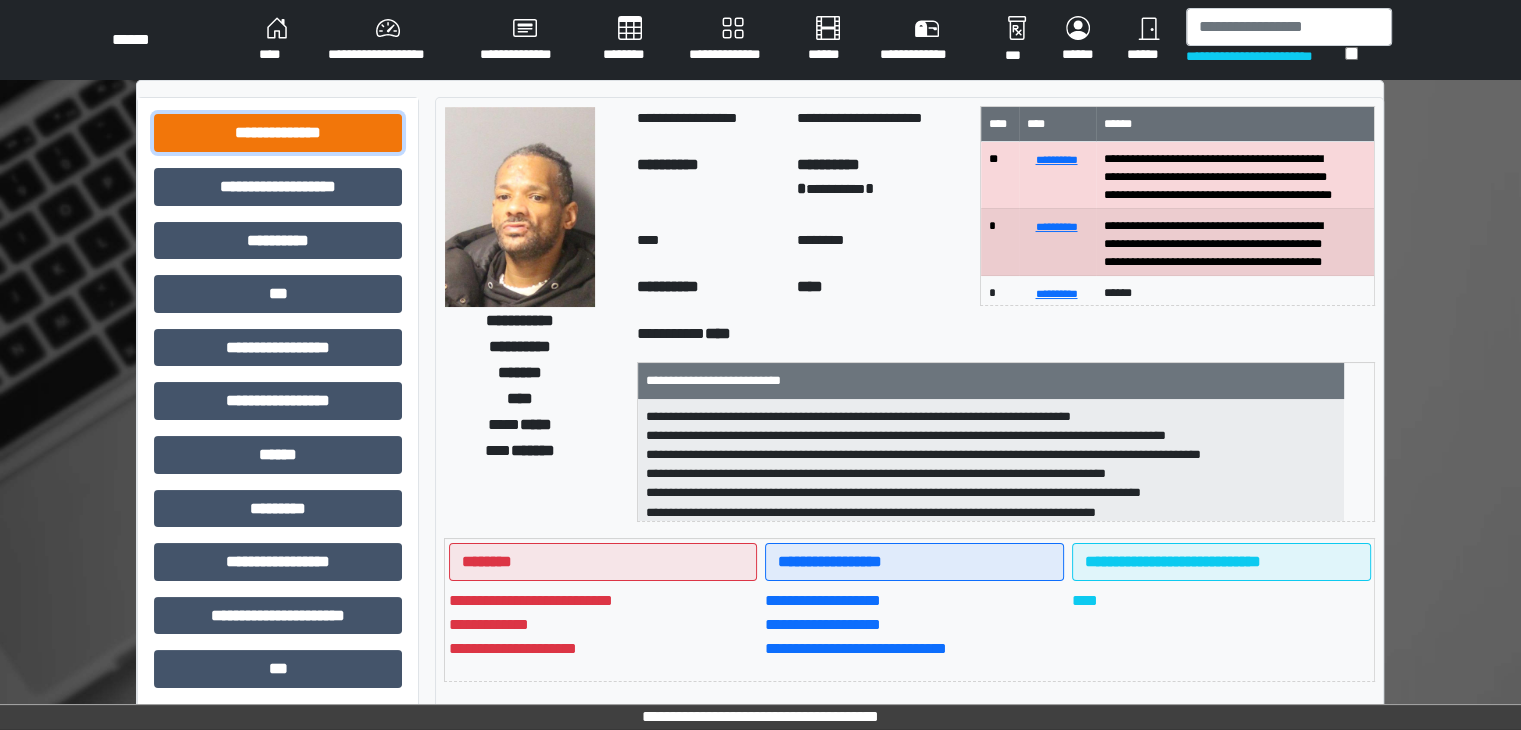 click on "**********" at bounding box center [278, 133] 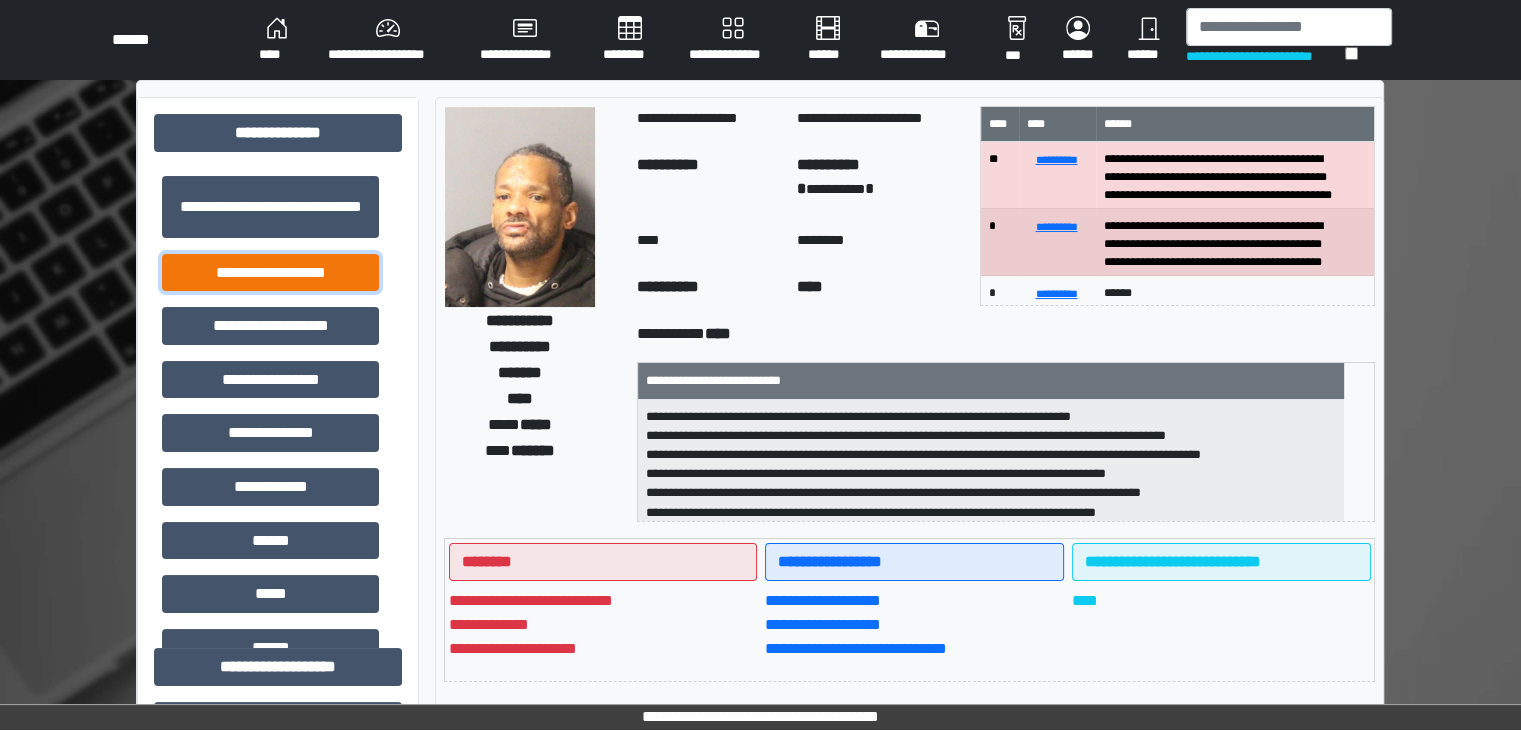 click on "**********" at bounding box center (270, 273) 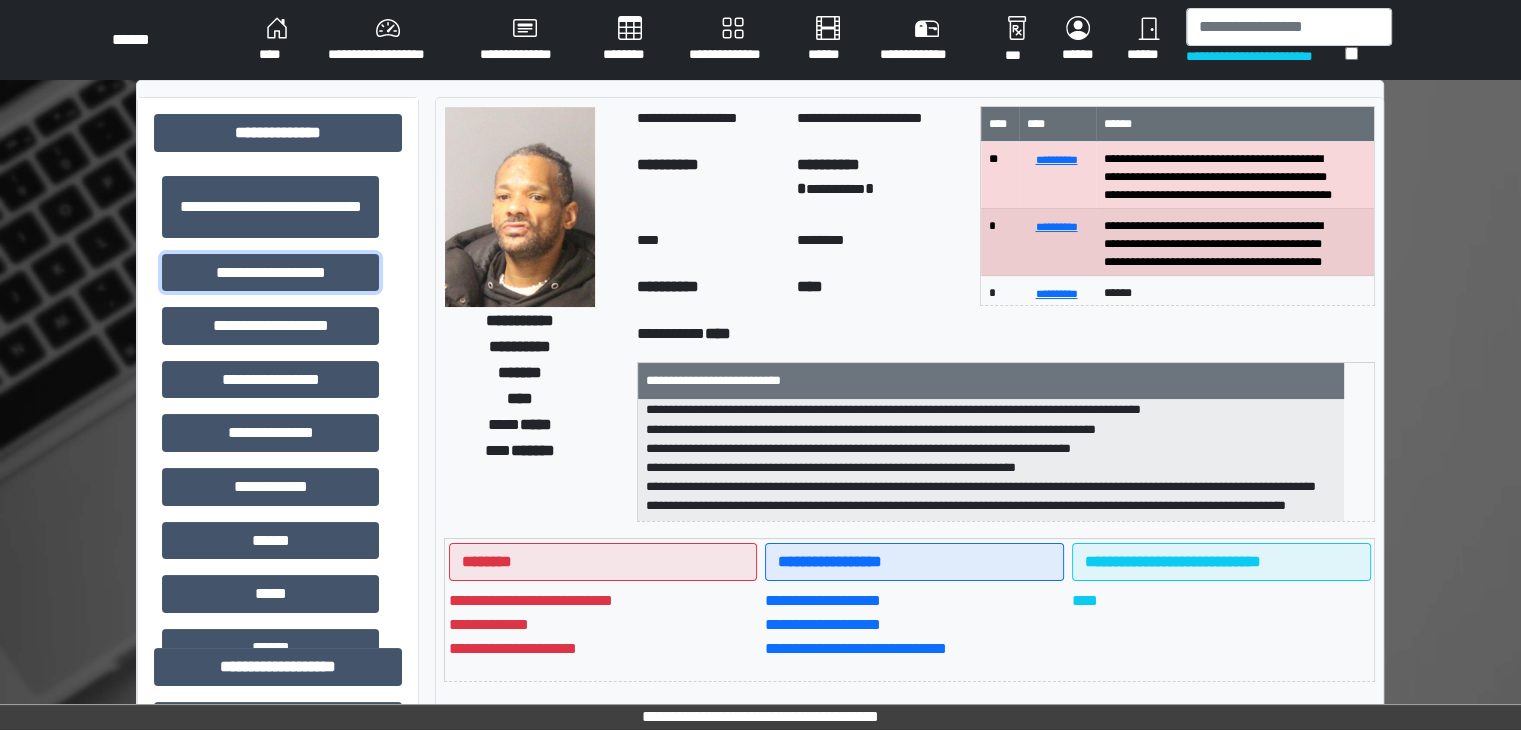 scroll, scrollTop: 102, scrollLeft: 0, axis: vertical 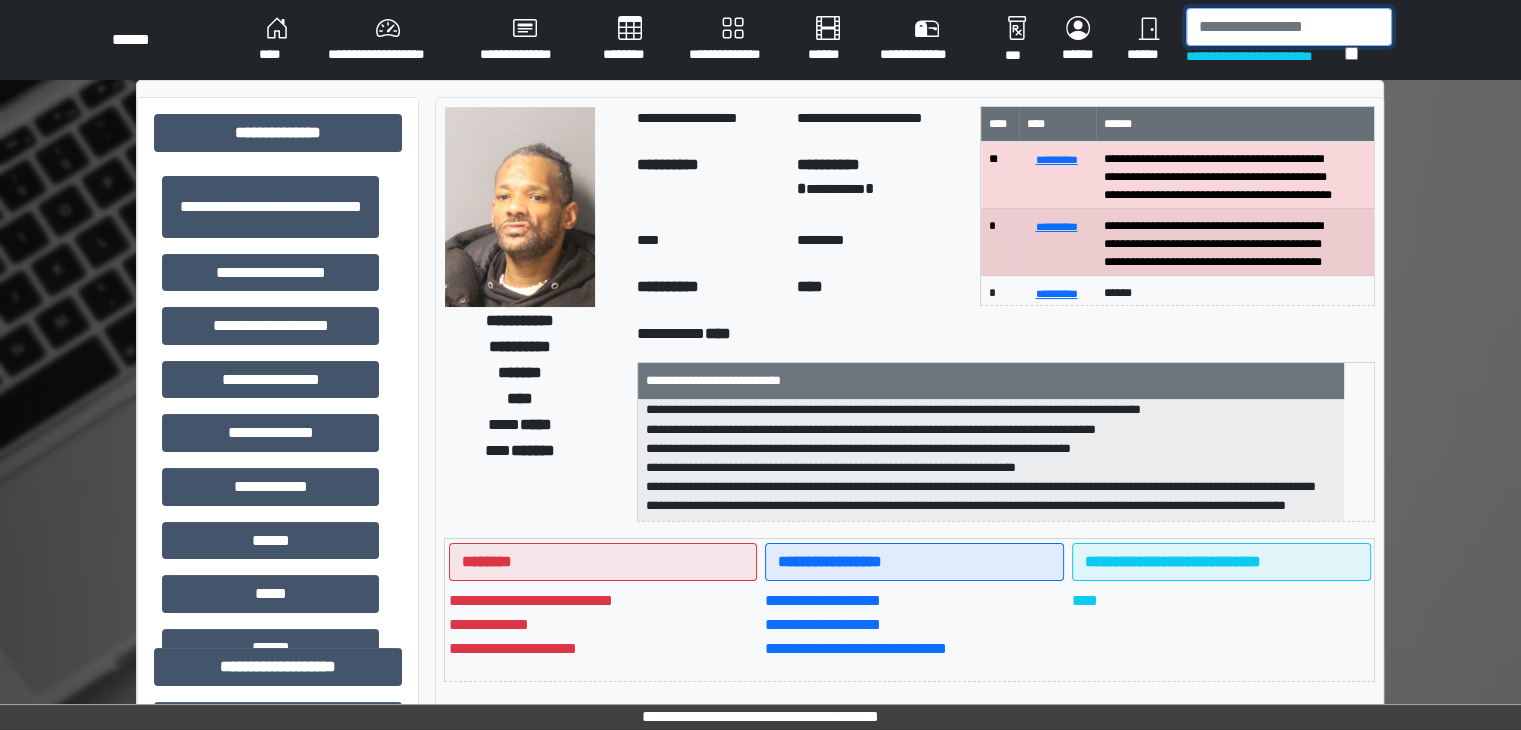 click at bounding box center [1289, 27] 